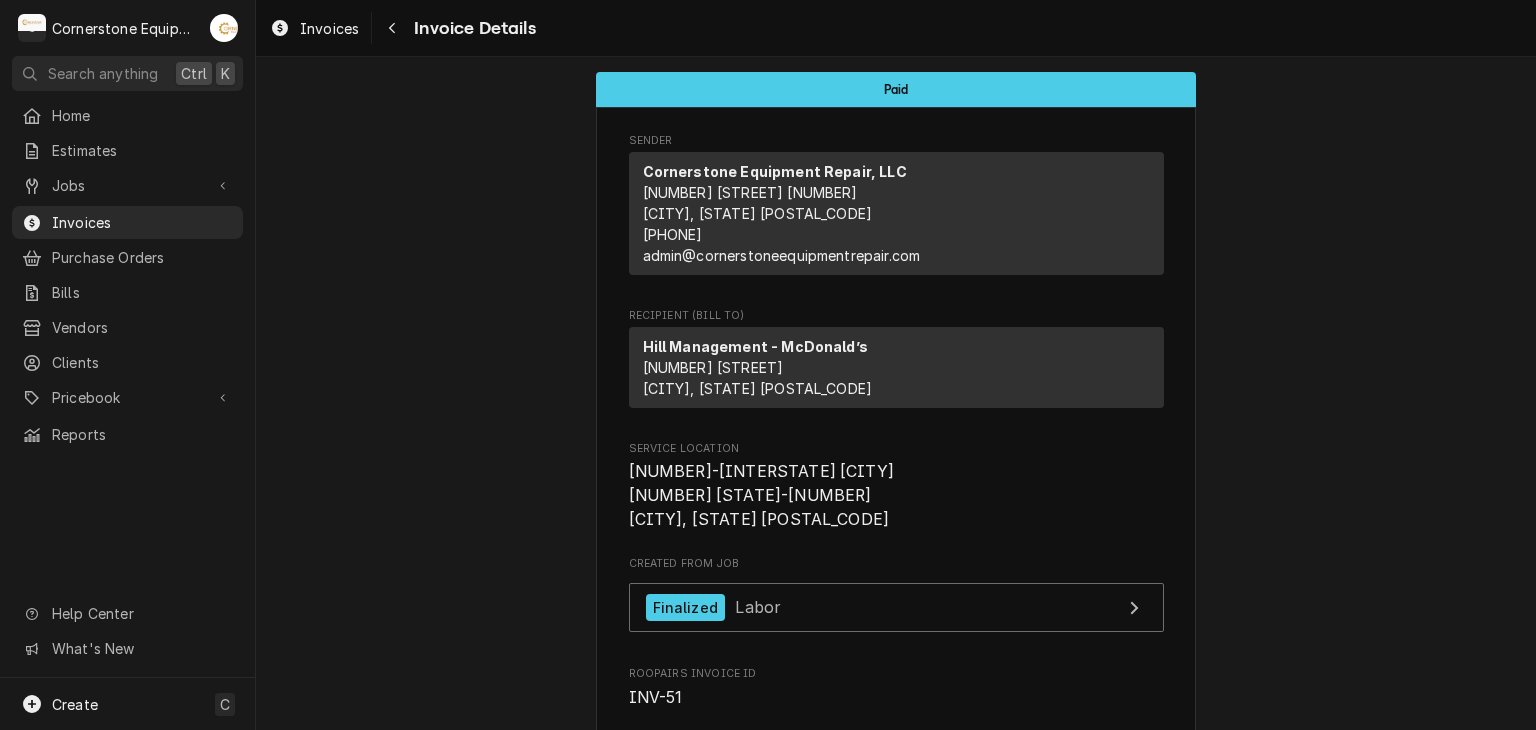 scroll, scrollTop: 0, scrollLeft: 0, axis: both 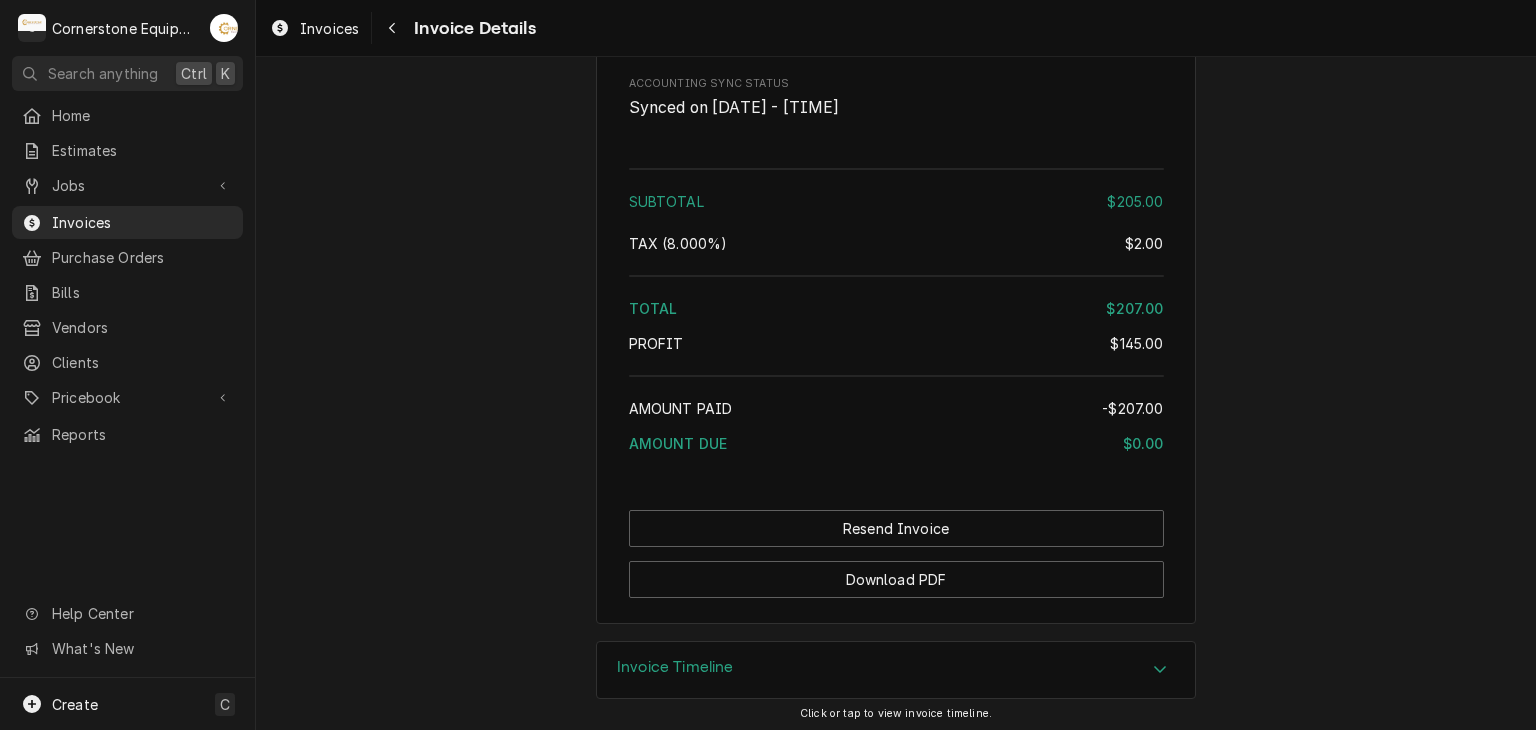 click on "Invoices   Invoice Details" at bounding box center [399, 28] 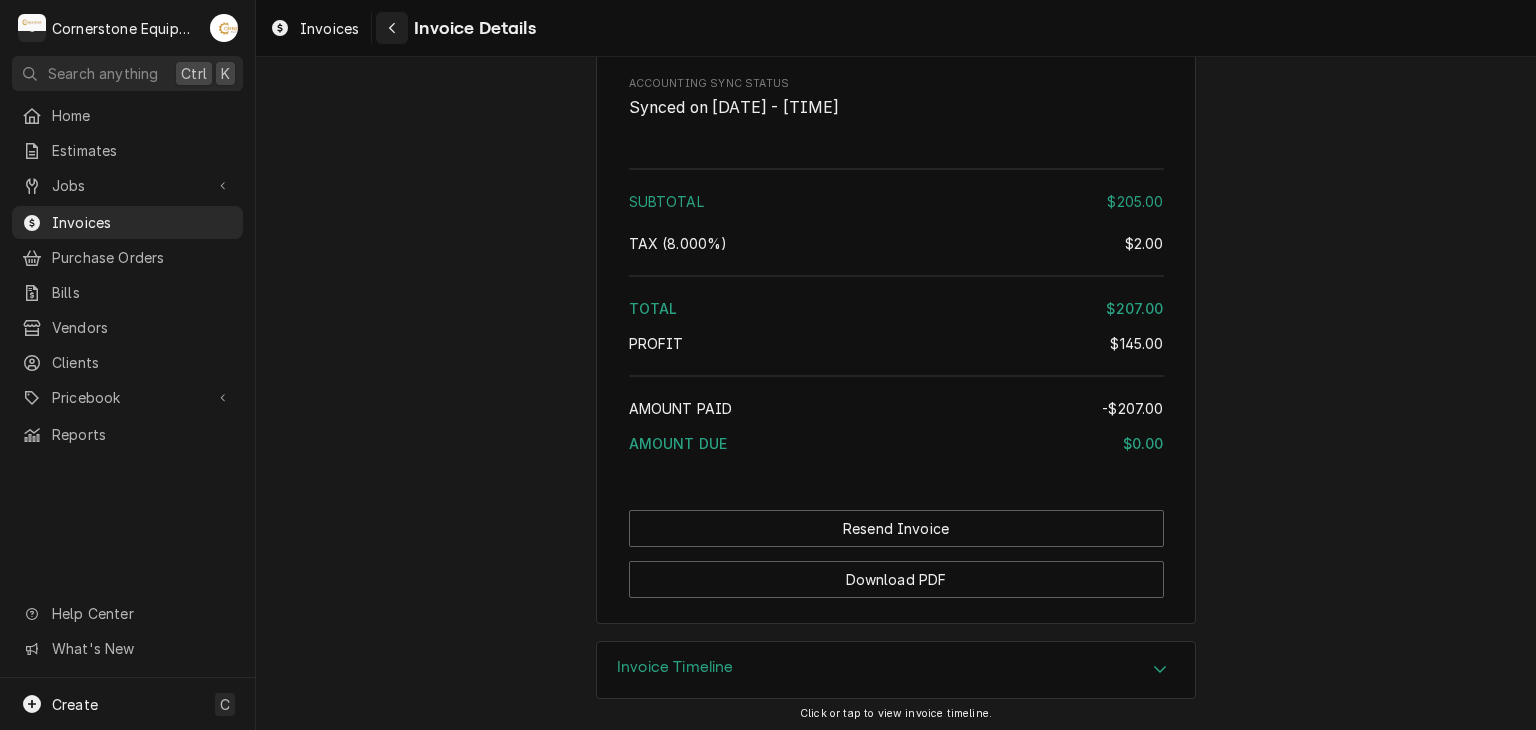 click 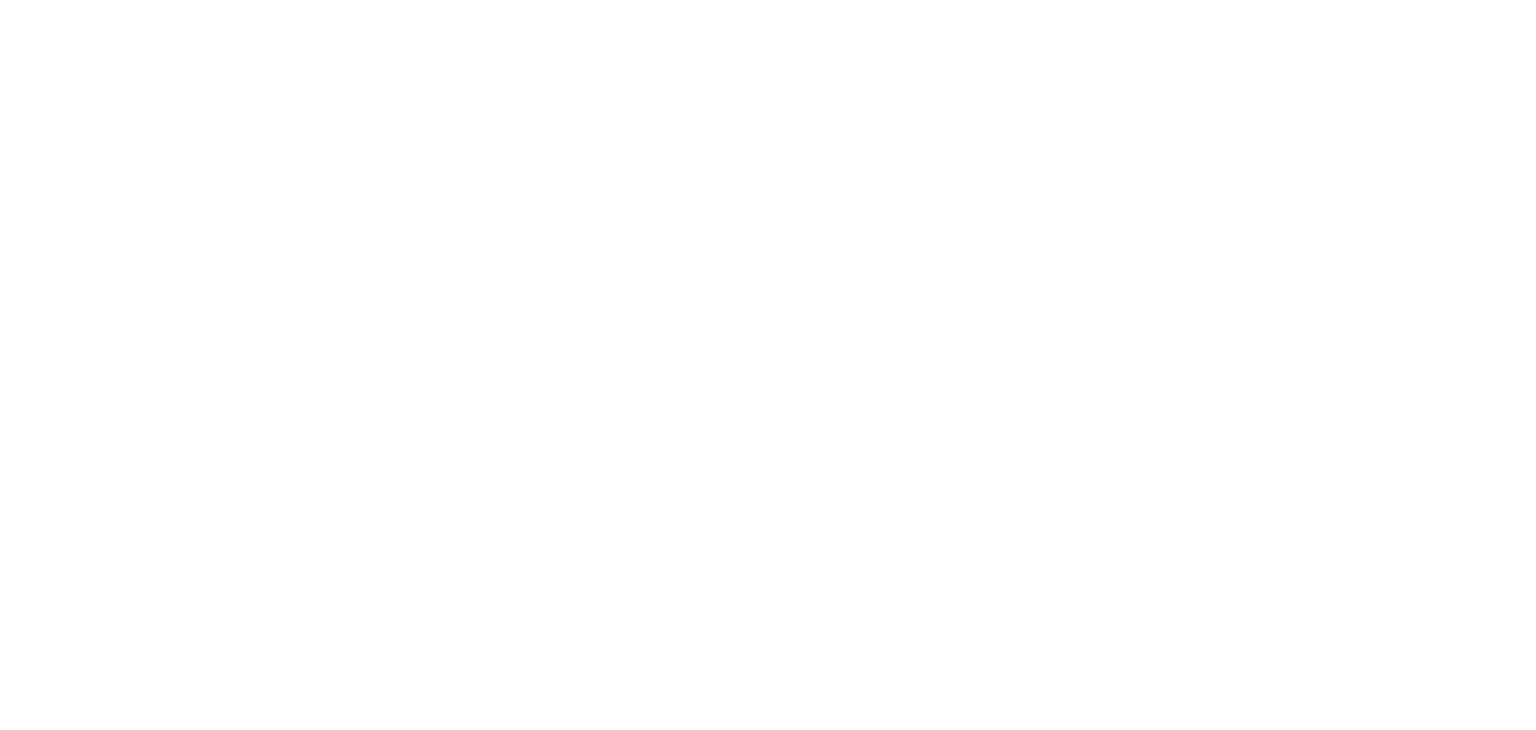 scroll, scrollTop: 0, scrollLeft: 0, axis: both 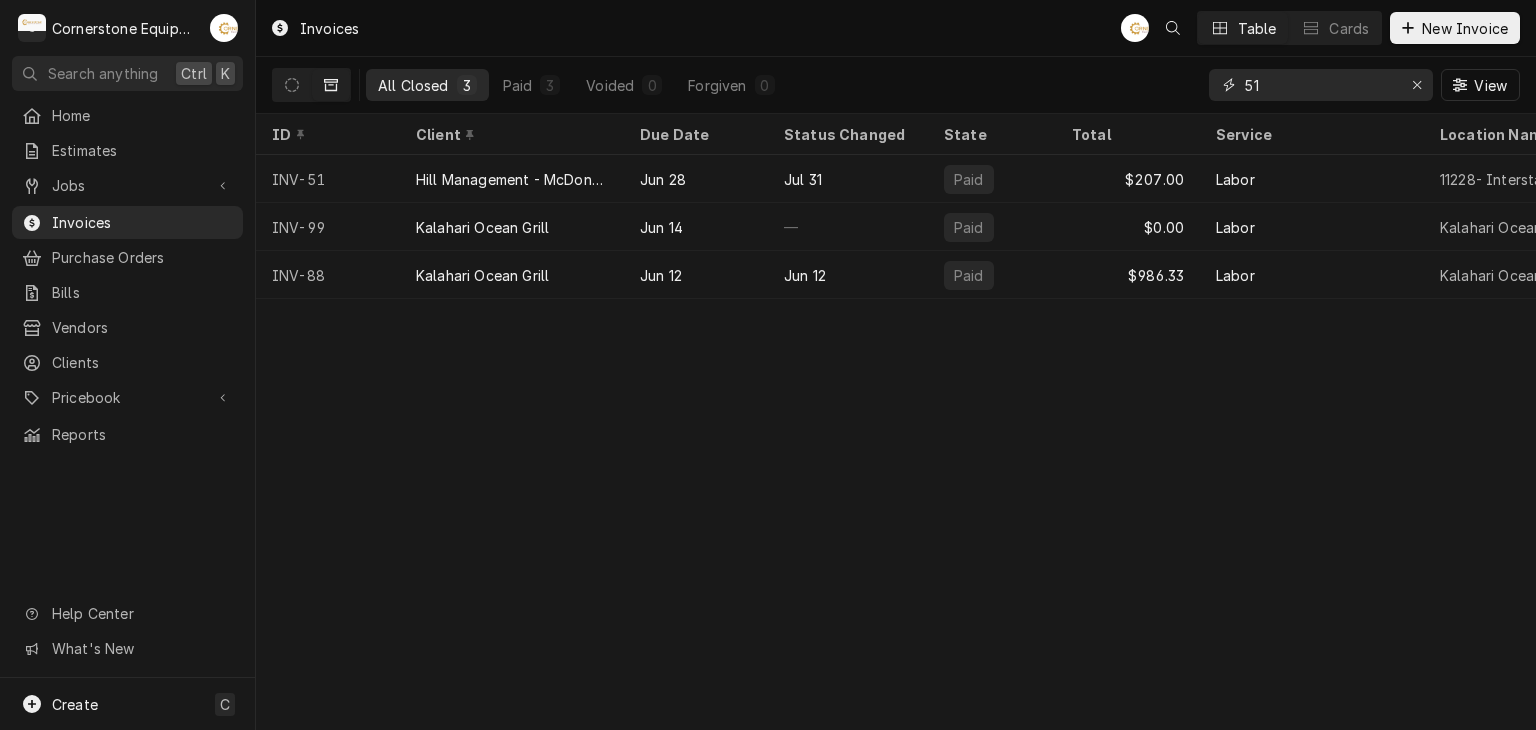 click on "51" at bounding box center (1320, 85) 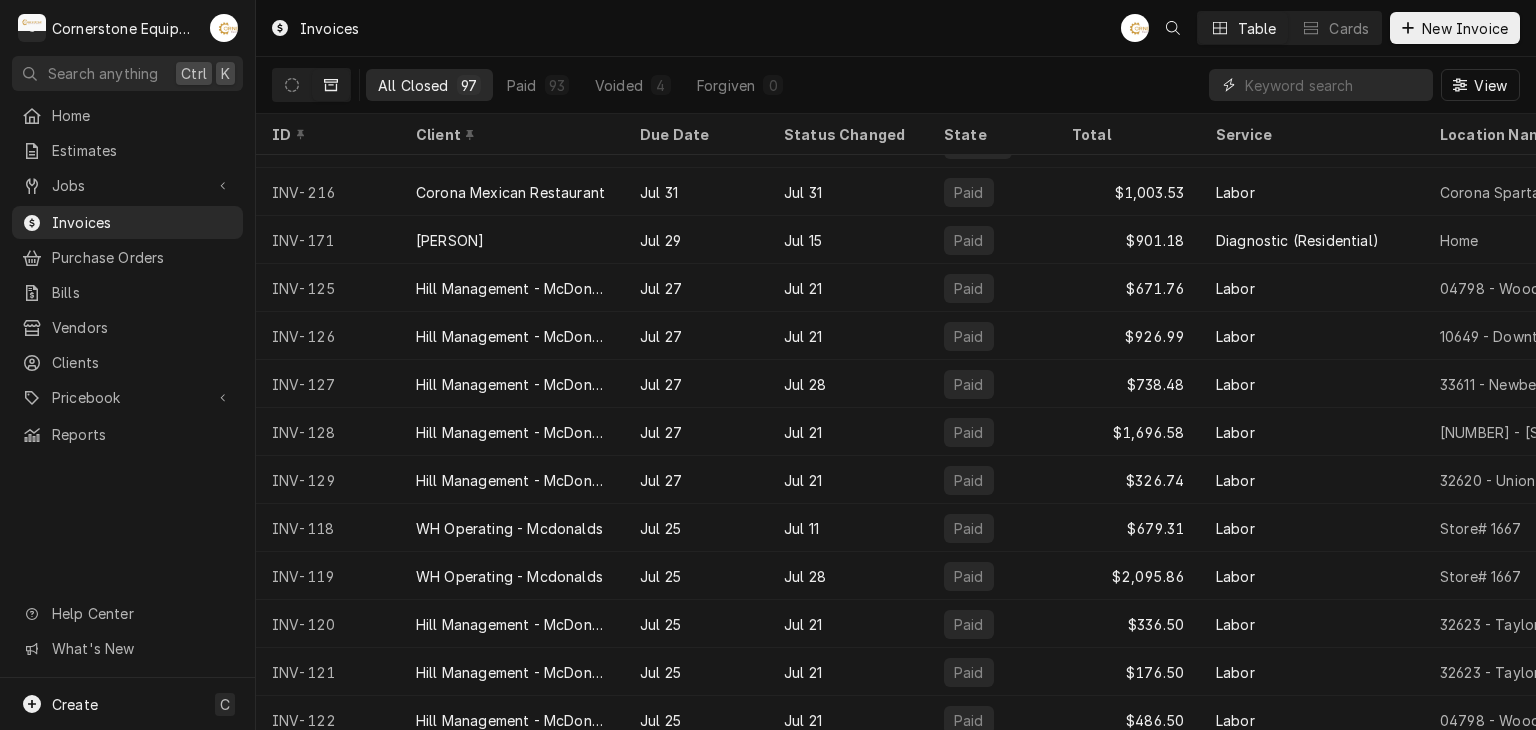 scroll, scrollTop: 0, scrollLeft: 0, axis: both 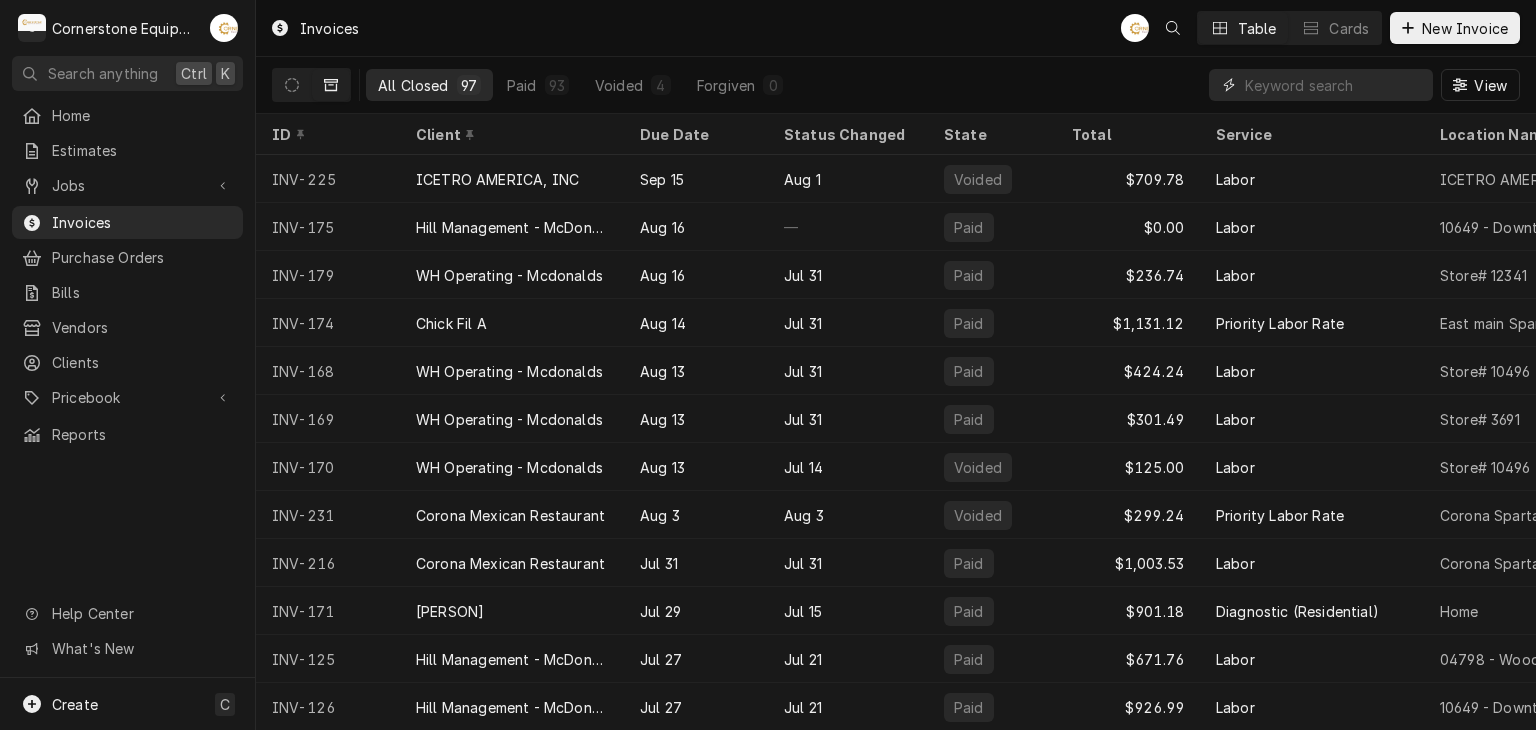 click at bounding box center [1334, 85] 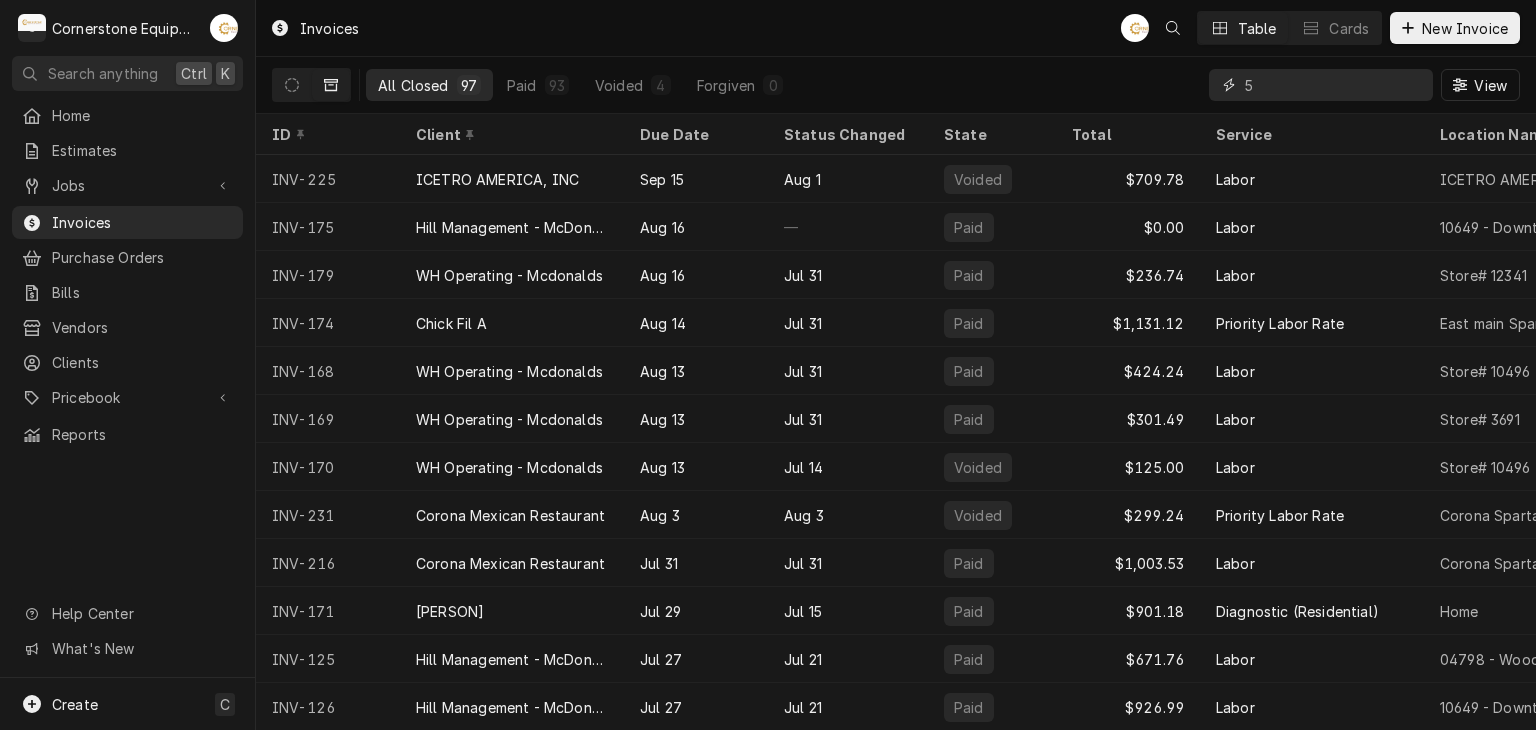 type on "51" 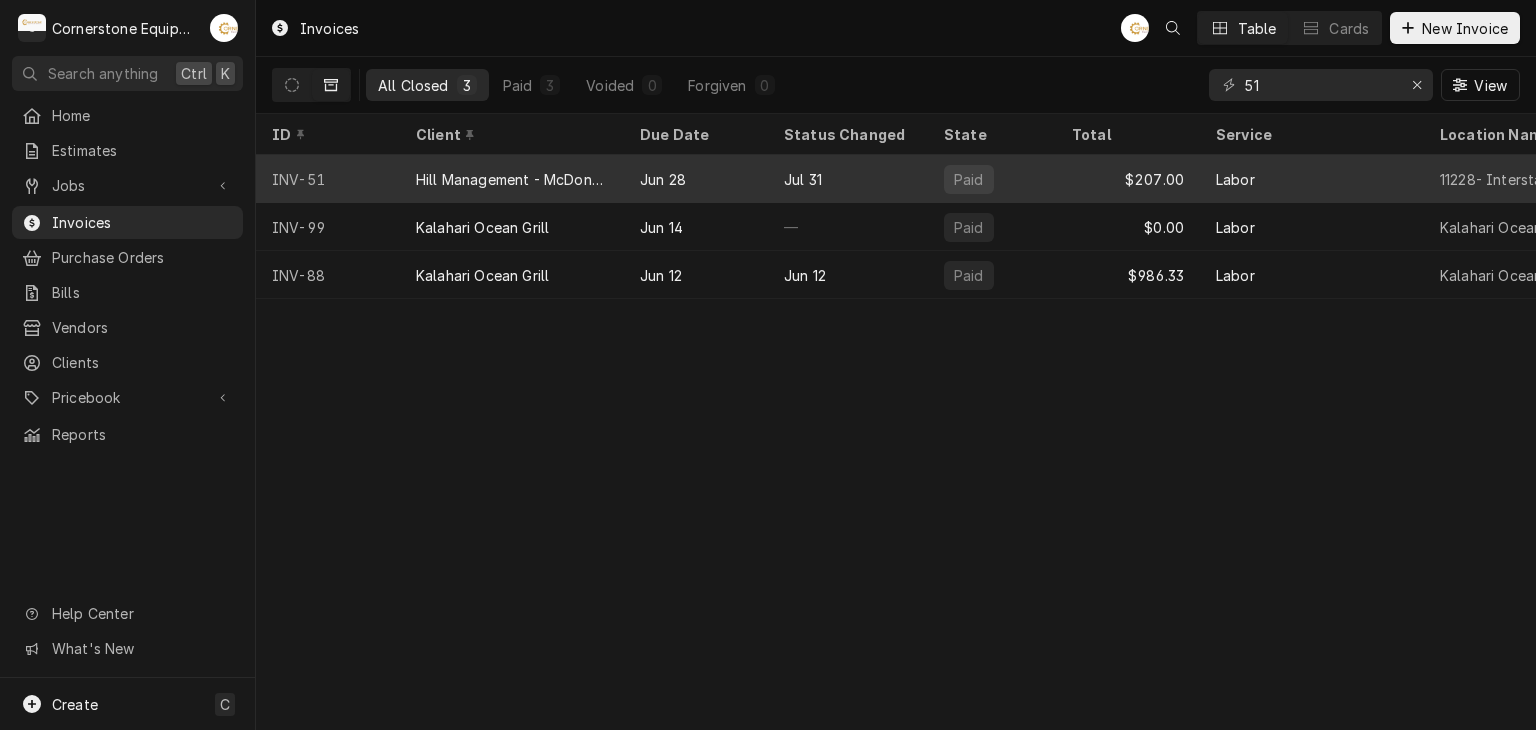 click on "Jul 31" at bounding box center [848, 179] 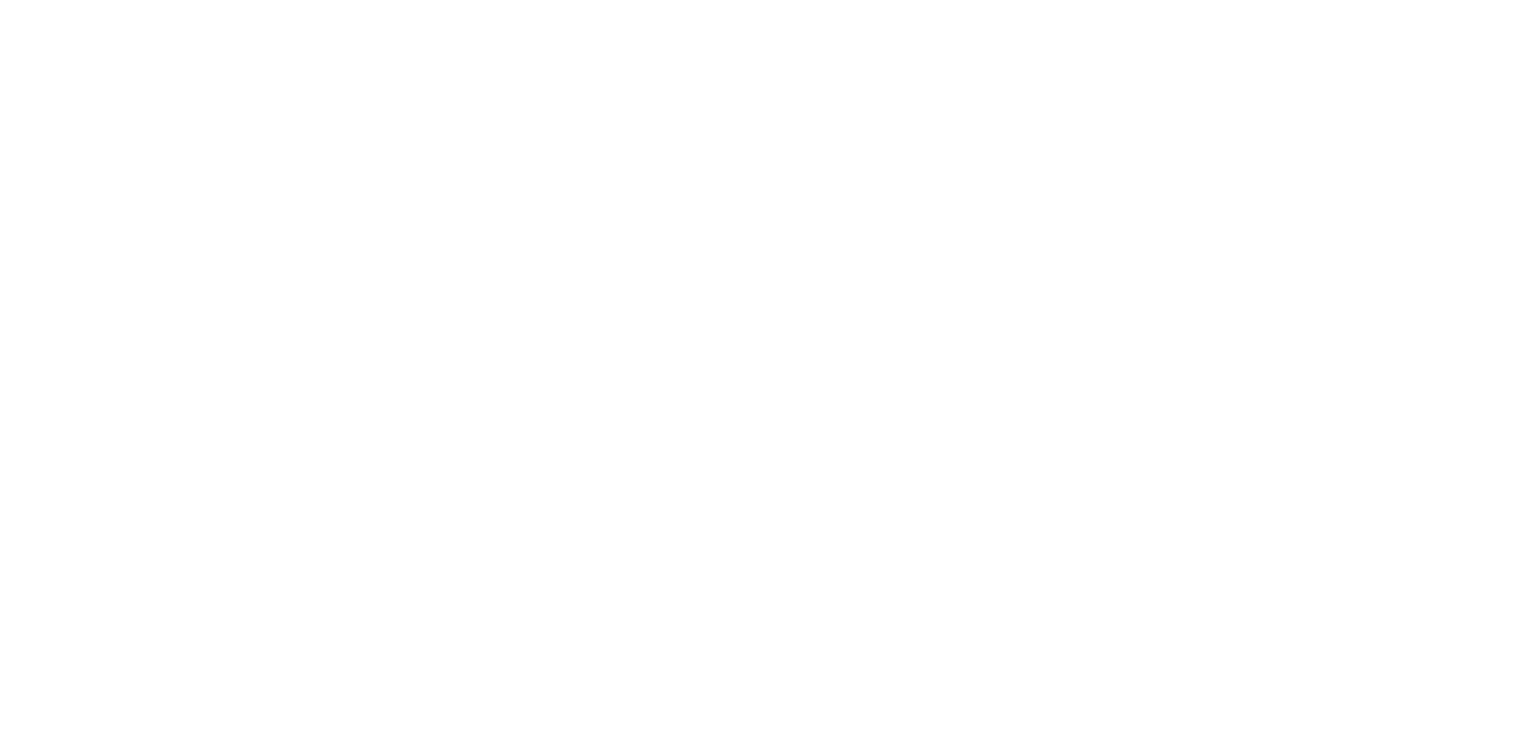 scroll, scrollTop: 0, scrollLeft: 0, axis: both 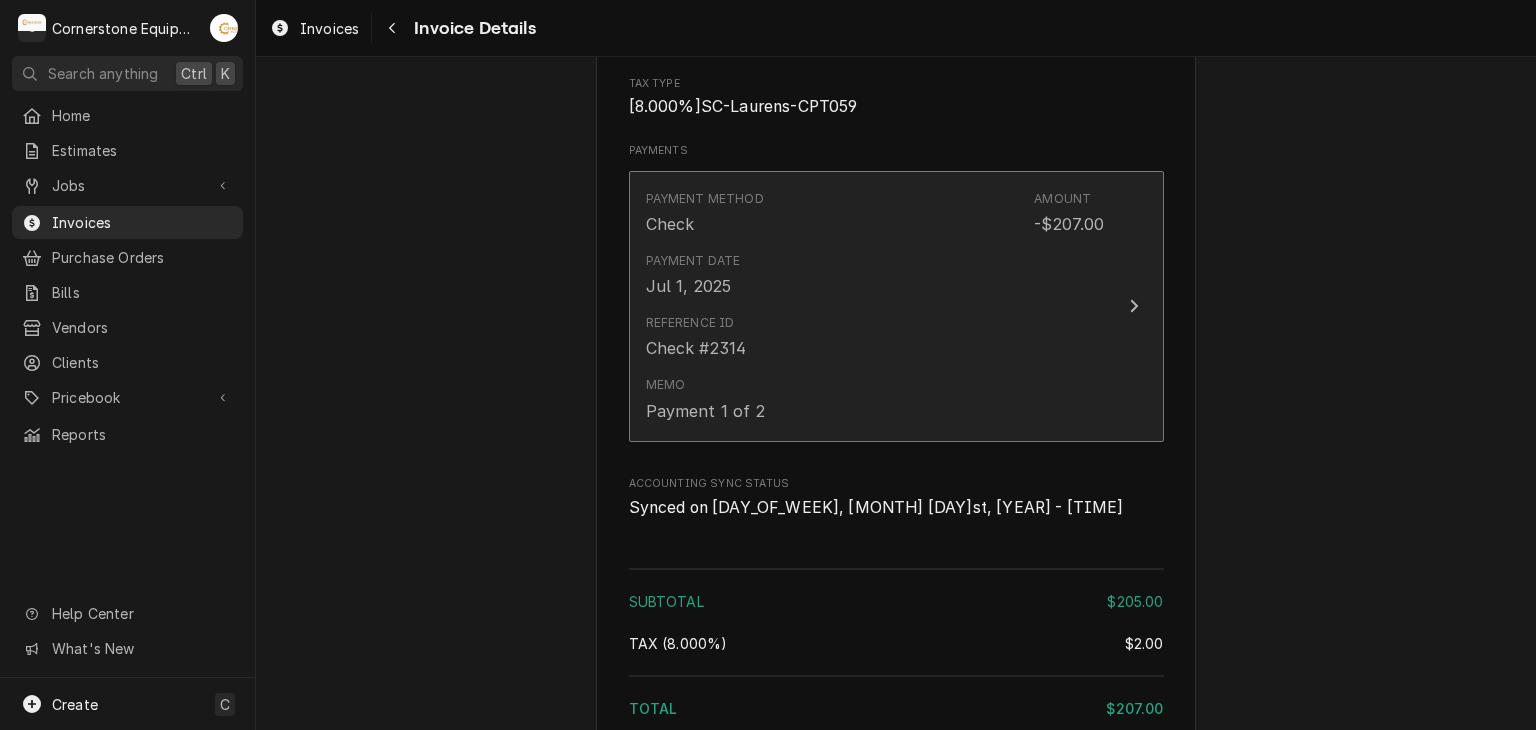 click on "Jul 1, 2025" at bounding box center (689, 286) 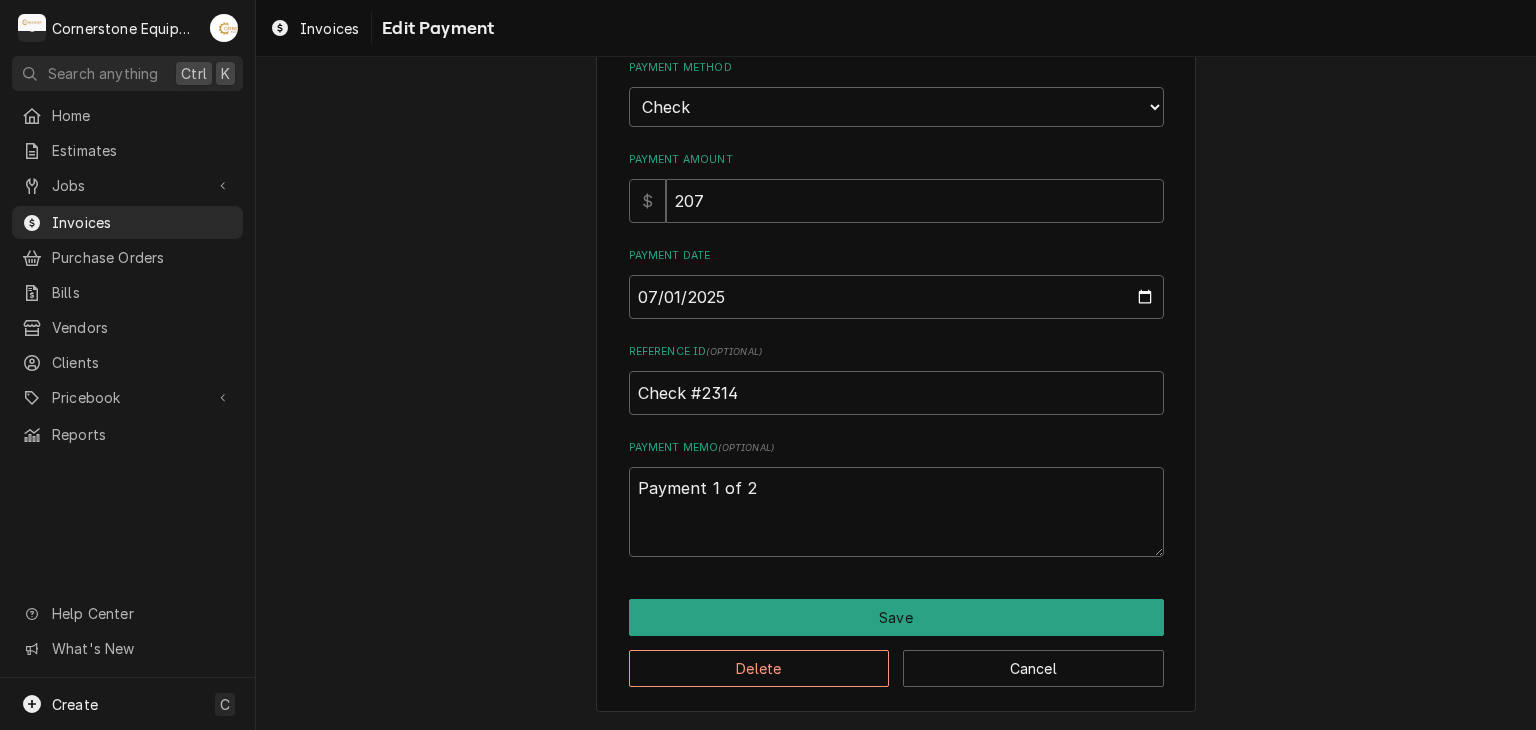 scroll, scrollTop: 0, scrollLeft: 0, axis: both 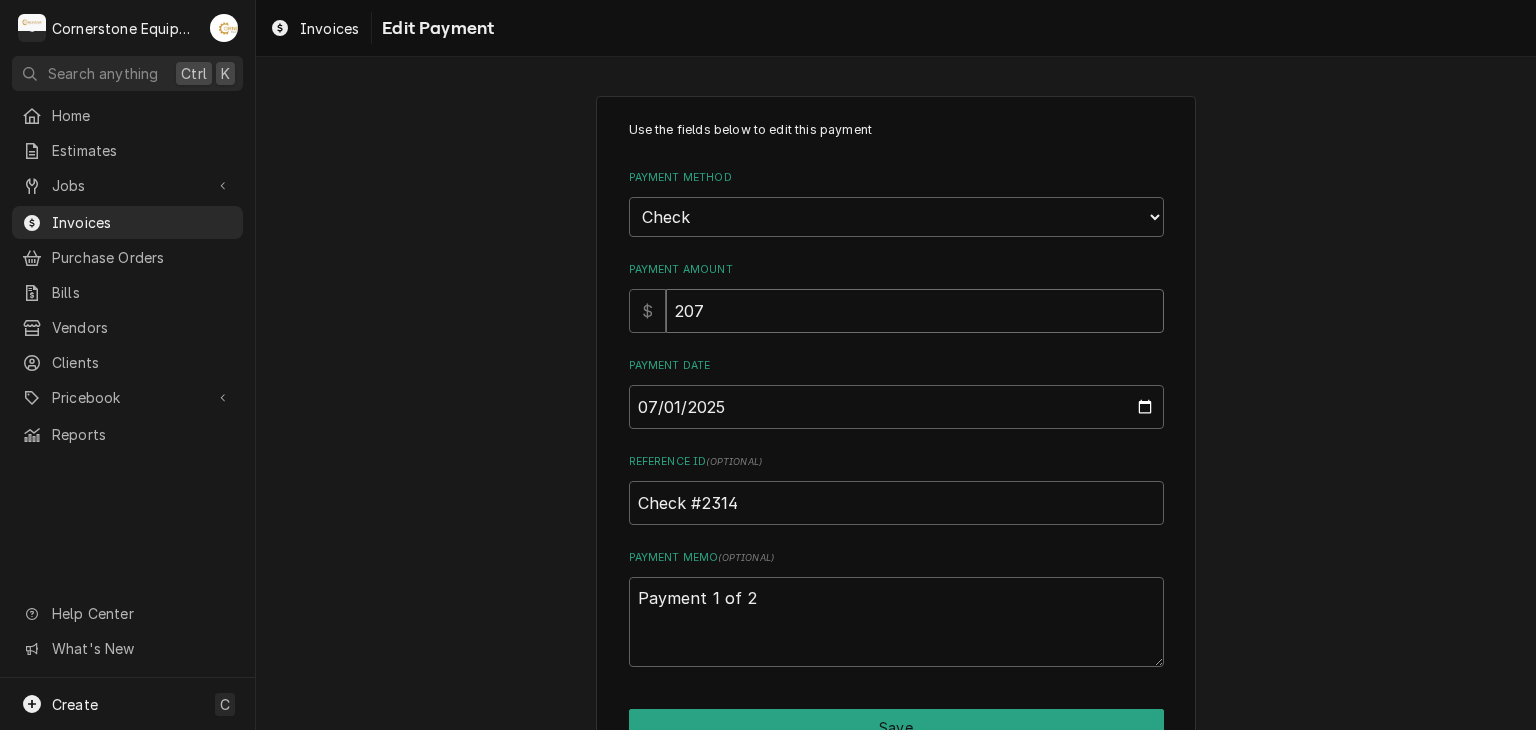 click on "207" at bounding box center (915, 311) 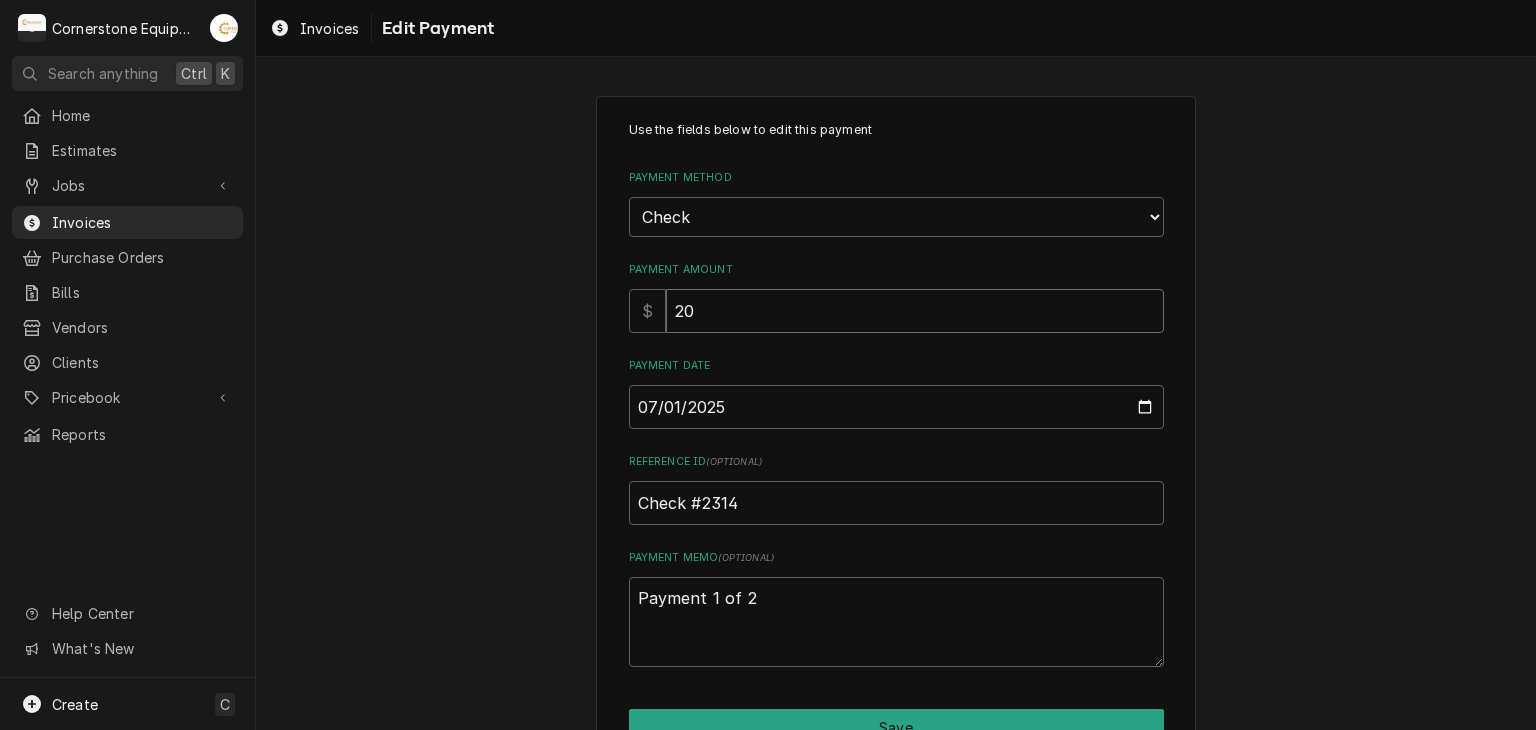 type on "x" 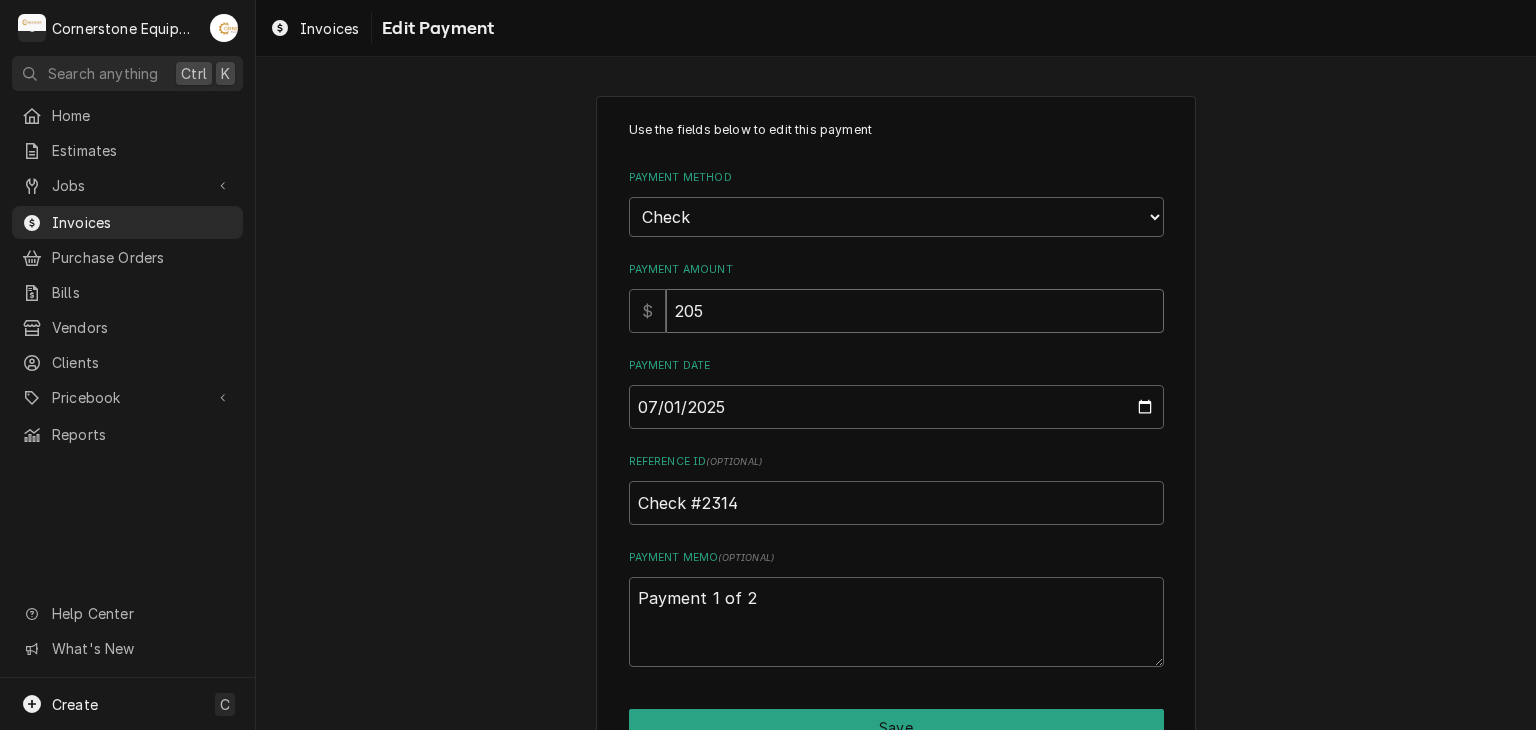 type on "205" 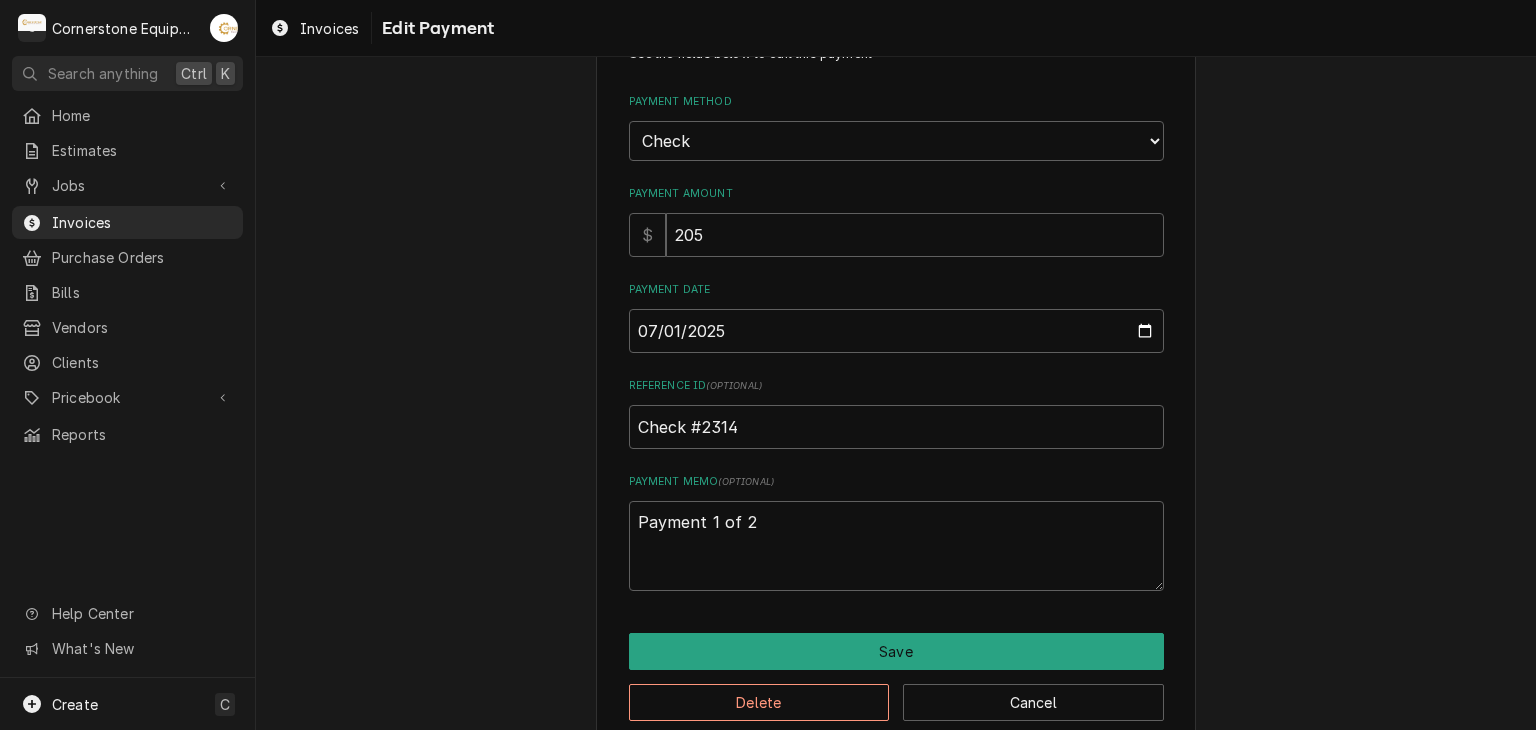 scroll, scrollTop: 107, scrollLeft: 0, axis: vertical 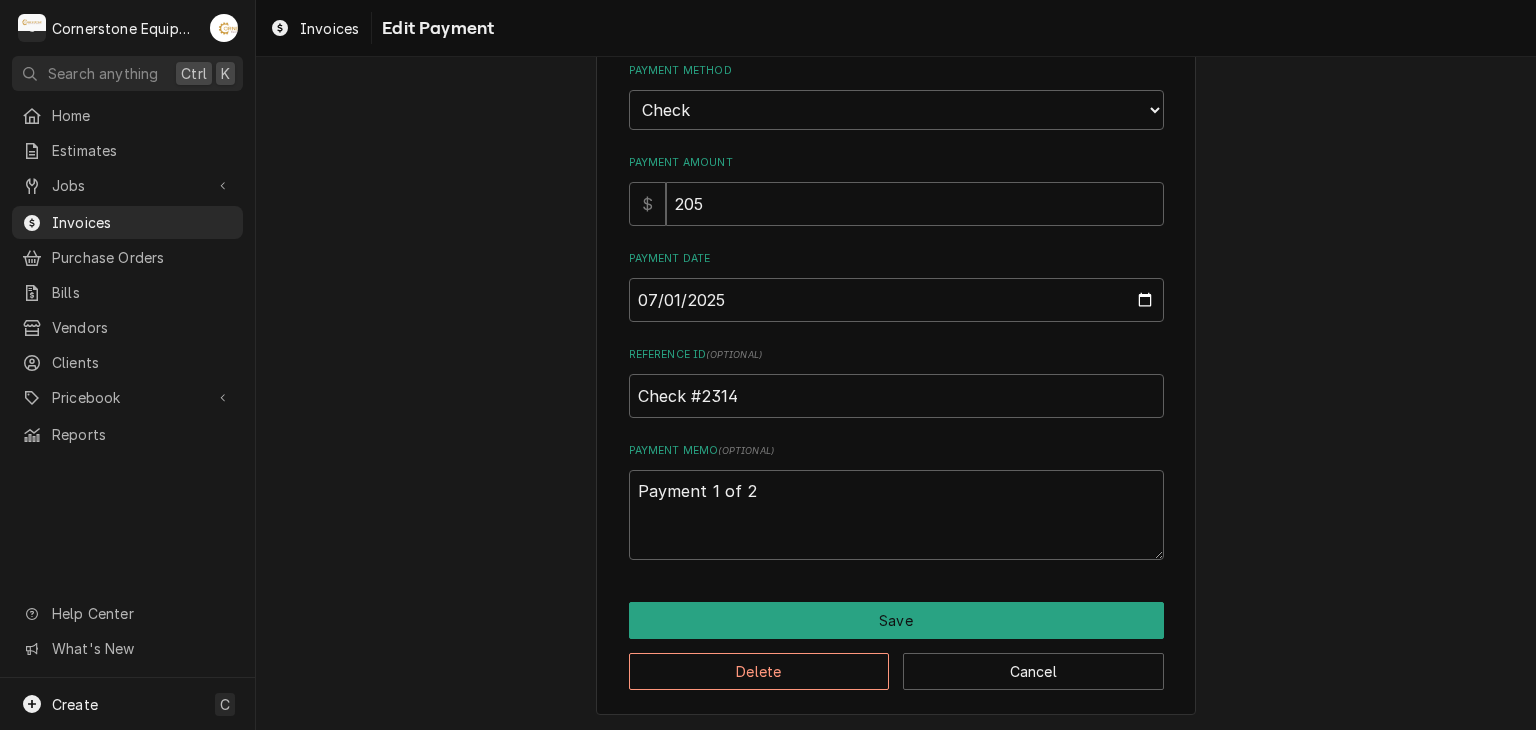 click on "Use the fields below to edit this payment Payment Method Choose a Payment Method... Cash Check Credit/Debit Card ACH/eCheck Other Payment Amount $ 205 Payment Date 2025-07-01 Reference ID  ( optional ) Check #2314 Payment Memo  ( optional ) Payment 1 of 2 Save Delete Cancel" at bounding box center [896, 352] 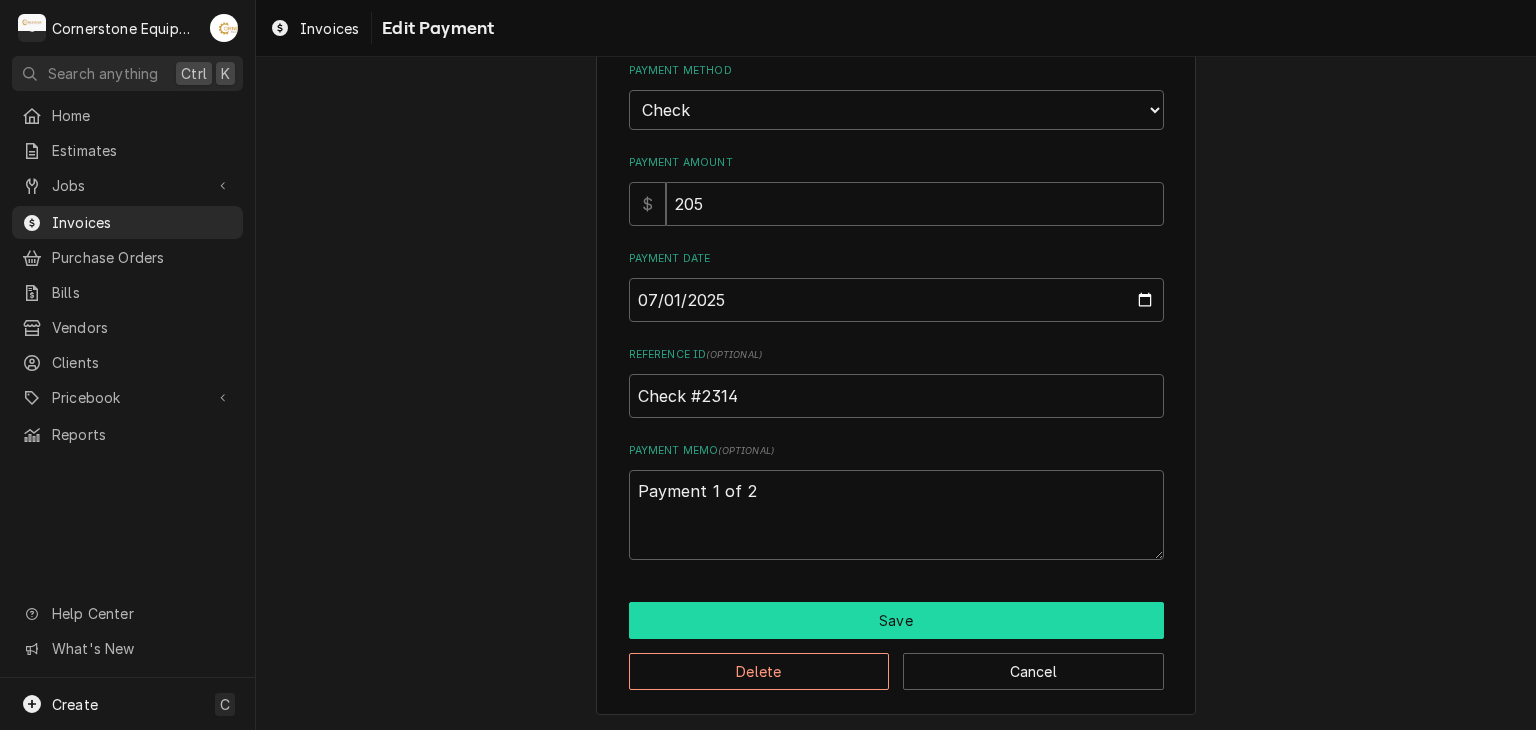 click on "Save" at bounding box center (896, 620) 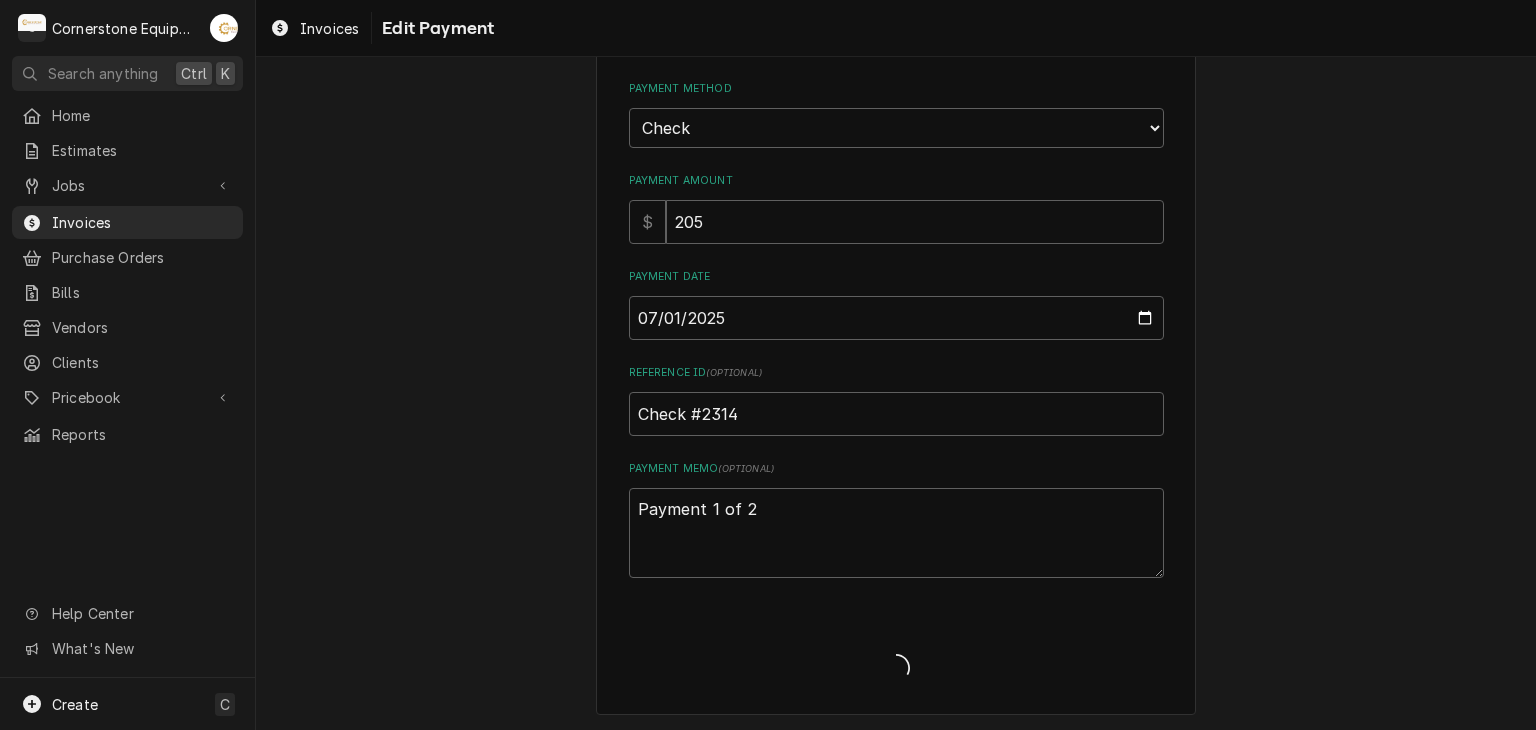 type on "x" 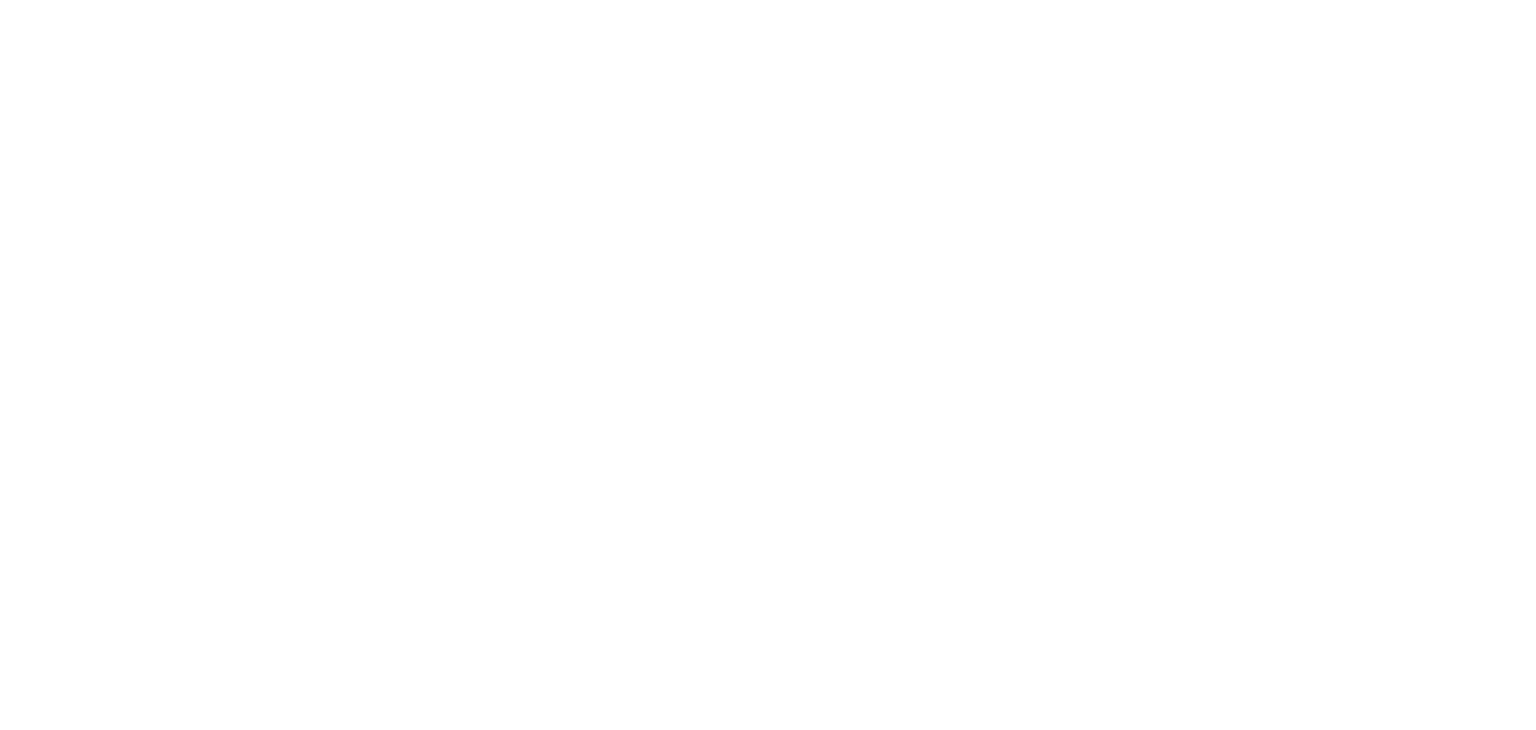 scroll, scrollTop: 0, scrollLeft: 0, axis: both 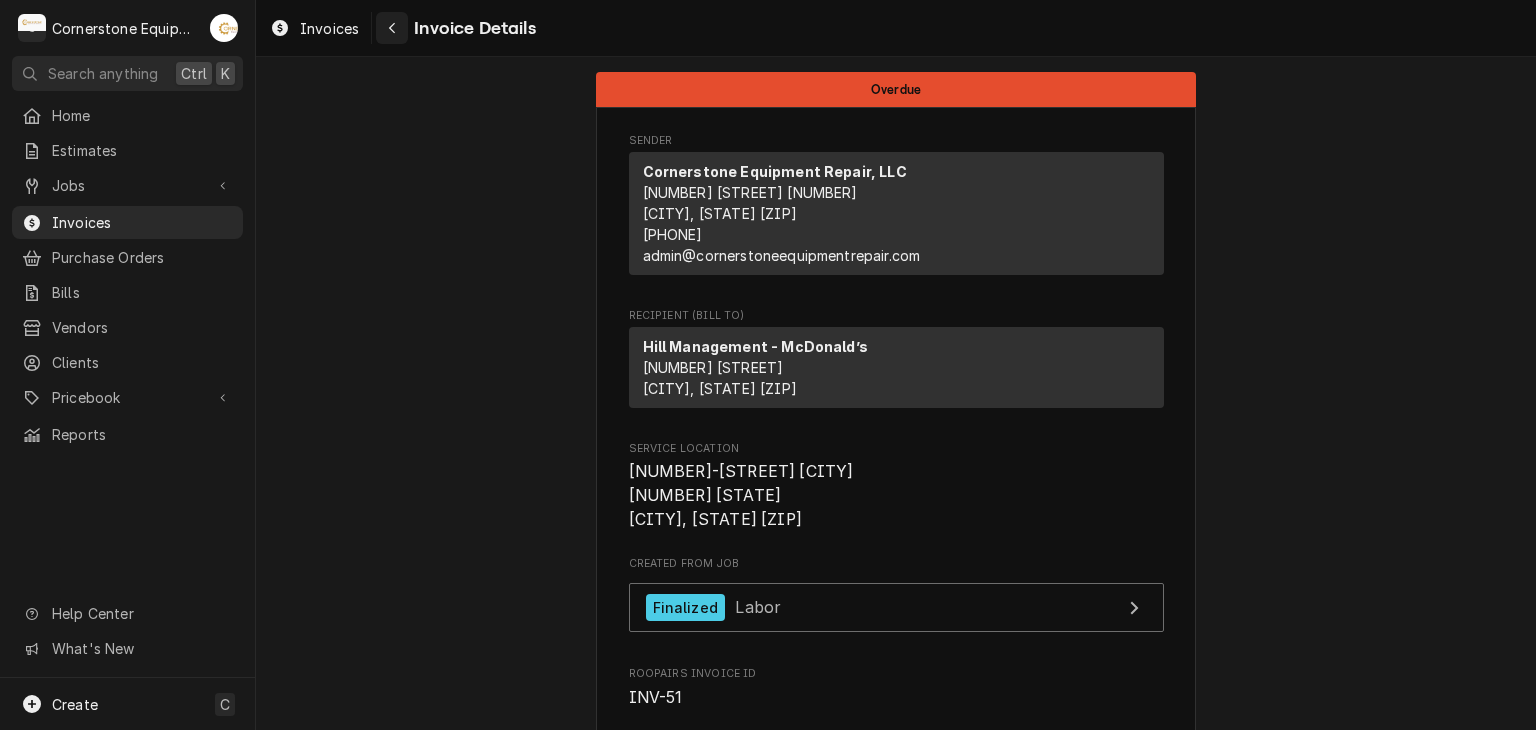 click at bounding box center (392, 28) 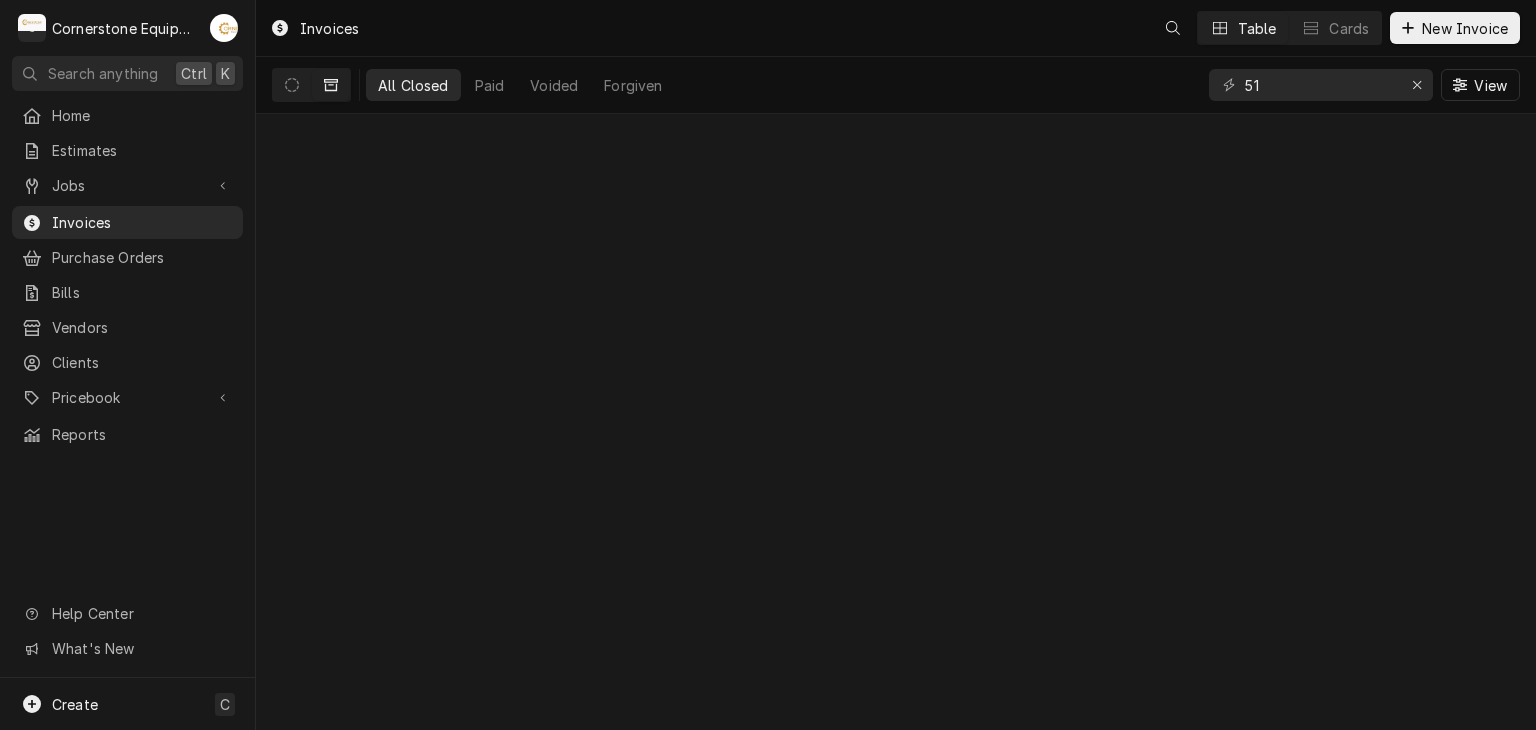 scroll, scrollTop: 0, scrollLeft: 0, axis: both 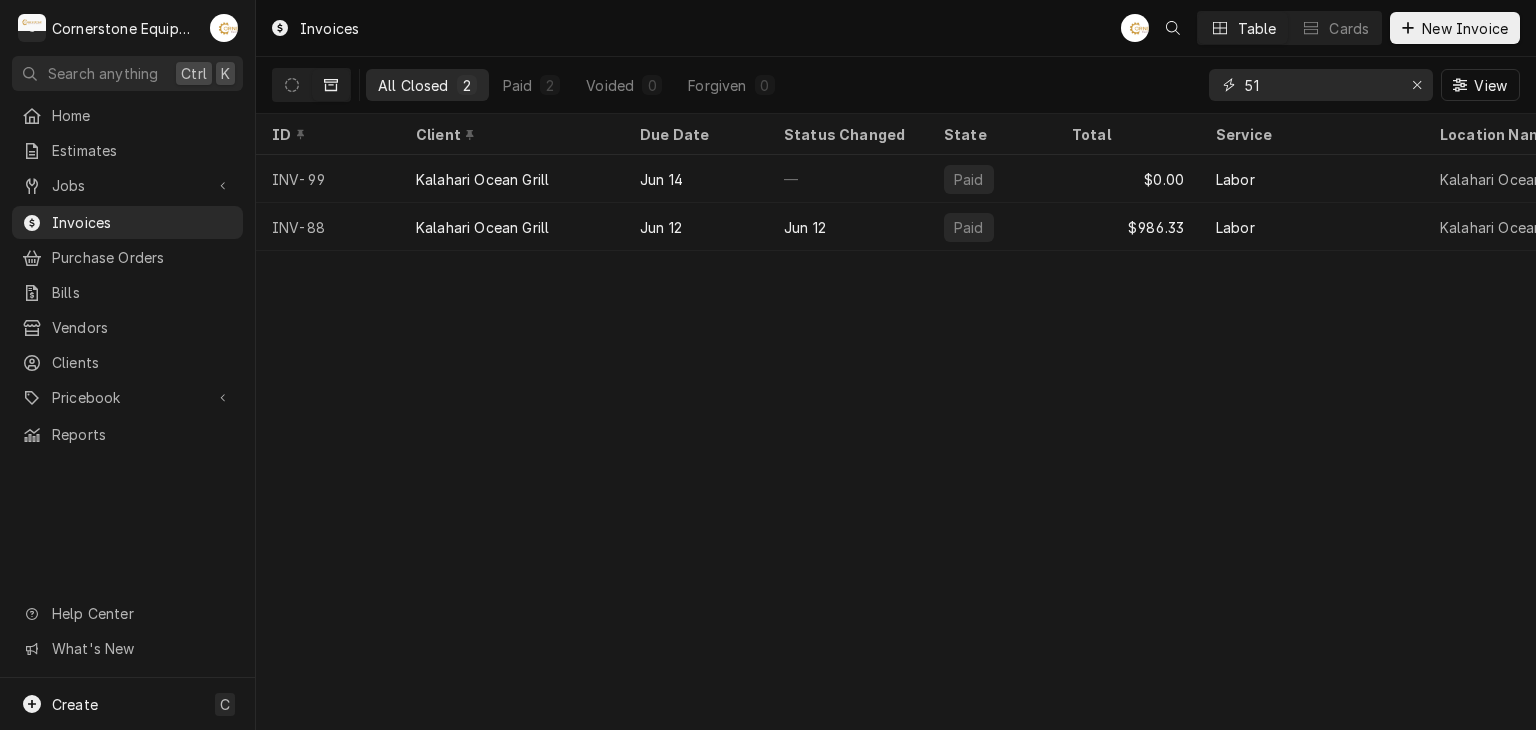 drag, startPoint x: 1286, startPoint y: 93, endPoint x: 1316, endPoint y: 93, distance: 30 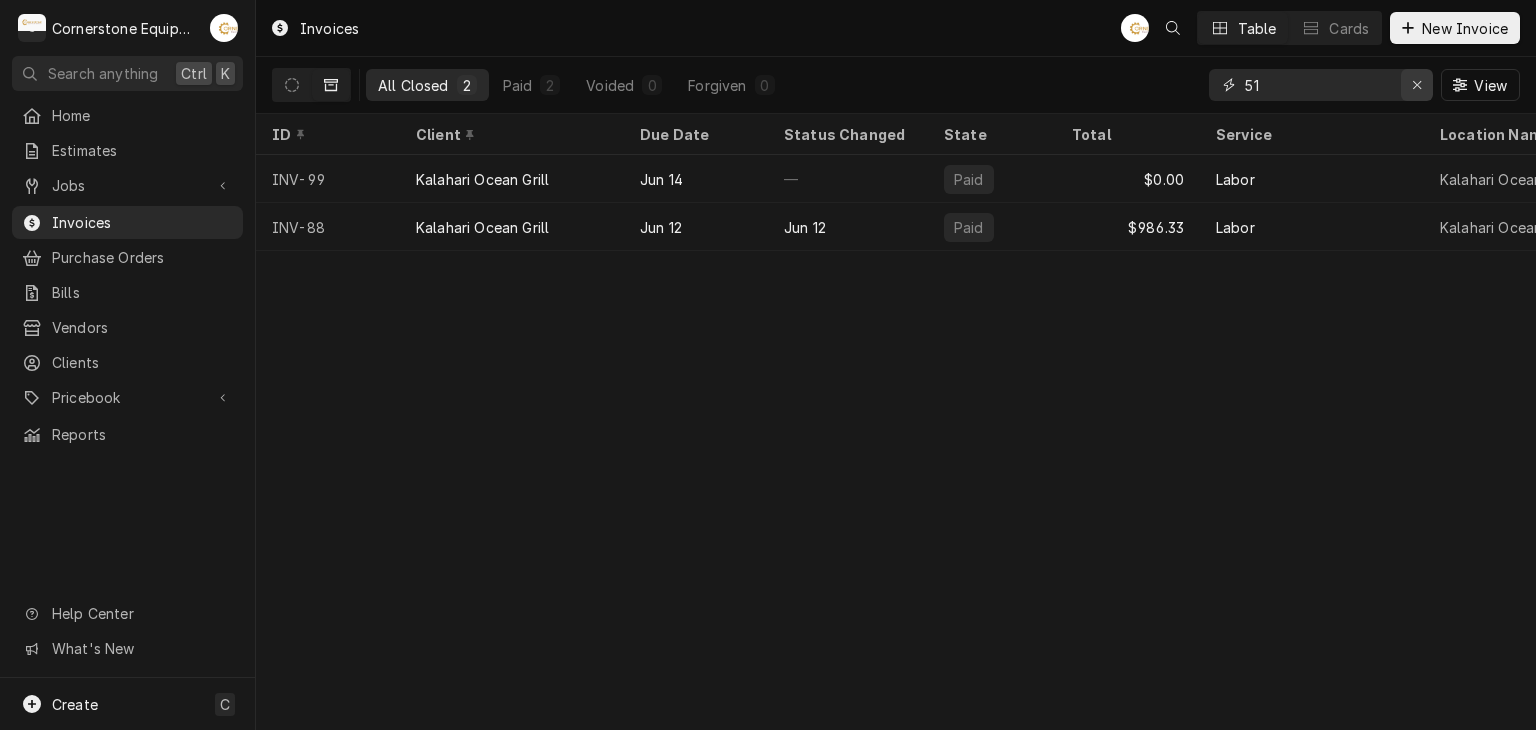 click 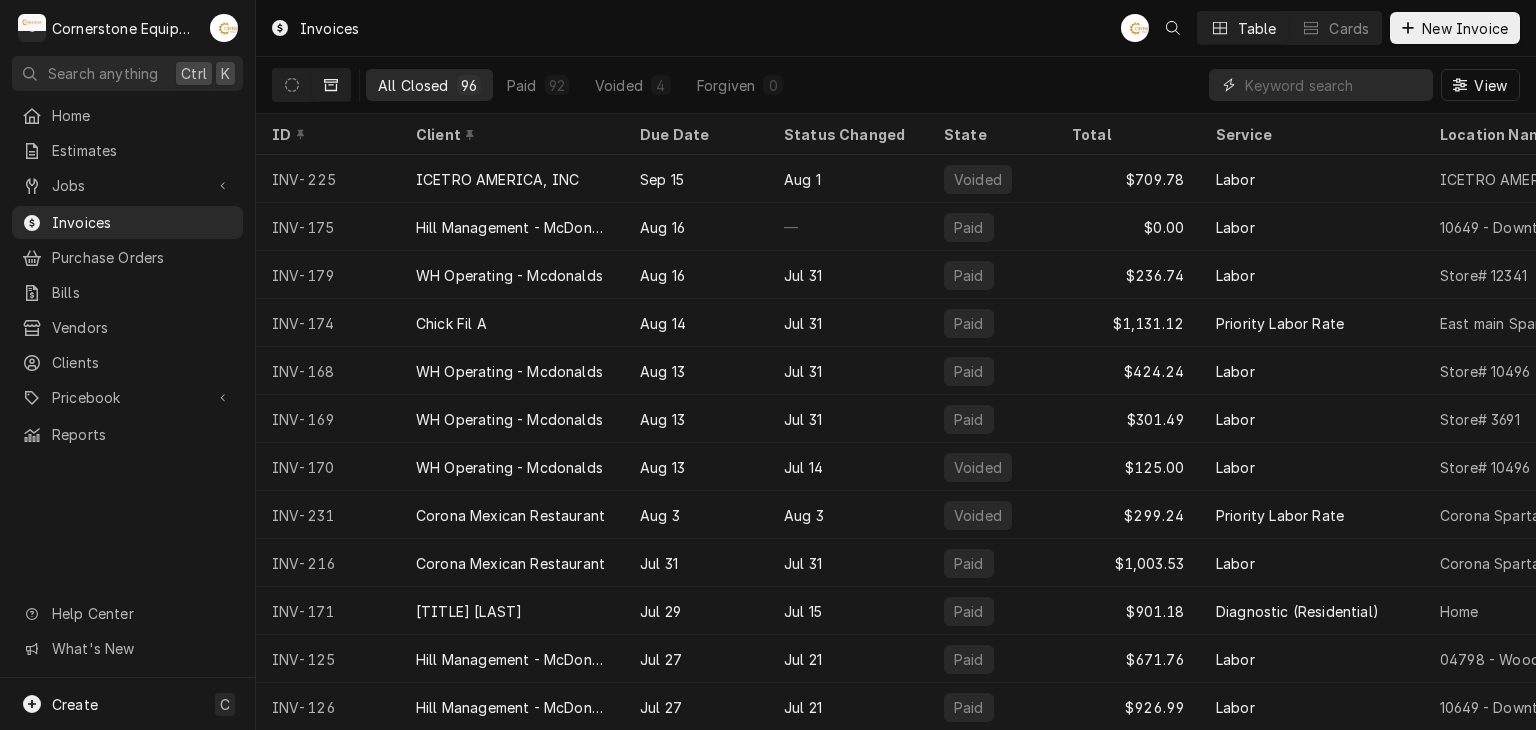click at bounding box center (1334, 85) 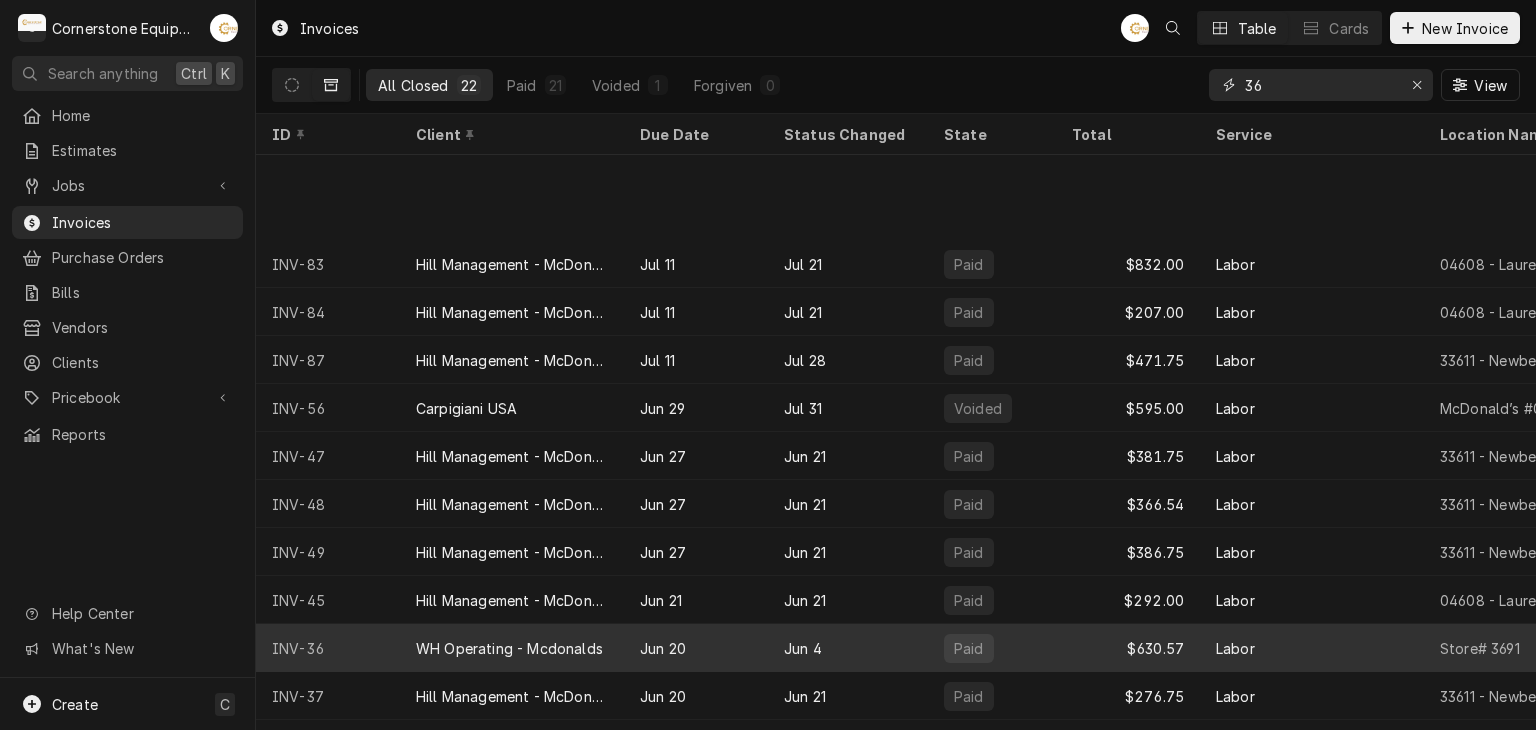 scroll, scrollTop: 251, scrollLeft: 0, axis: vertical 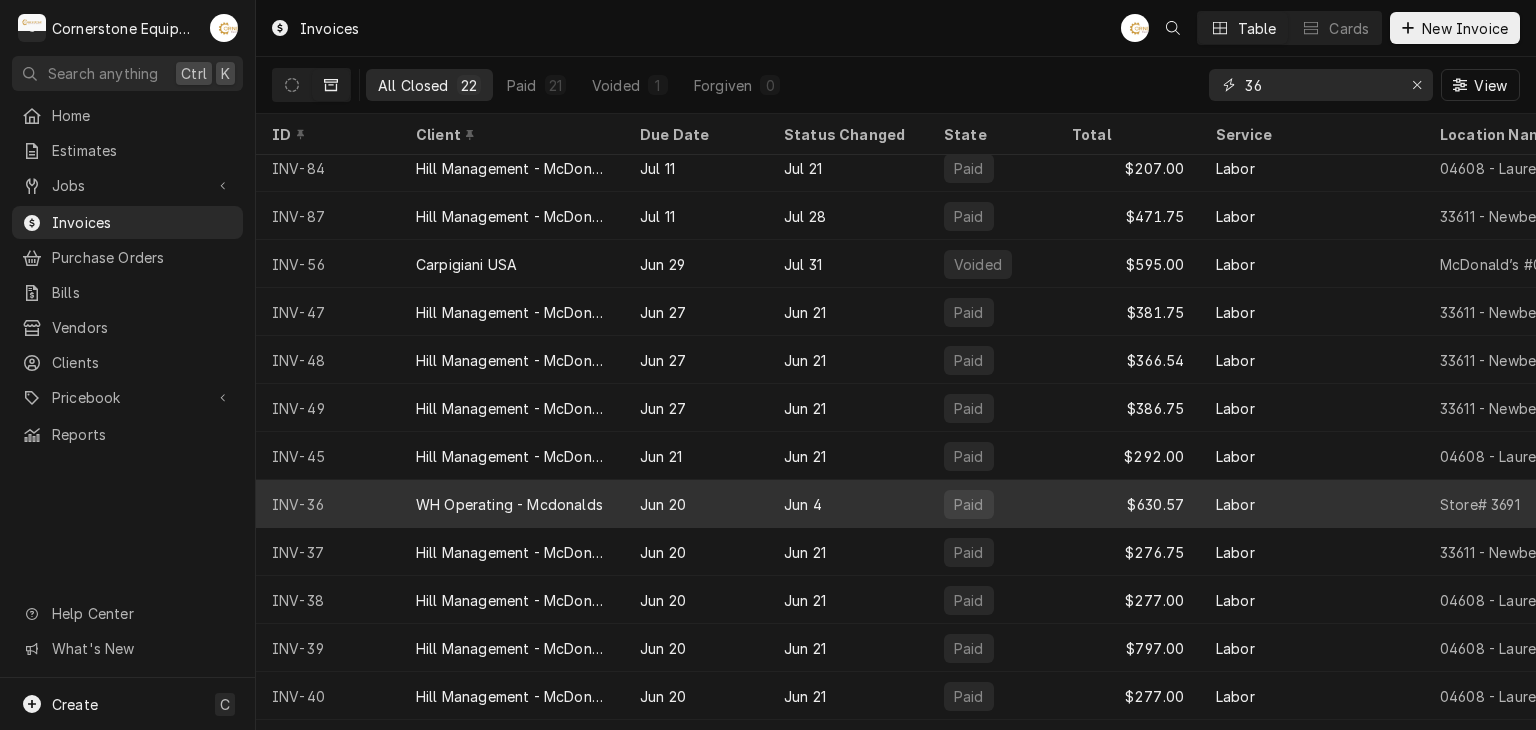 type on "36" 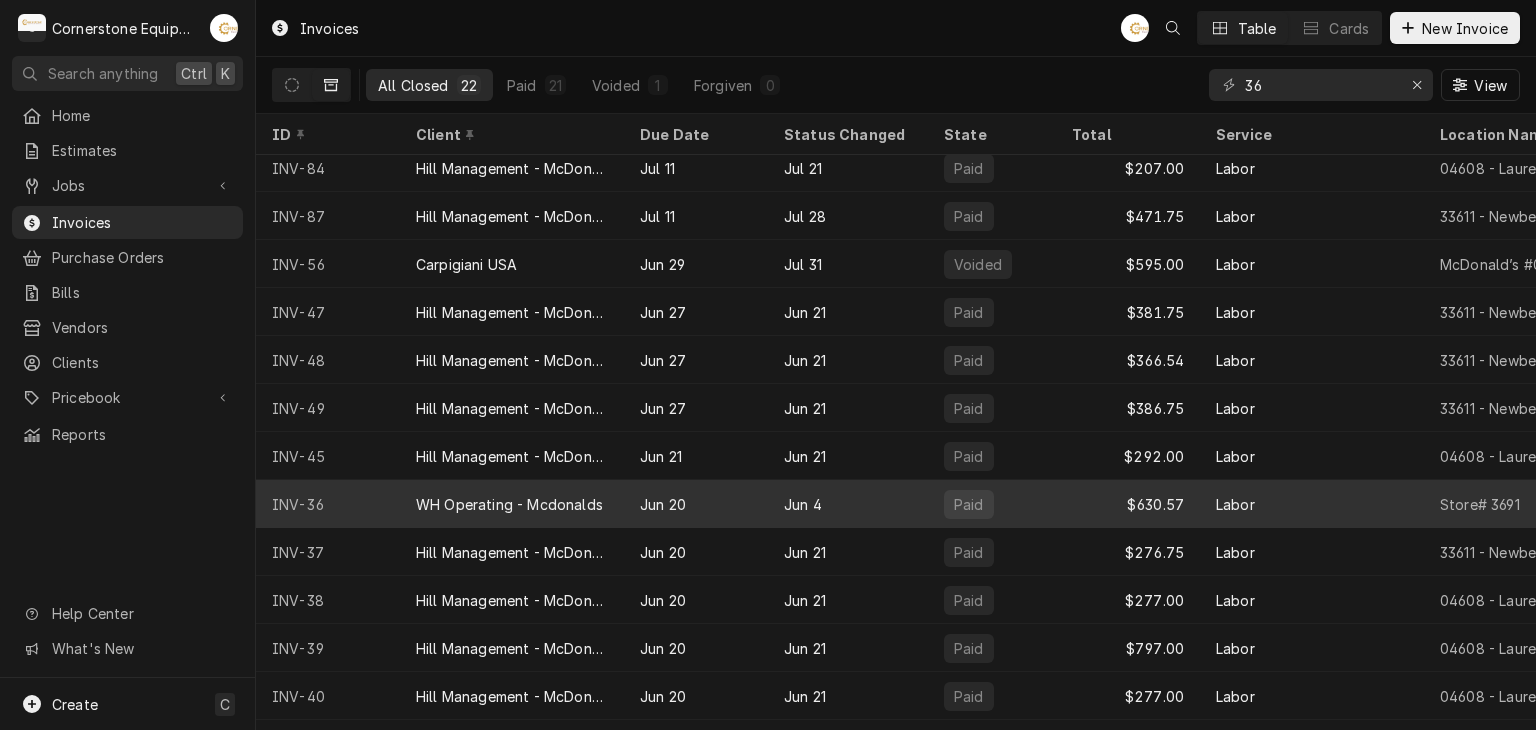 click on "Jun 20" at bounding box center [696, 504] 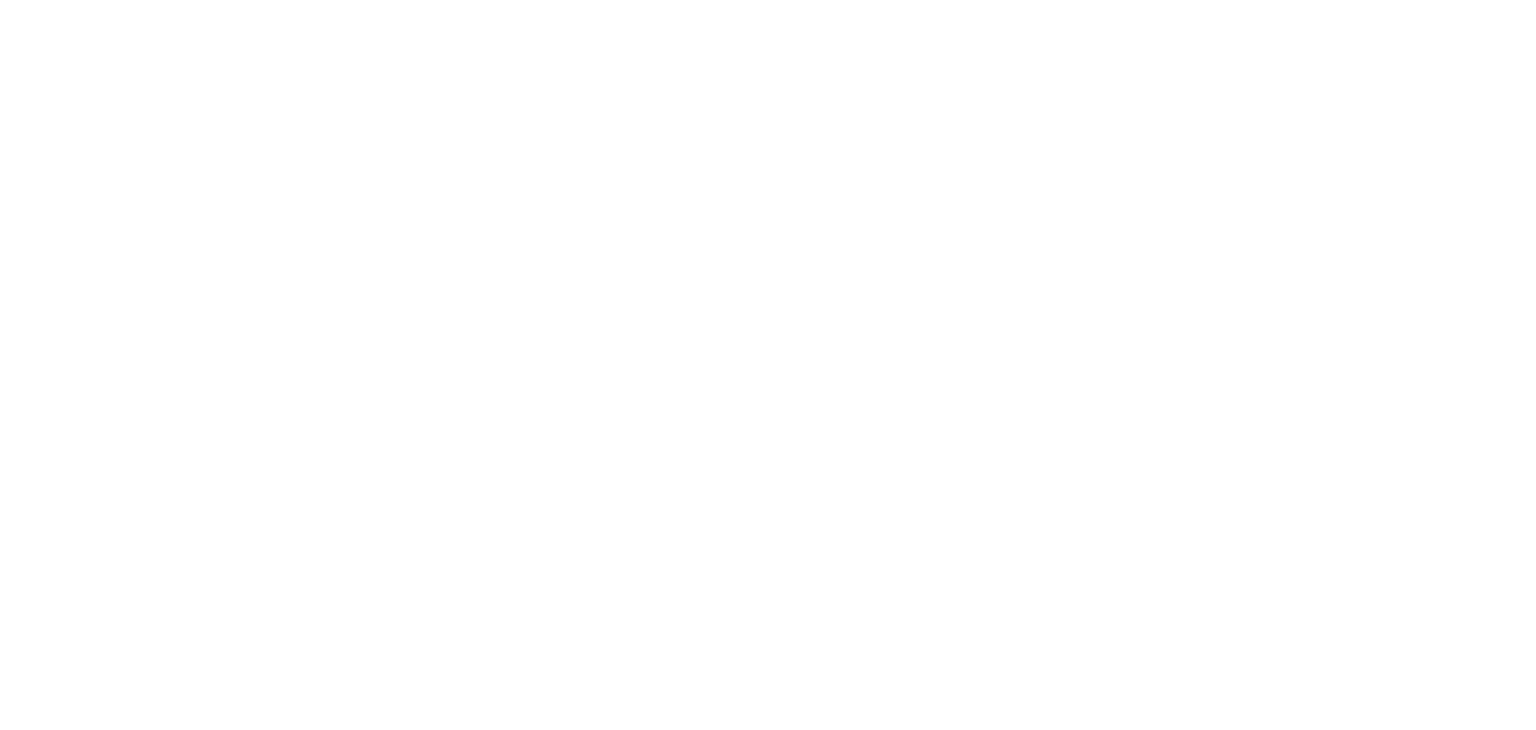 scroll, scrollTop: 0, scrollLeft: 0, axis: both 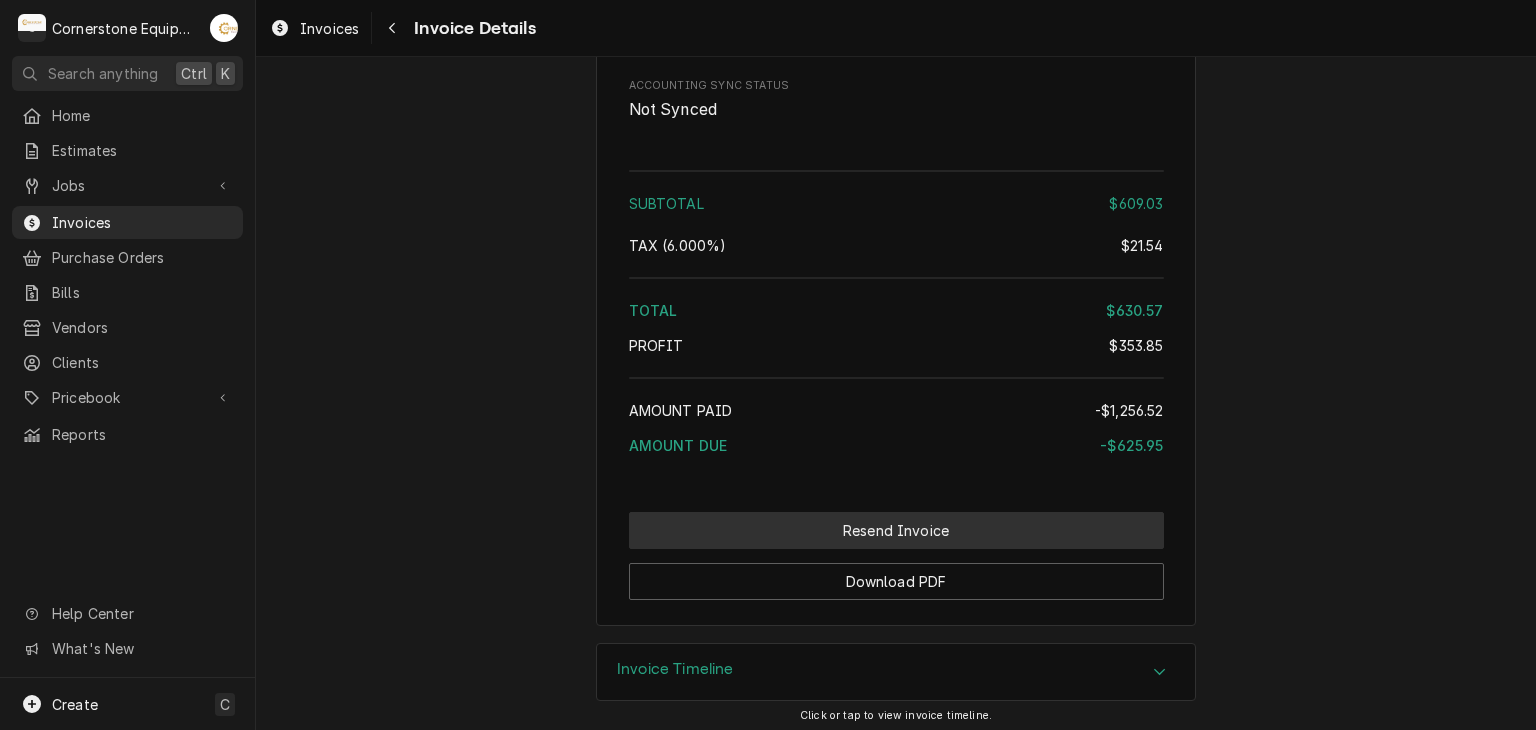 click on "Resend Invoice" at bounding box center (896, 530) 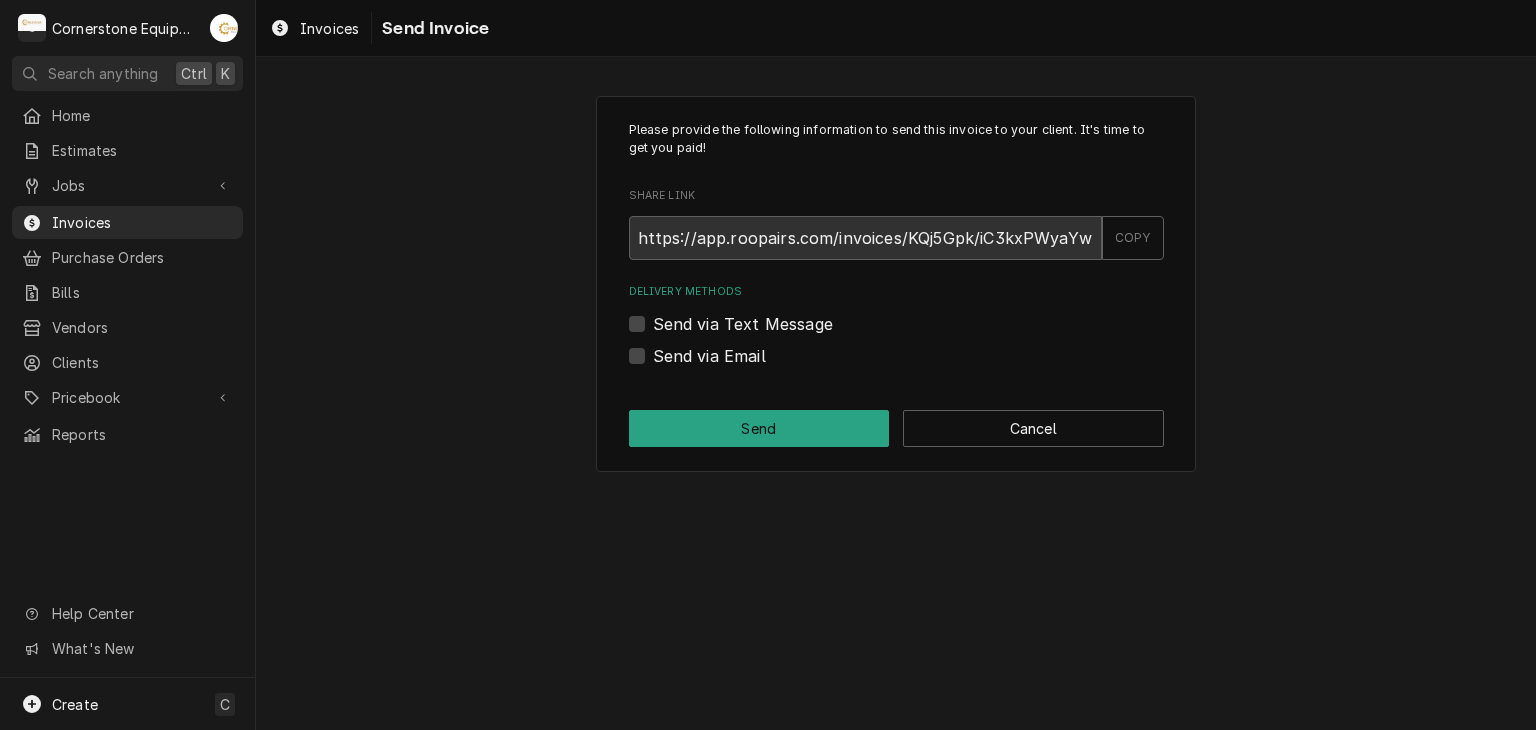 scroll, scrollTop: 0, scrollLeft: 0, axis: both 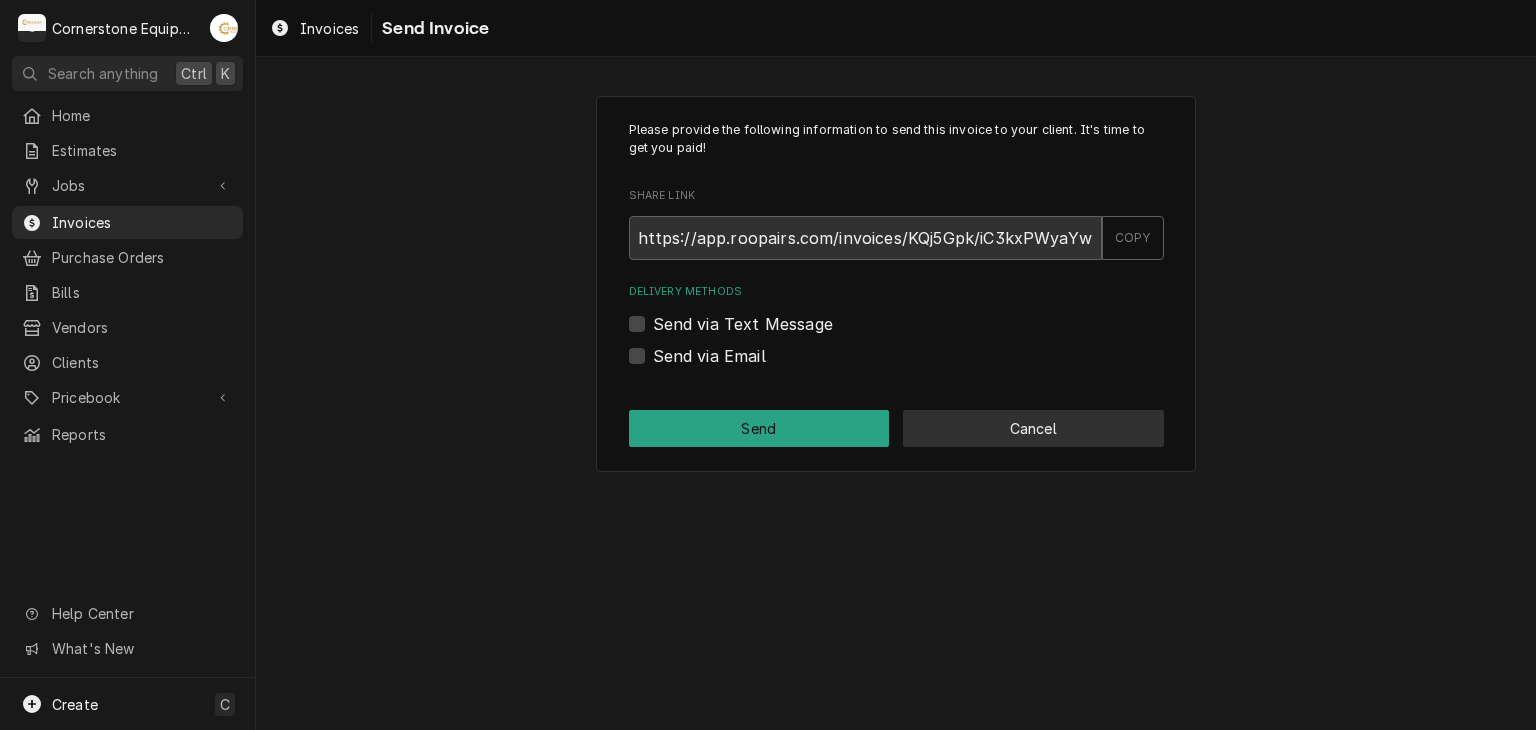 click on "Cancel" at bounding box center (1033, 428) 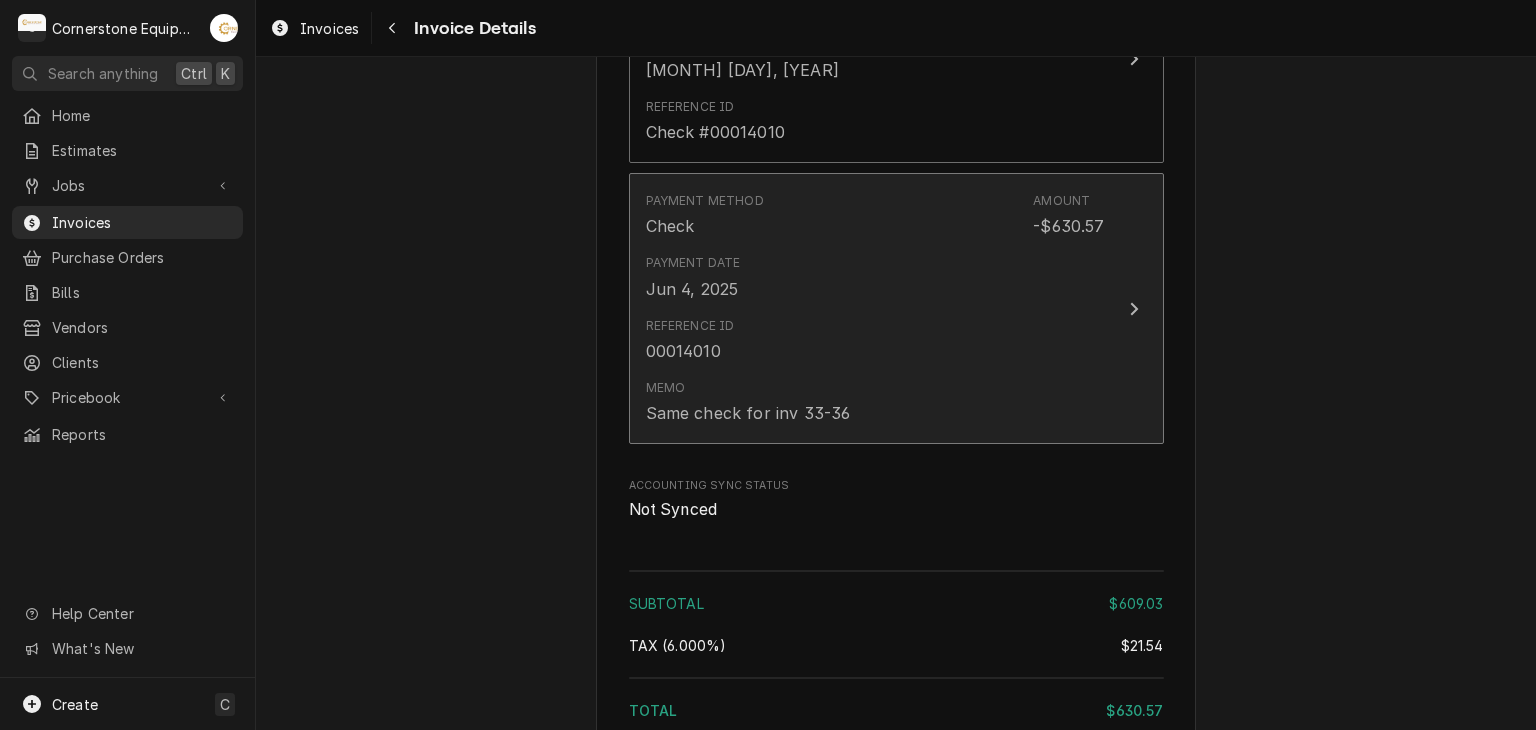 scroll, scrollTop: 3341, scrollLeft: 0, axis: vertical 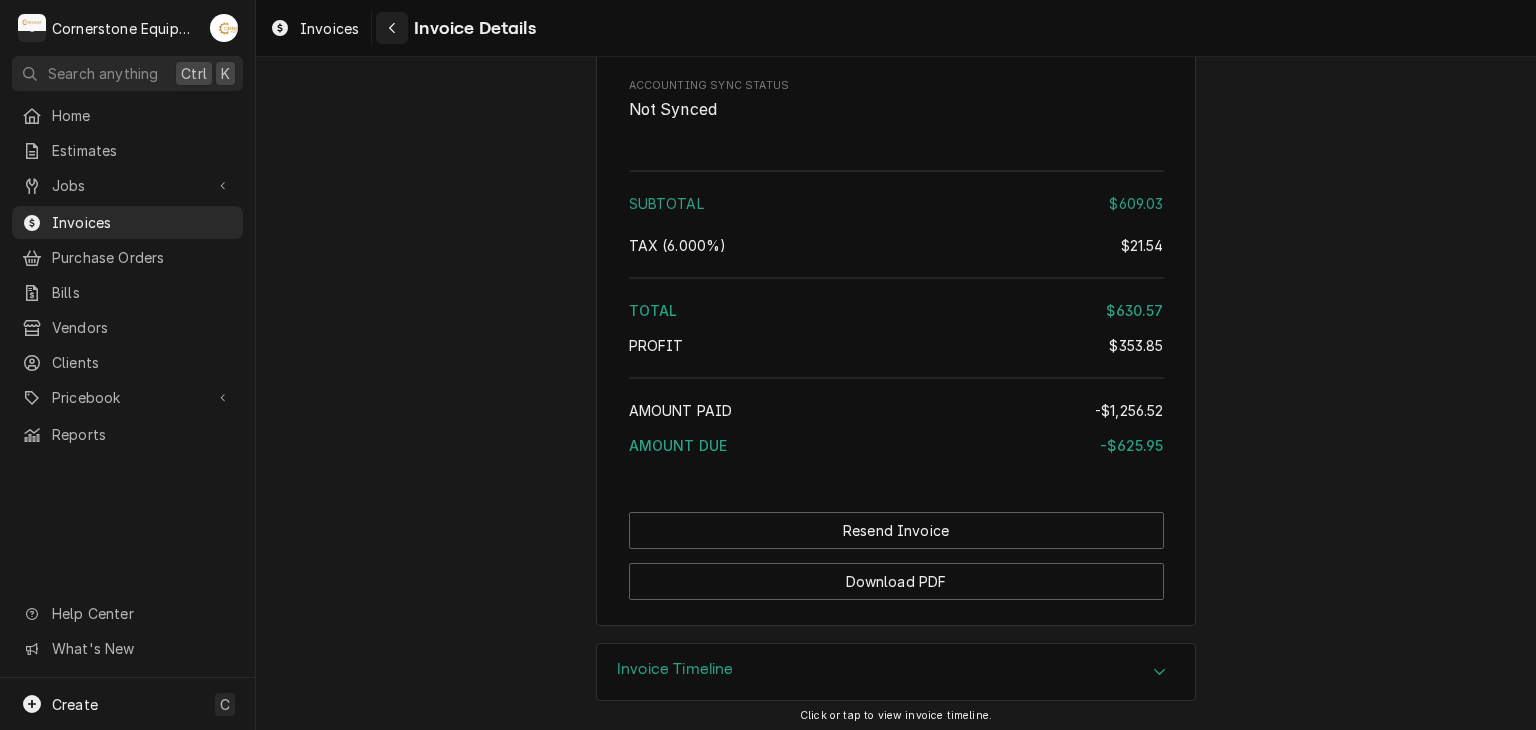 click at bounding box center (392, 28) 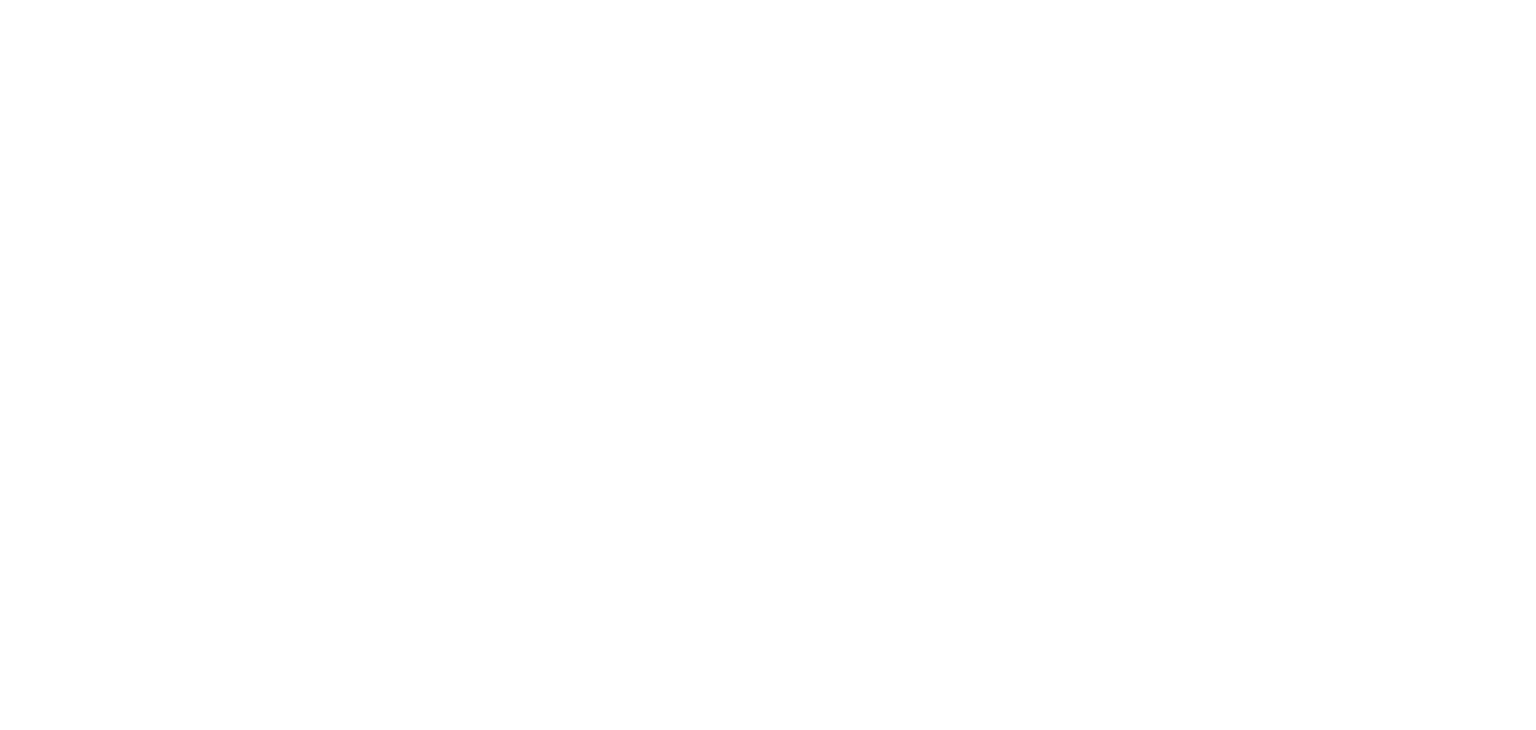 scroll, scrollTop: 0, scrollLeft: 0, axis: both 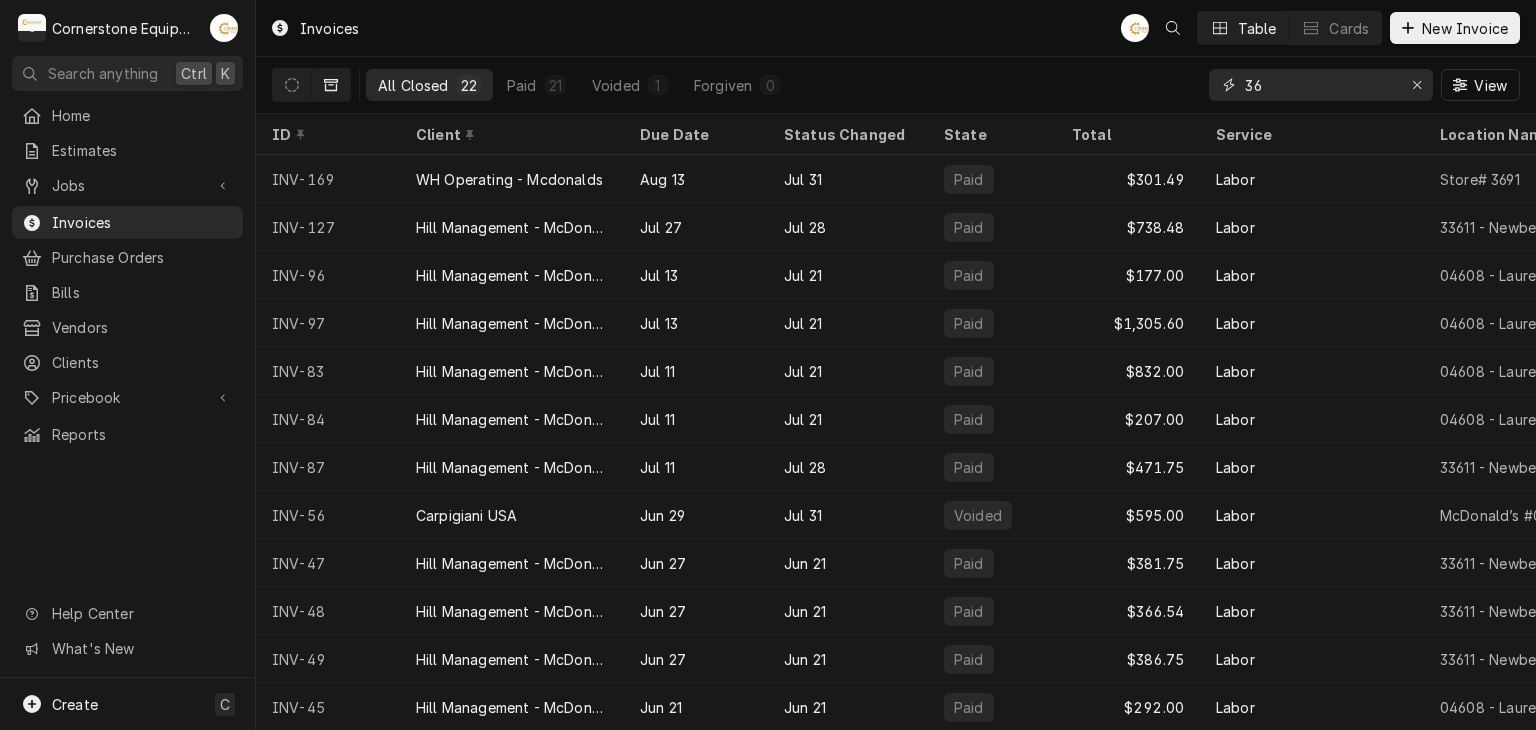 click on "36" at bounding box center [1320, 85] 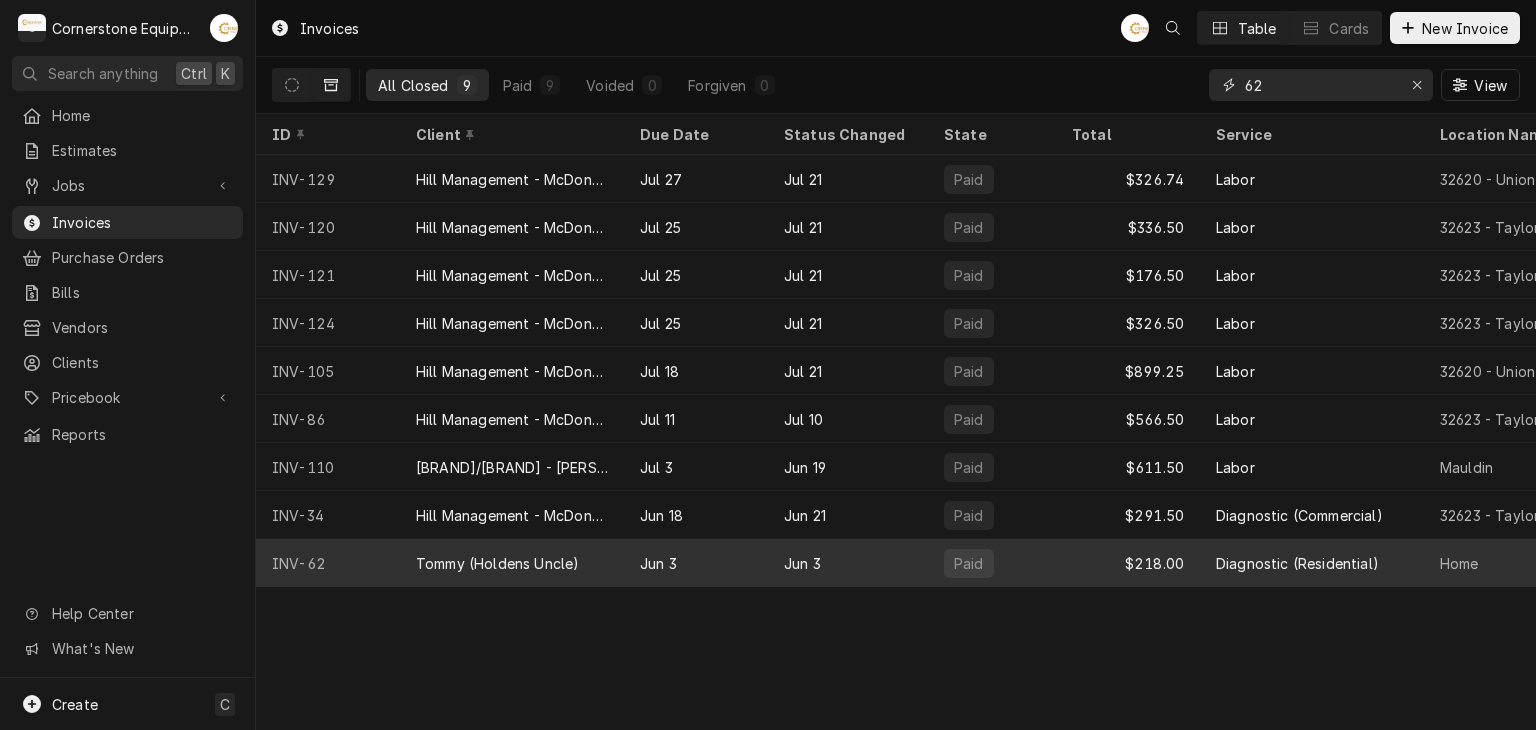 type on "62" 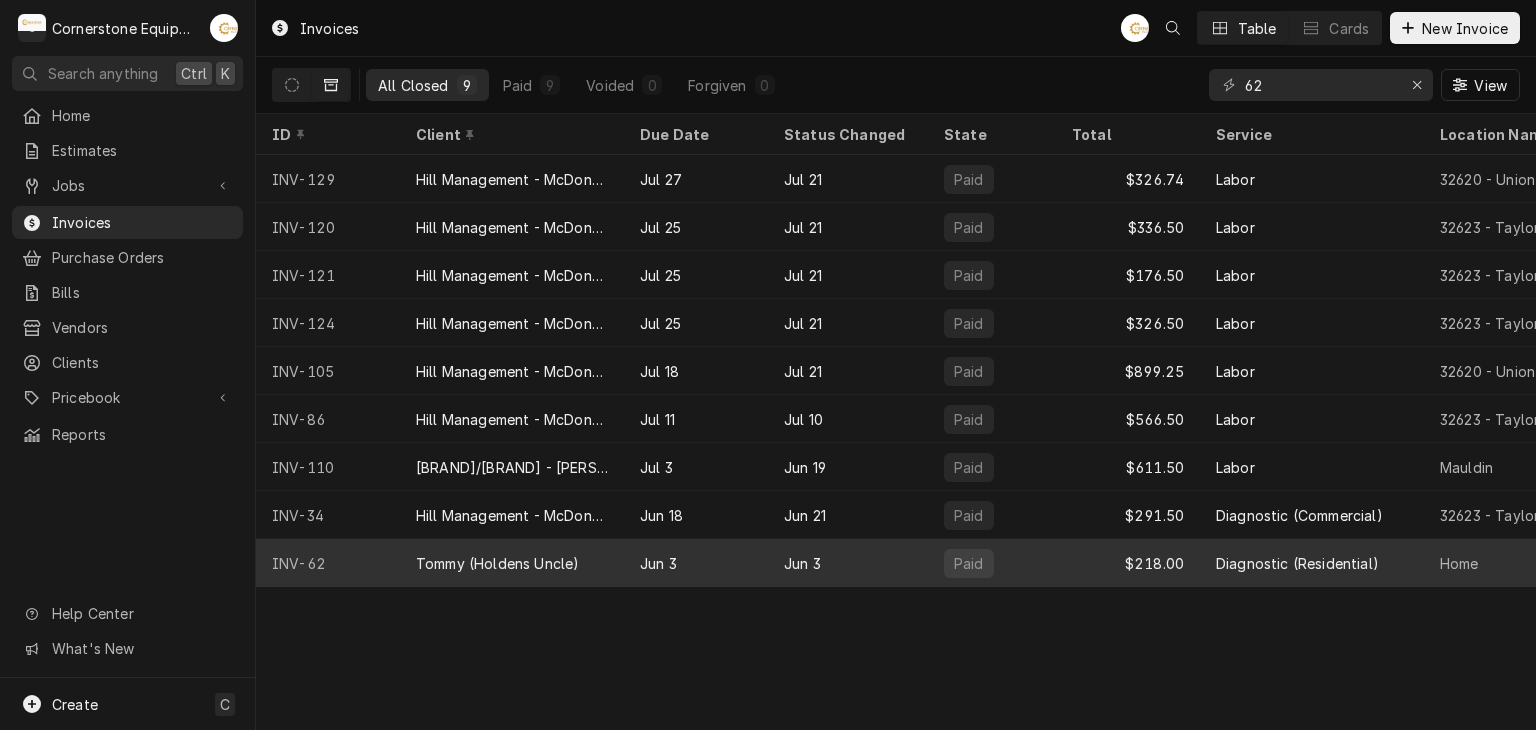 click on "Jun 3" at bounding box center [696, 563] 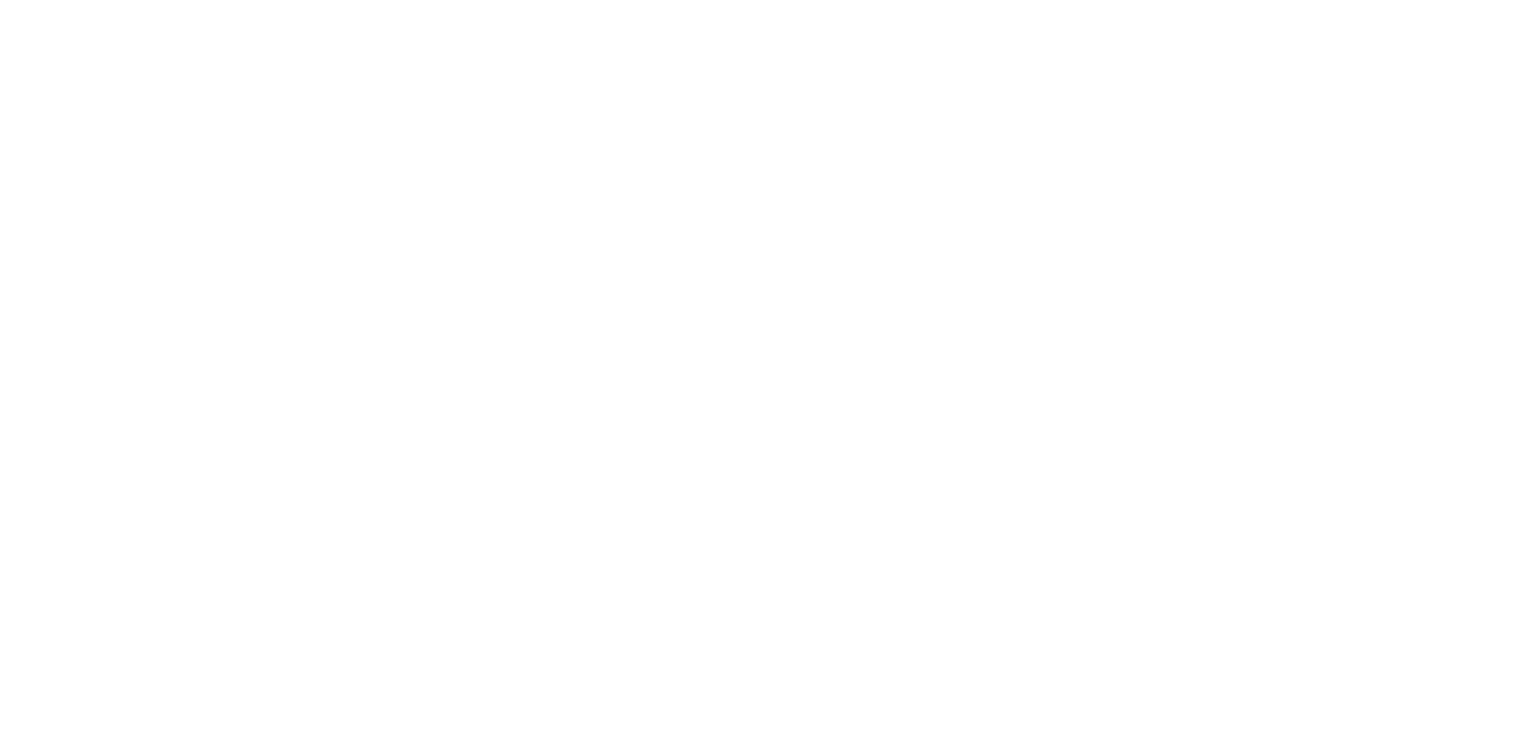 scroll, scrollTop: 0, scrollLeft: 0, axis: both 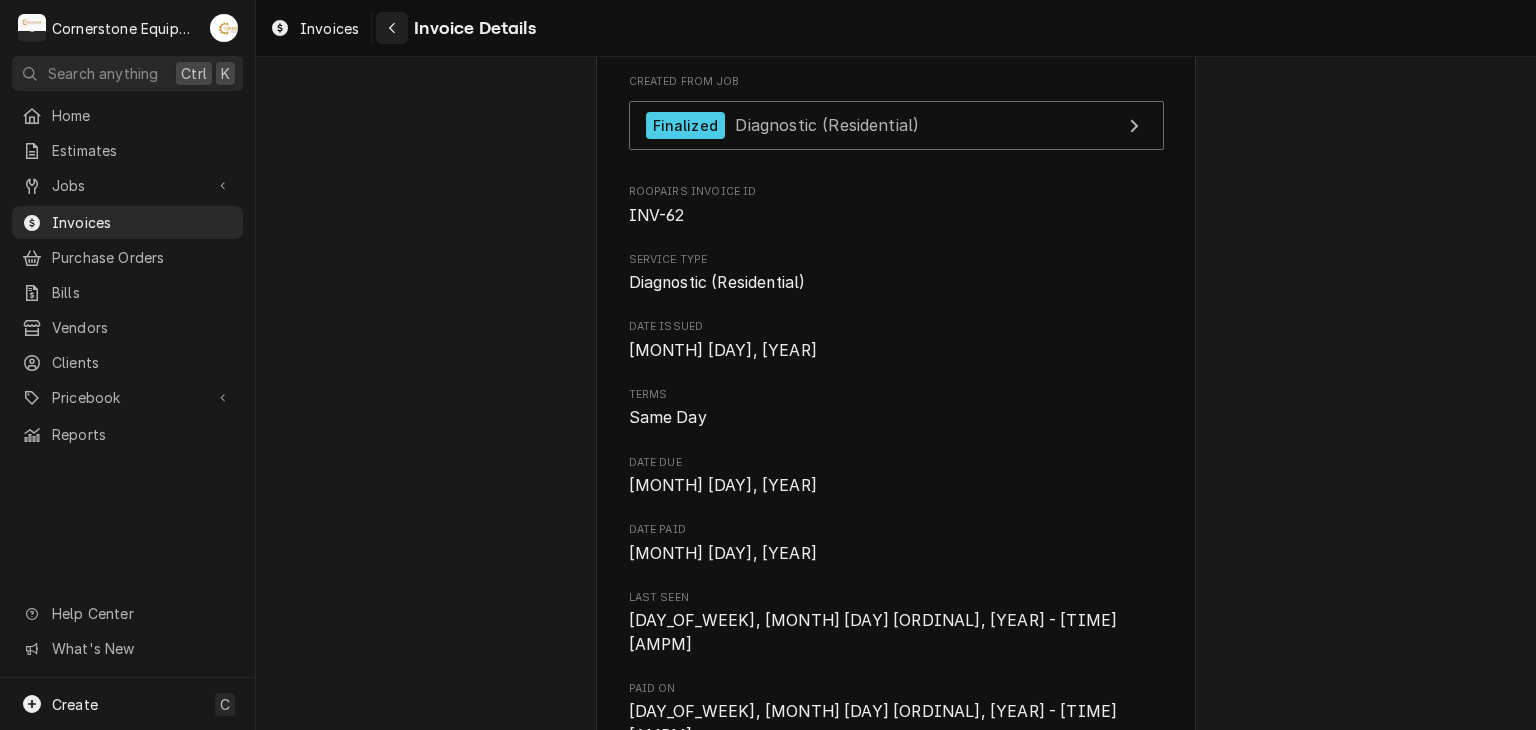 click at bounding box center [392, 28] 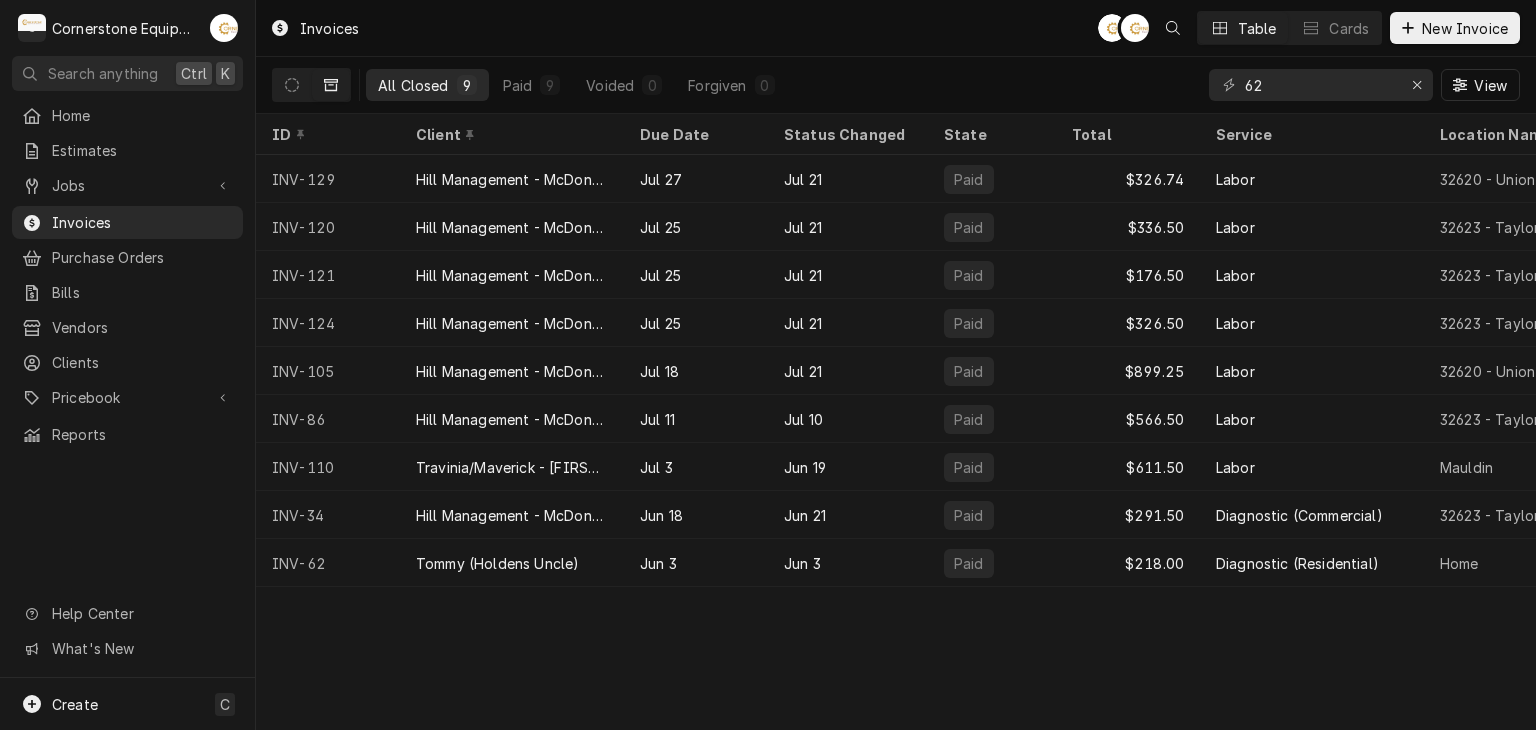 scroll, scrollTop: 0, scrollLeft: 0, axis: both 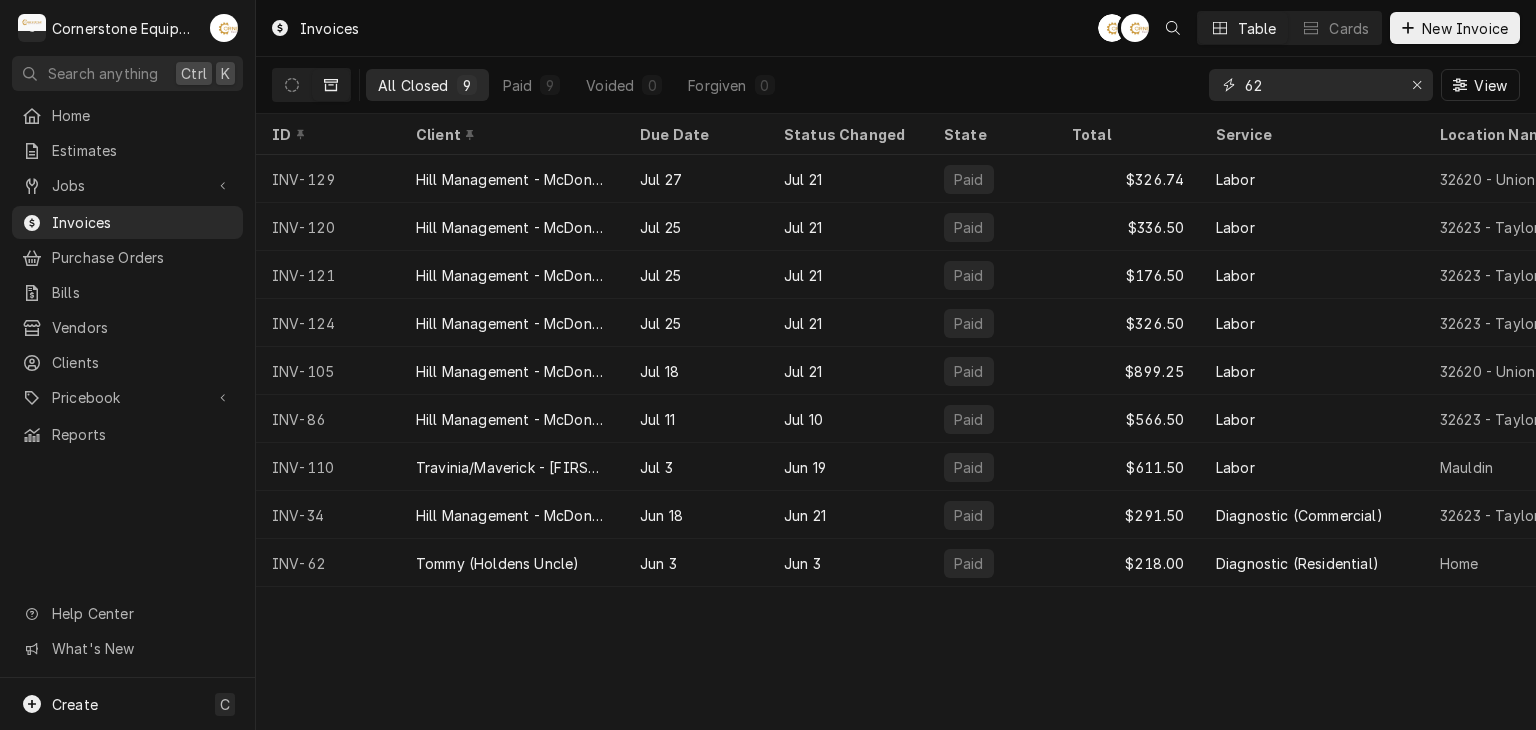 click on "62" at bounding box center (1320, 85) 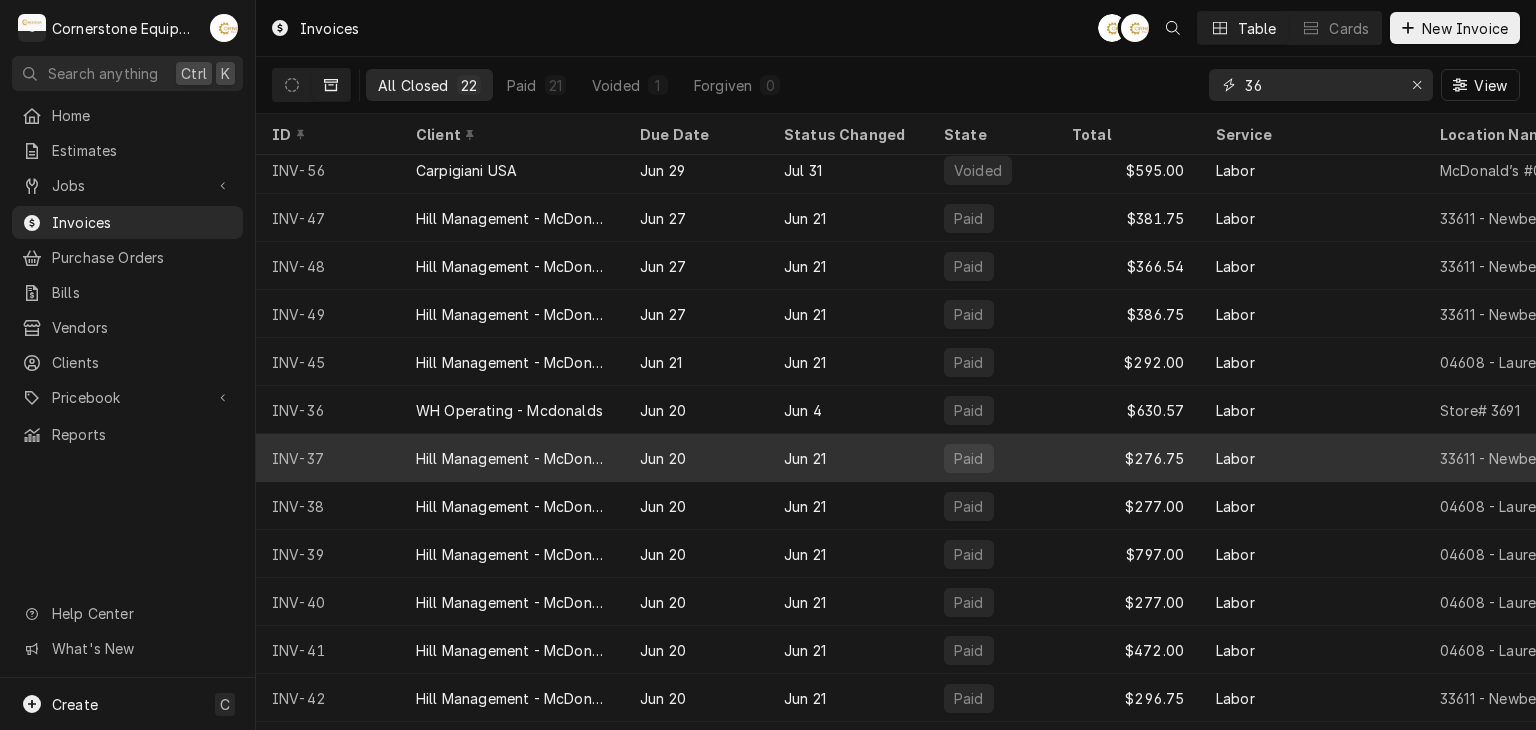 scroll, scrollTop: 347, scrollLeft: 0, axis: vertical 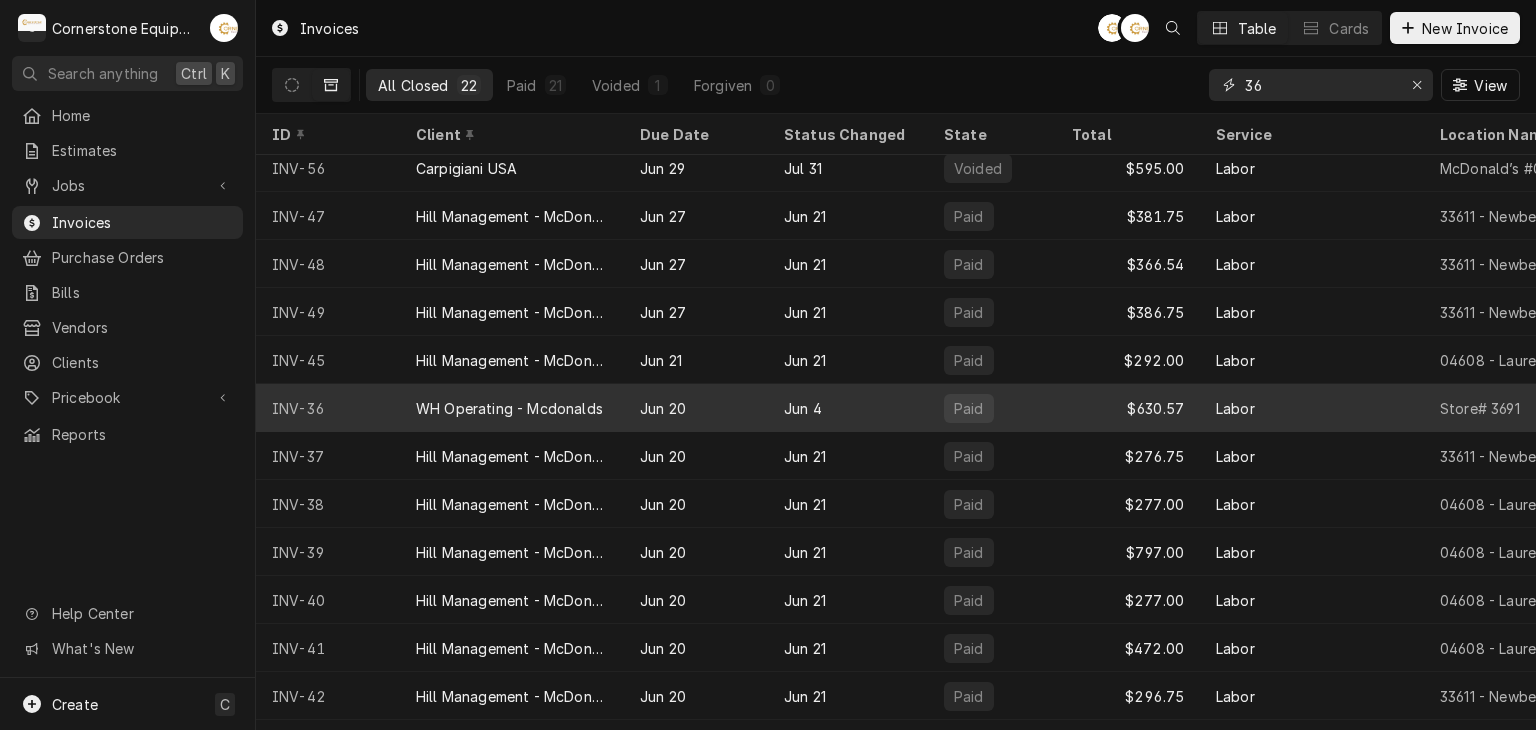 type on "36" 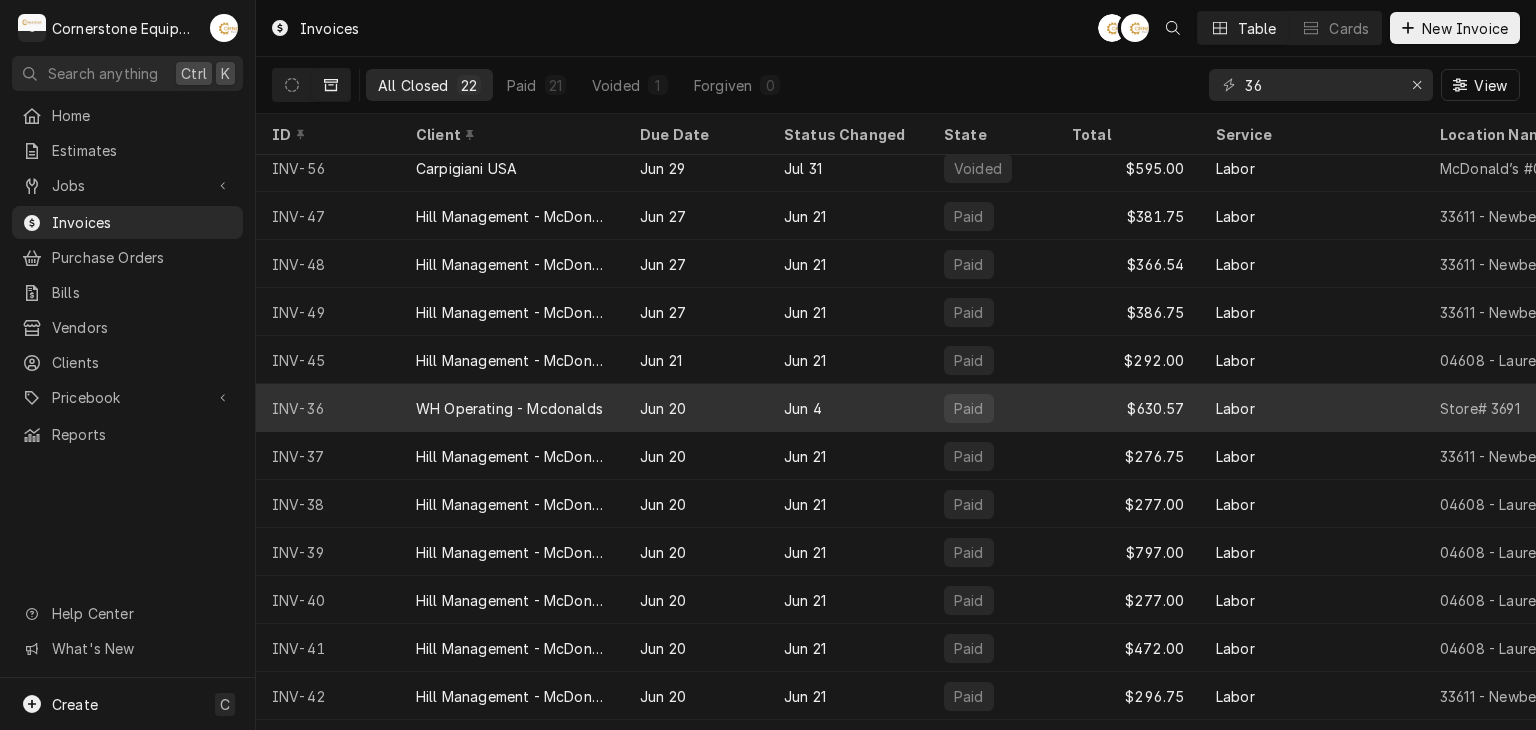 click on "INV-36" at bounding box center (328, 408) 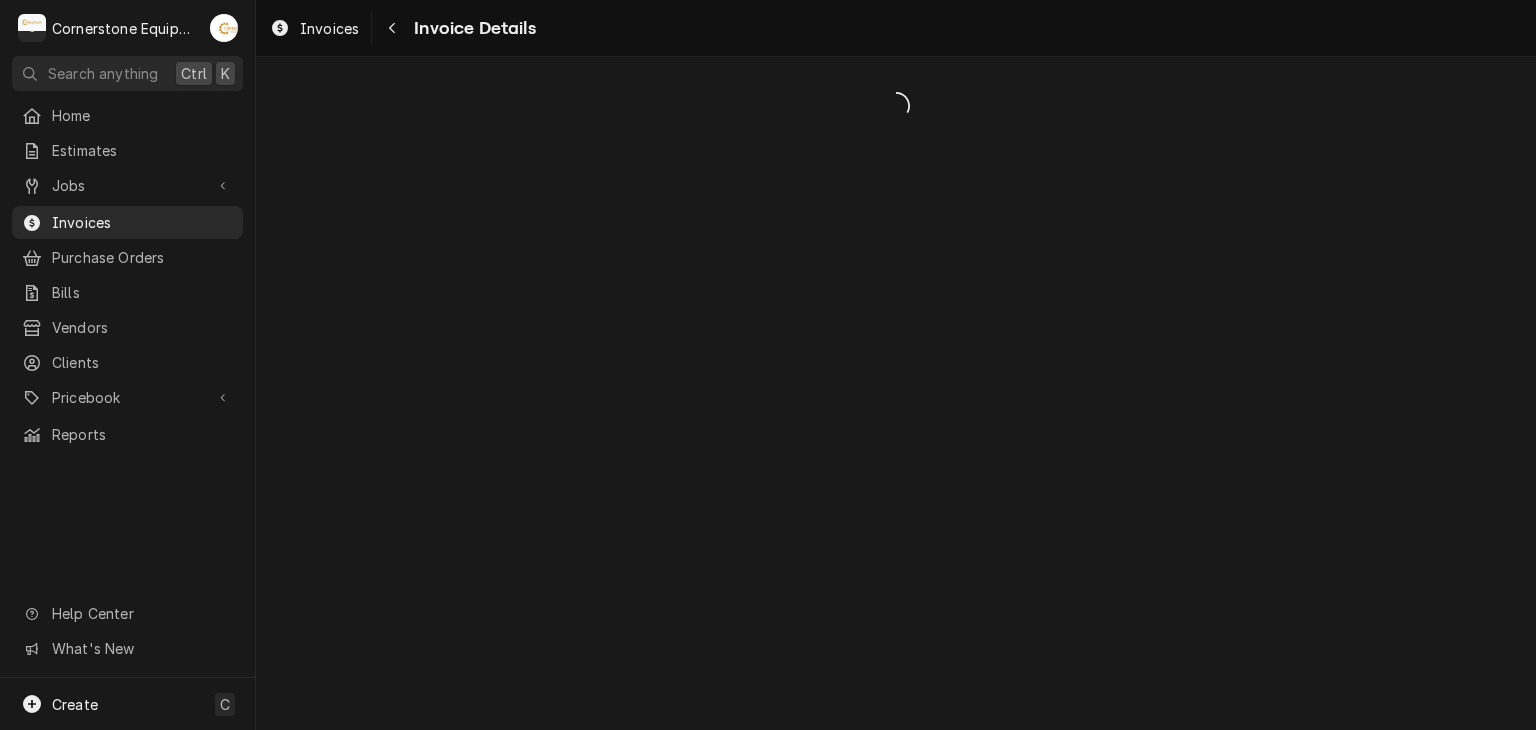 scroll, scrollTop: 0, scrollLeft: 0, axis: both 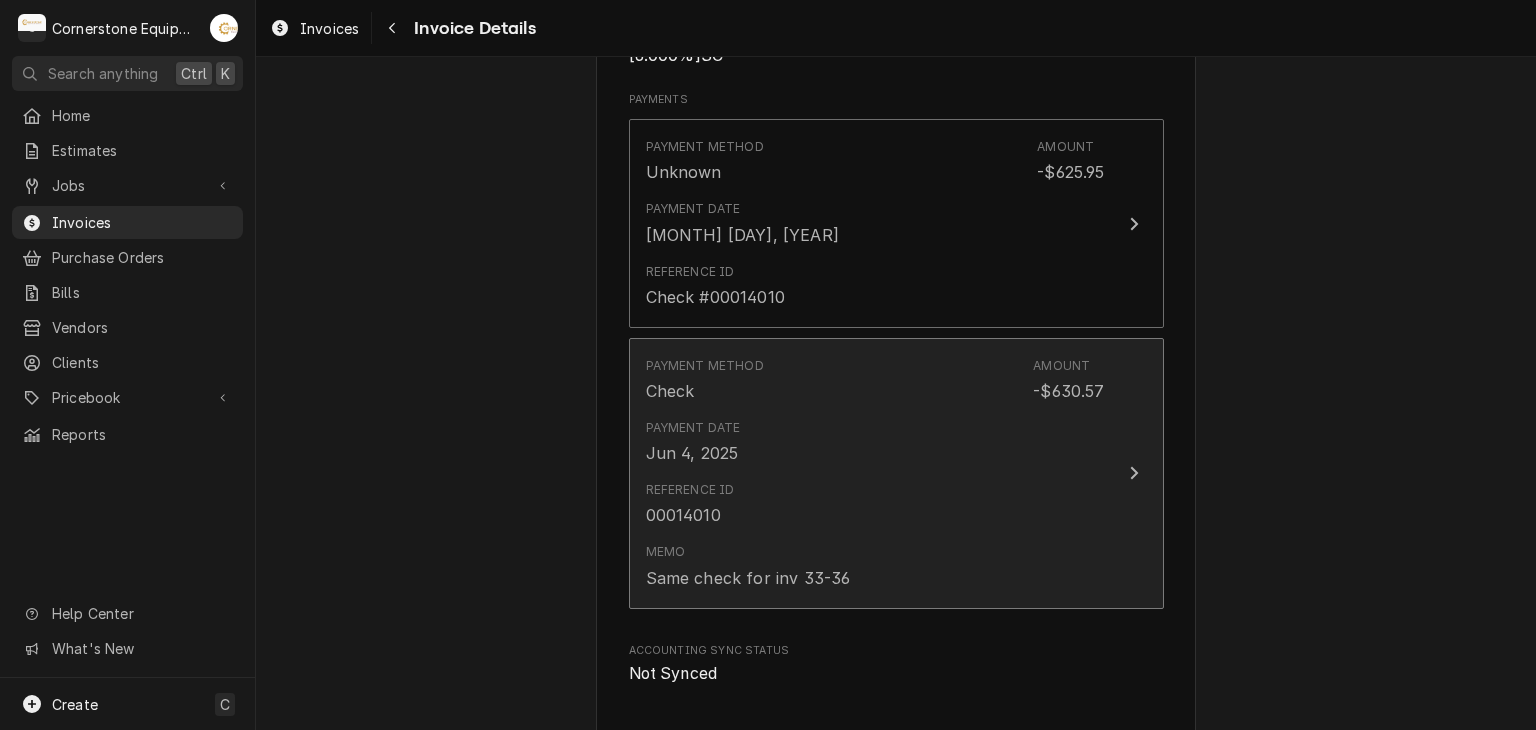 click on "Payment Method Check" at bounding box center (705, 380) 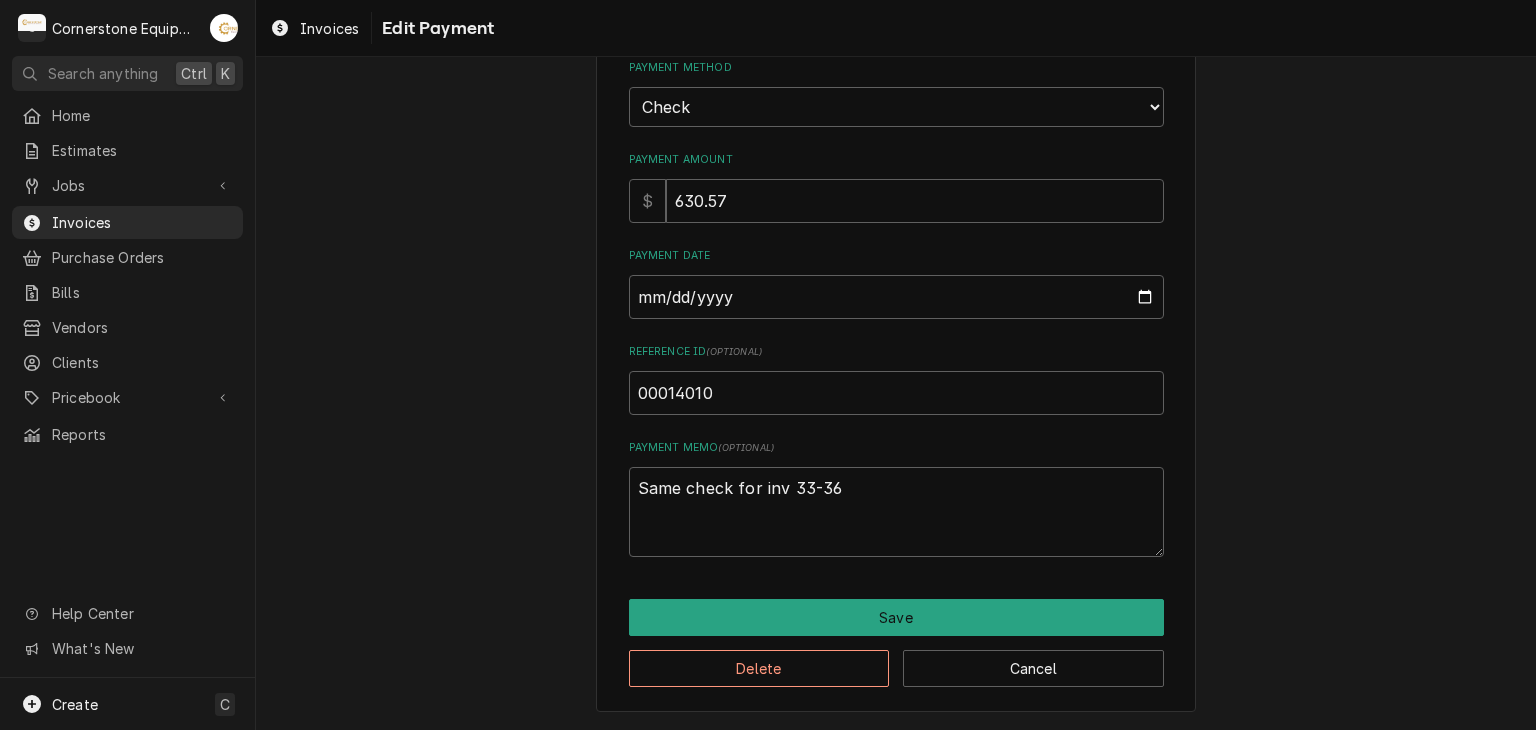 scroll, scrollTop: 0, scrollLeft: 0, axis: both 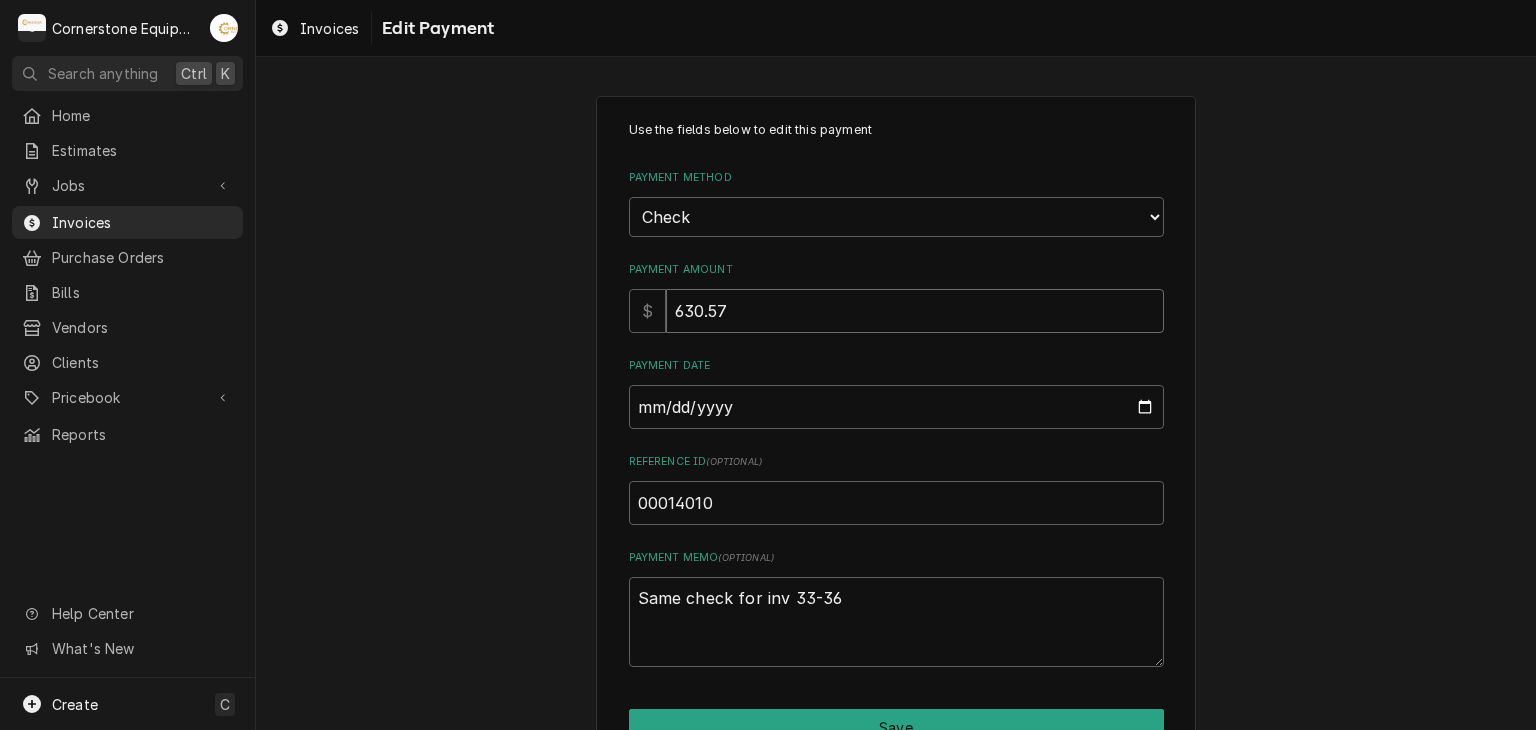 click on "630.57" at bounding box center [915, 311] 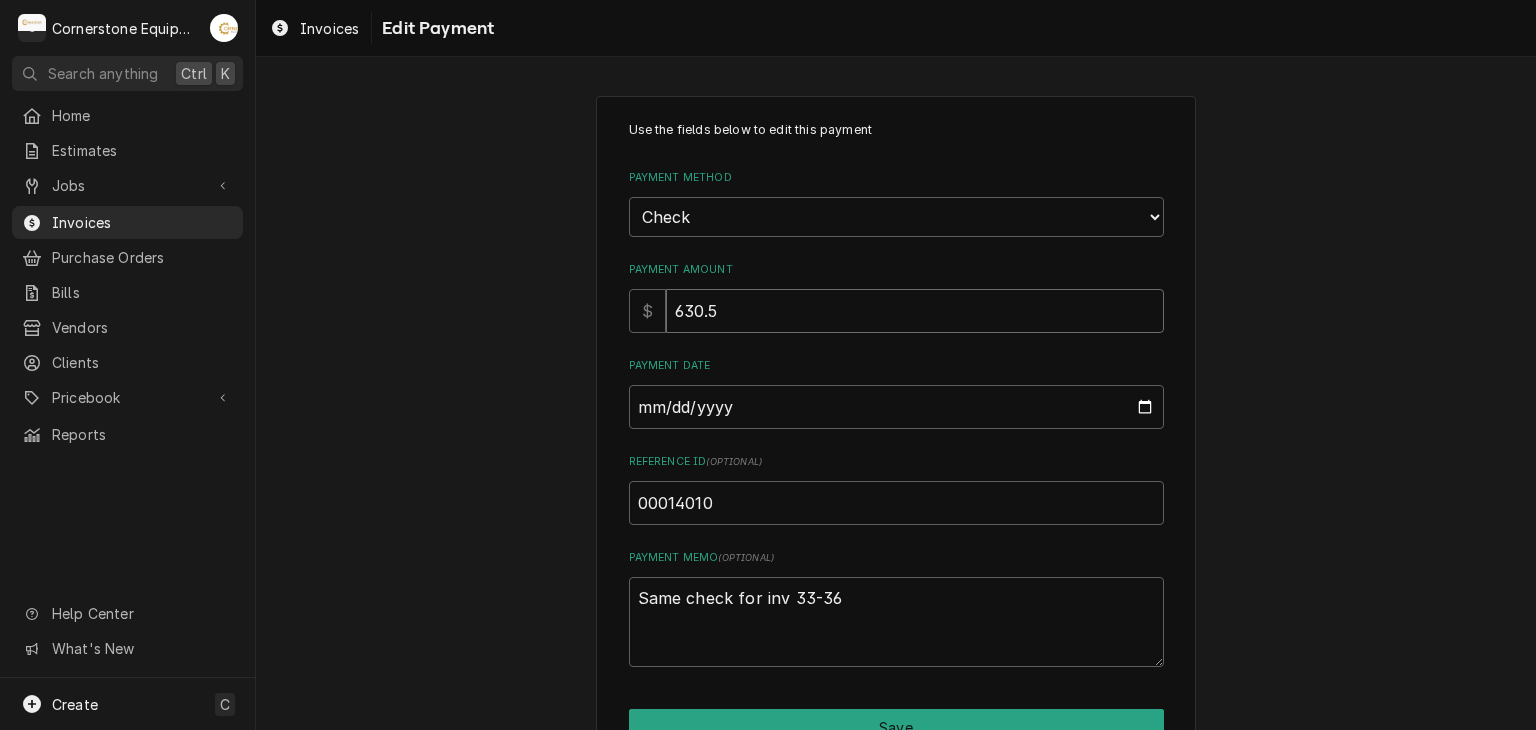 type on "x" 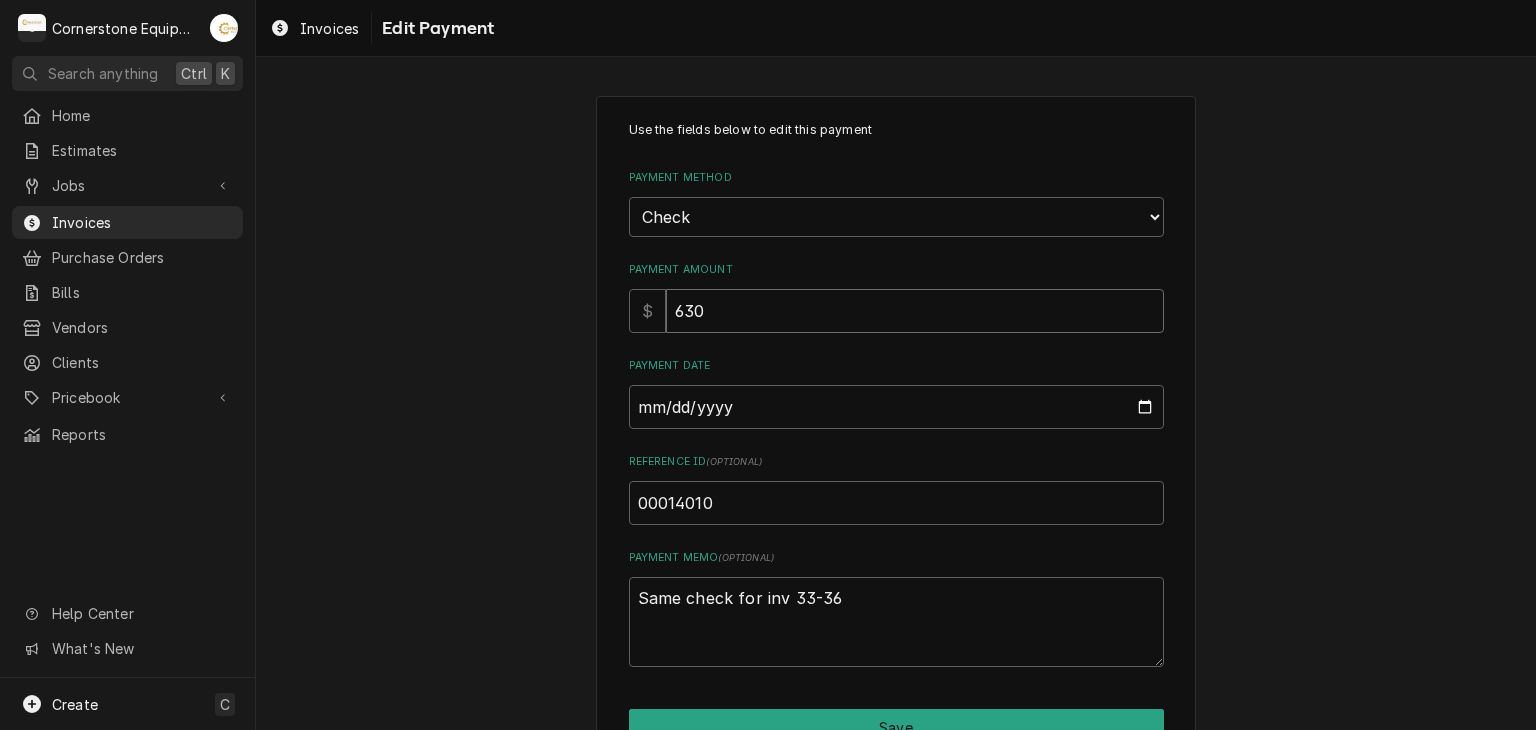 type on "x" 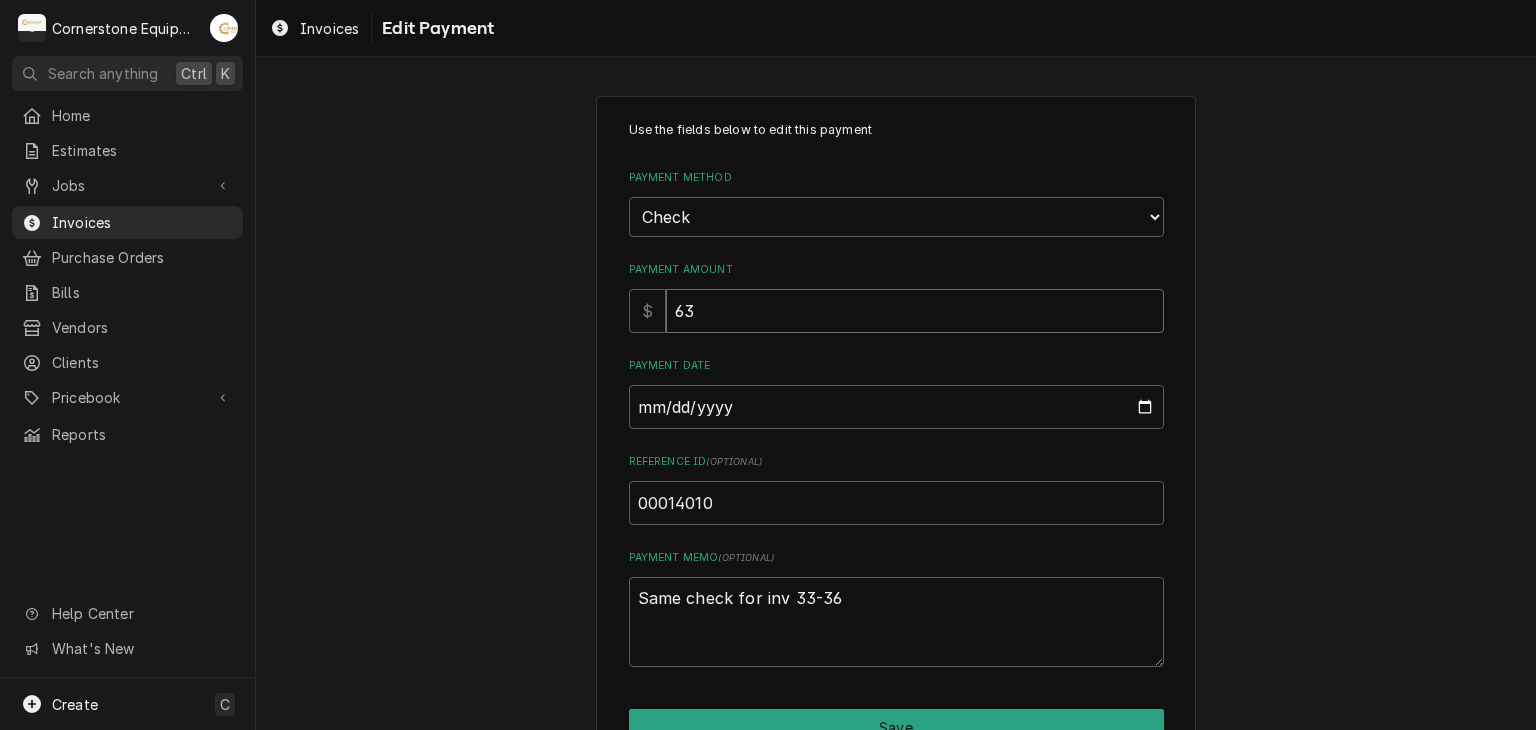 type on "x" 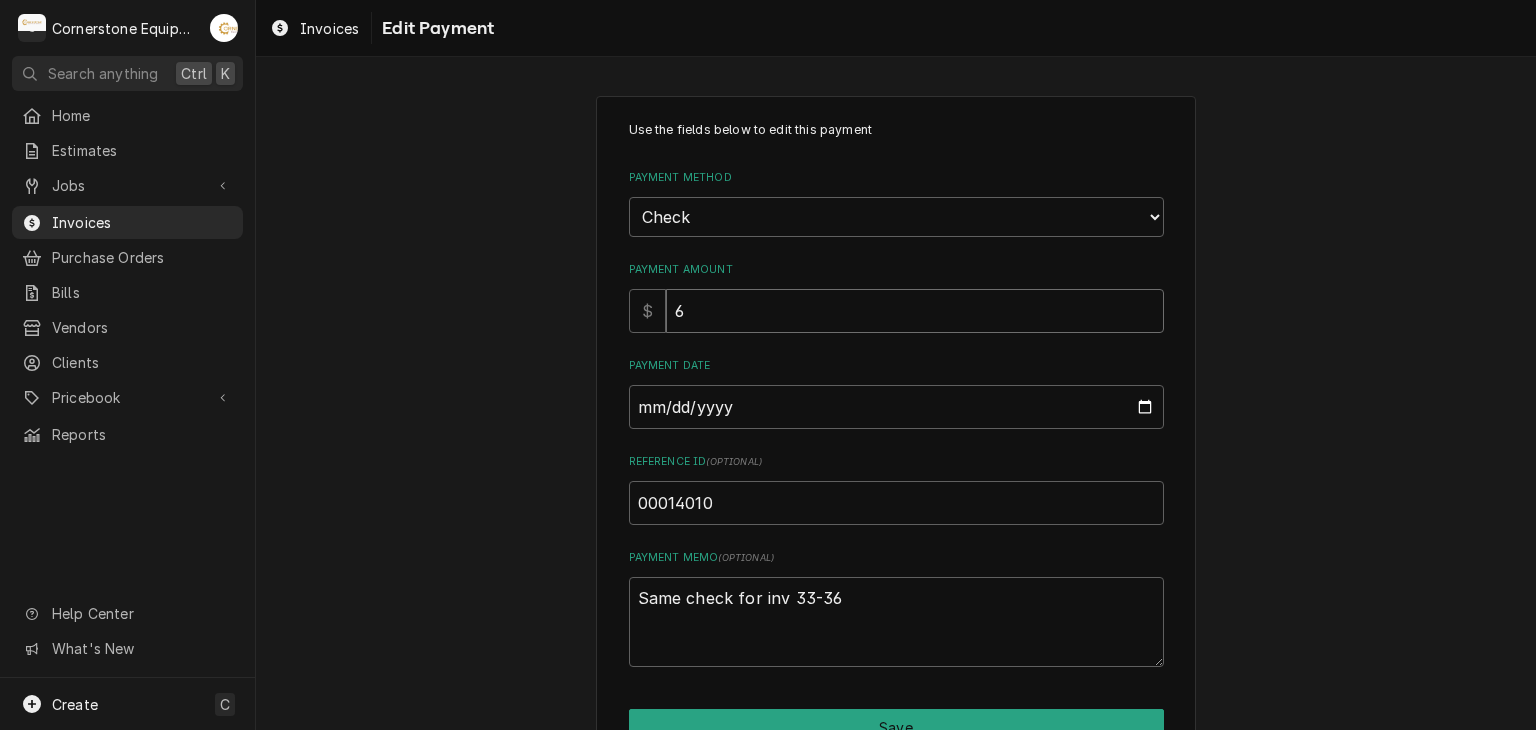 type on "x" 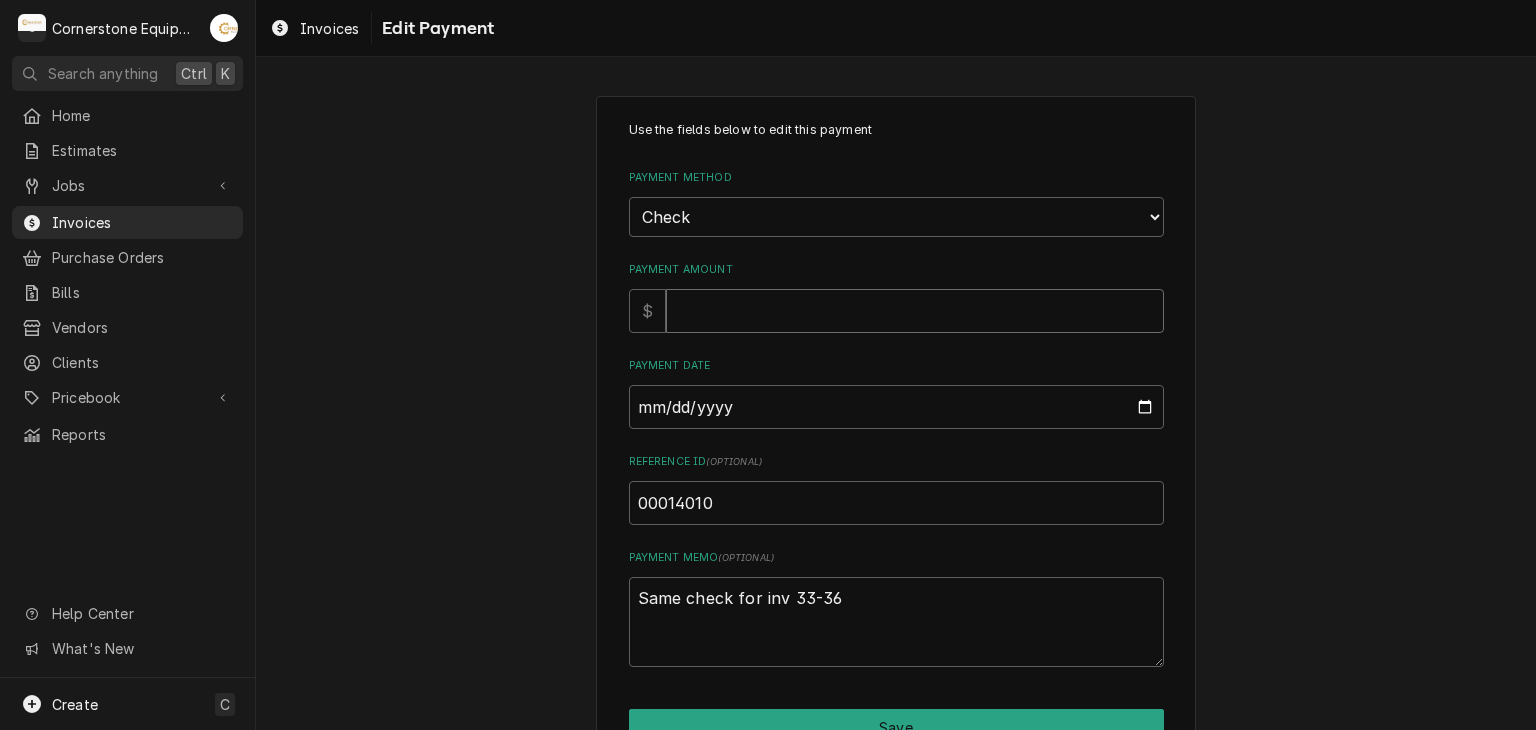 type on "x" 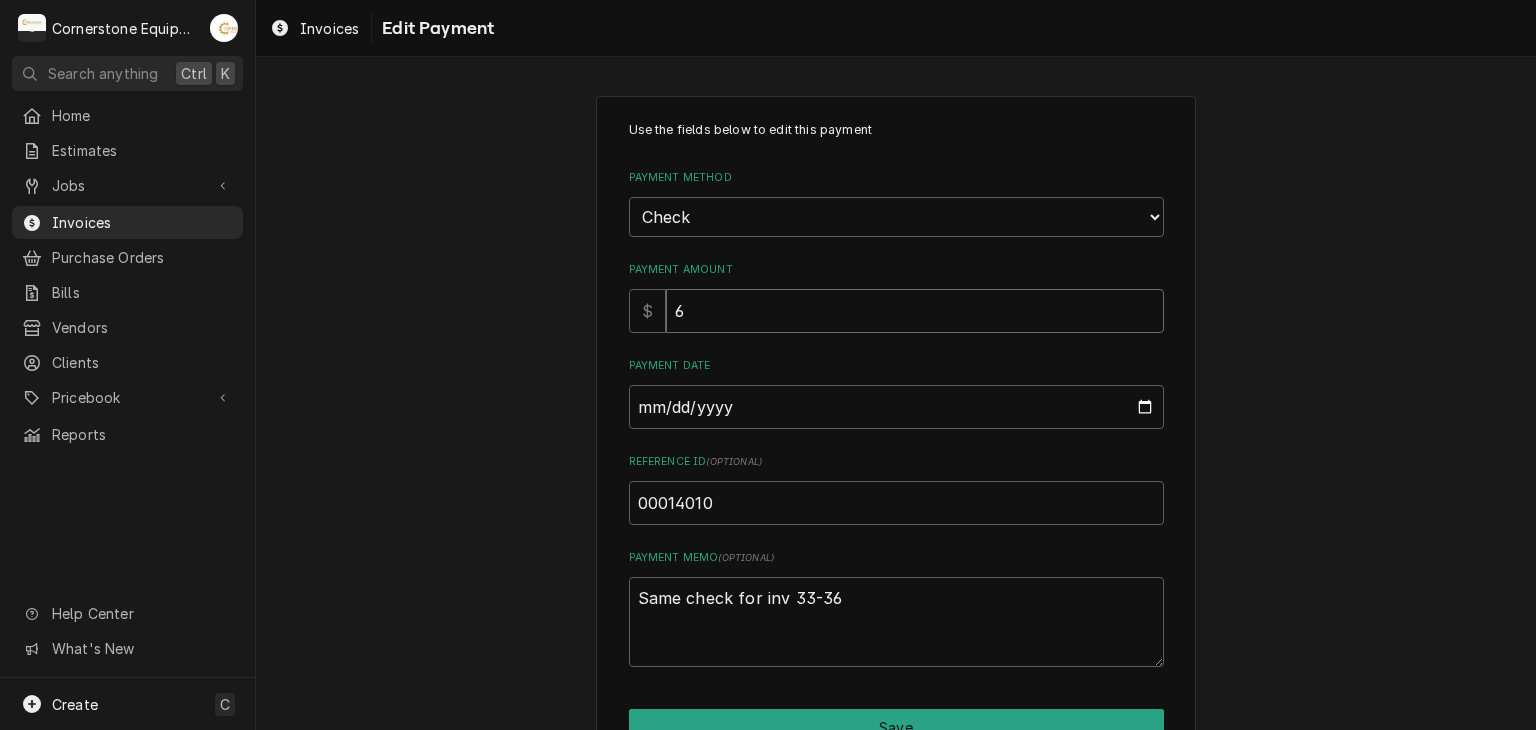 type on "x" 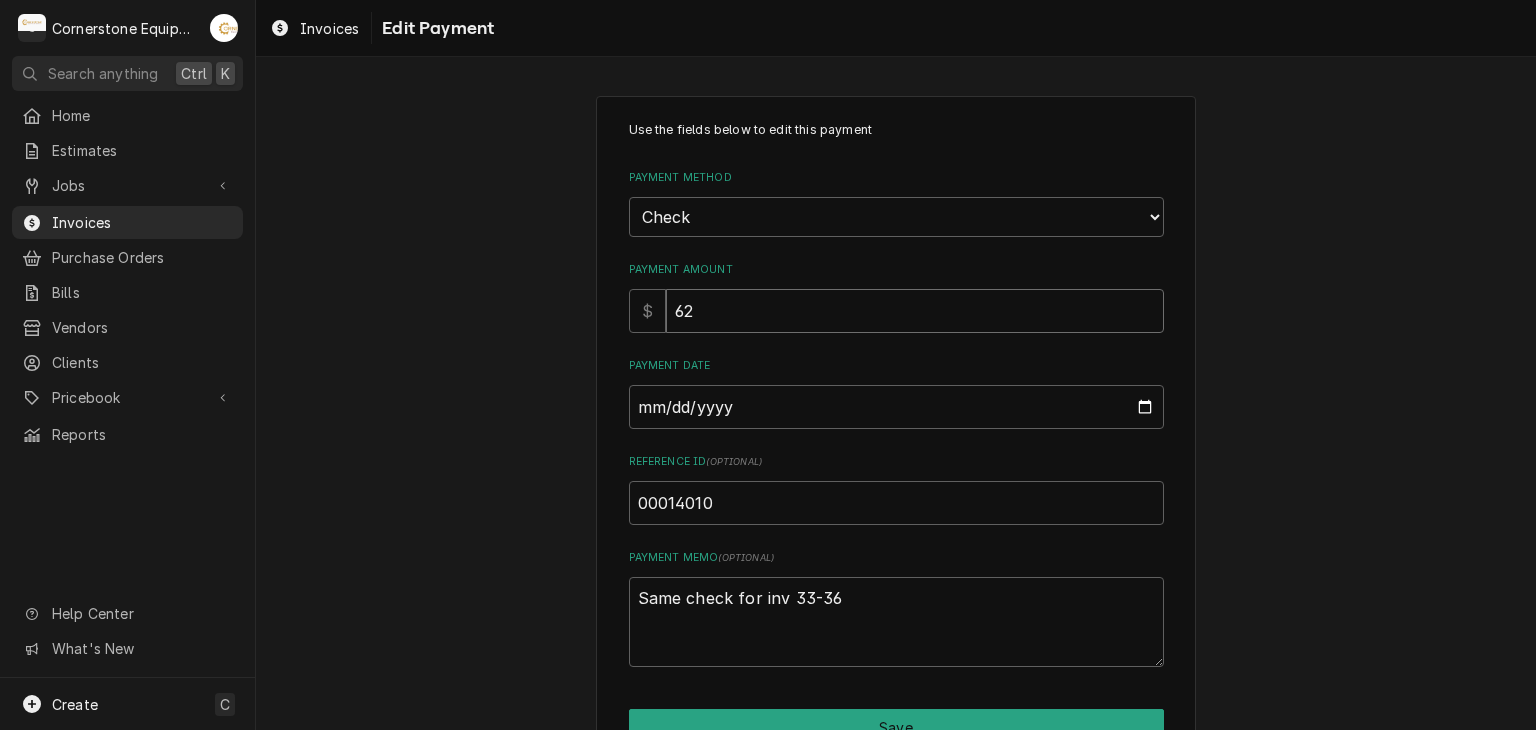 type on "x" 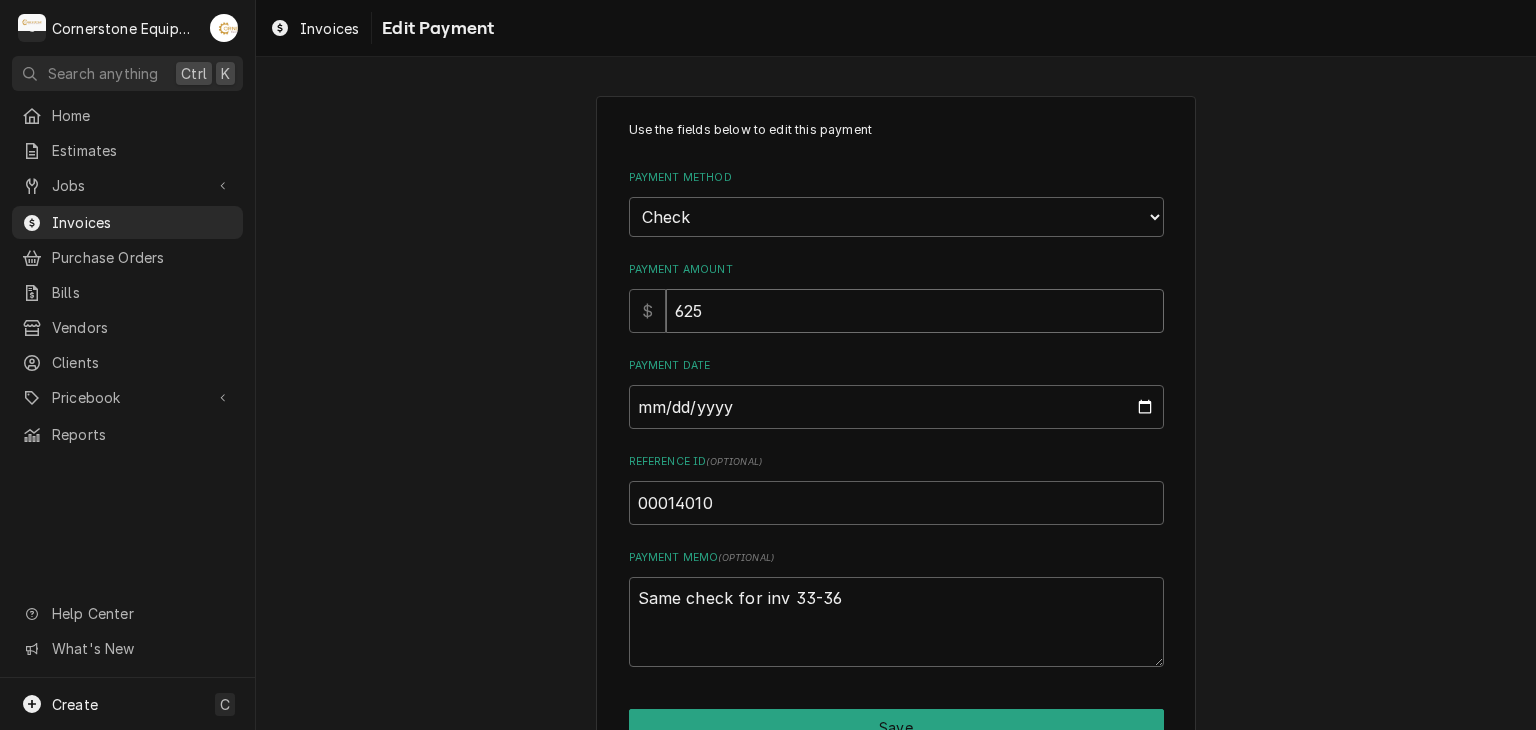 type on "x" 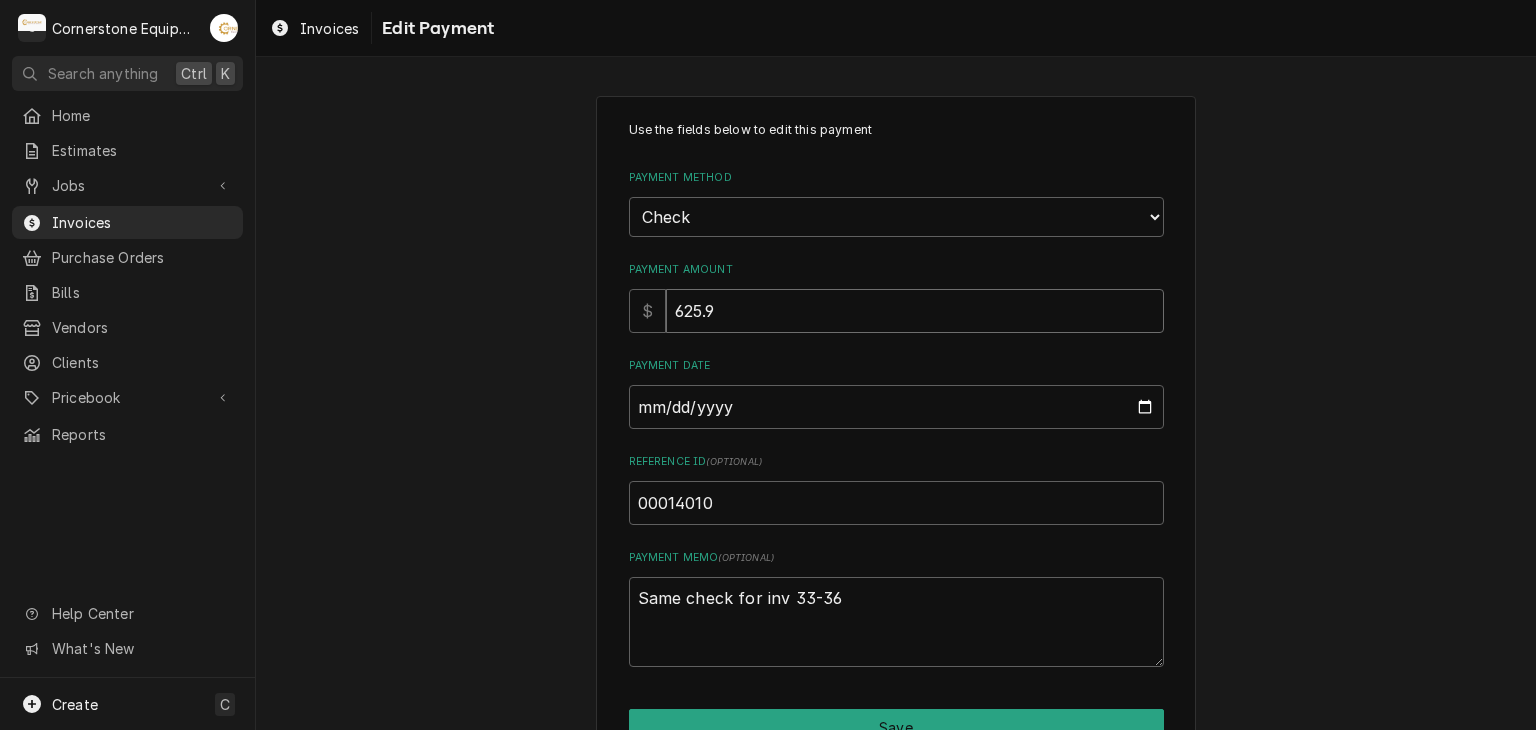 type on "x" 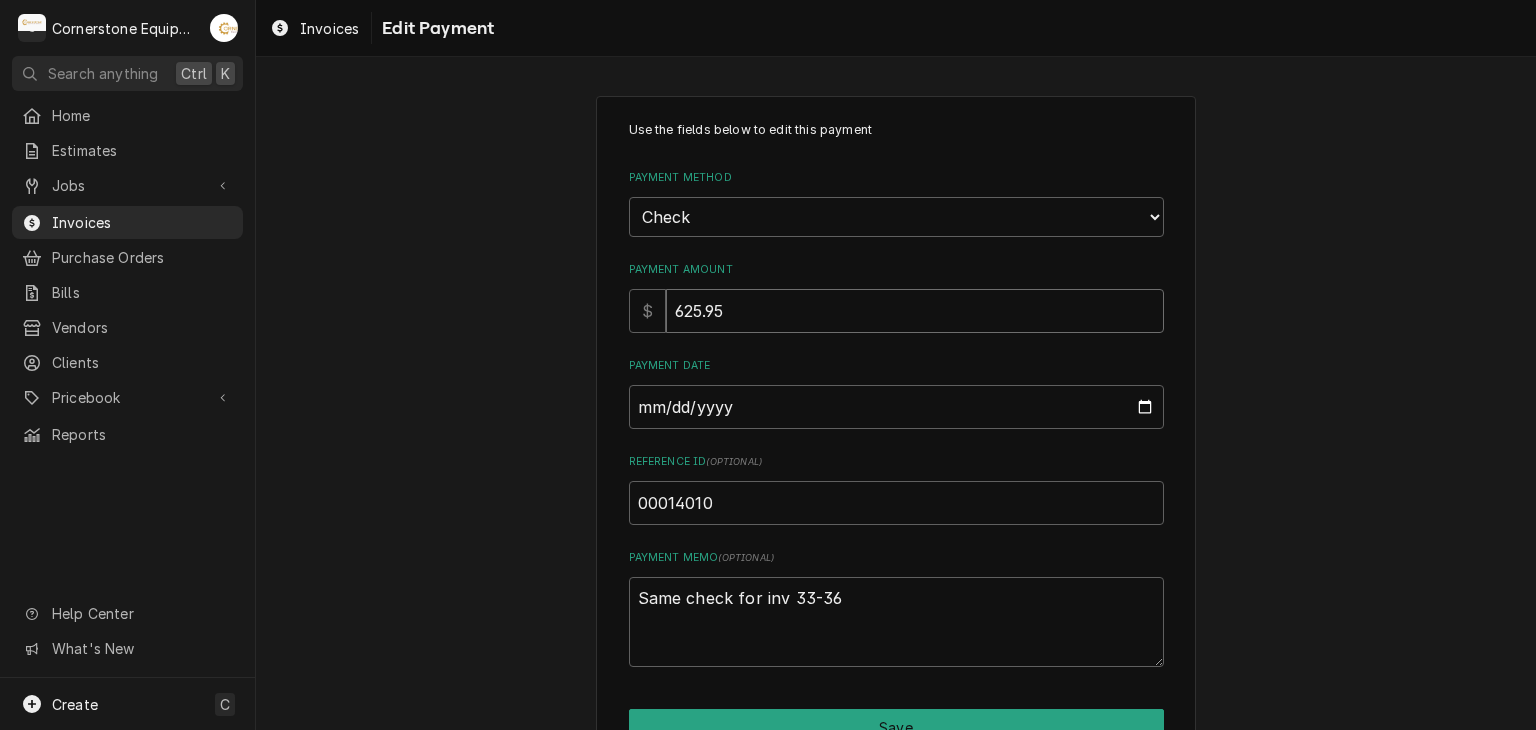 type on "625.95" 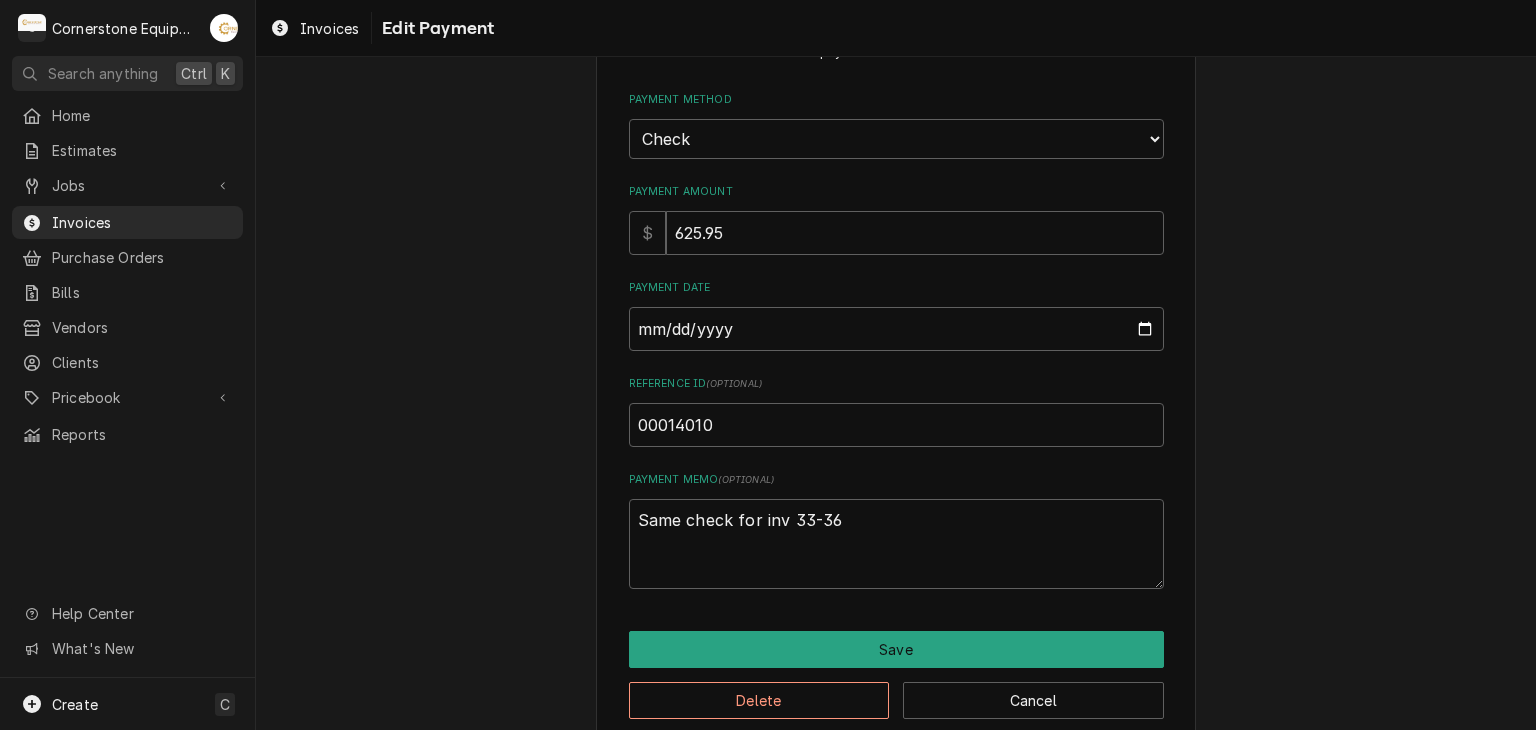 scroll, scrollTop: 107, scrollLeft: 0, axis: vertical 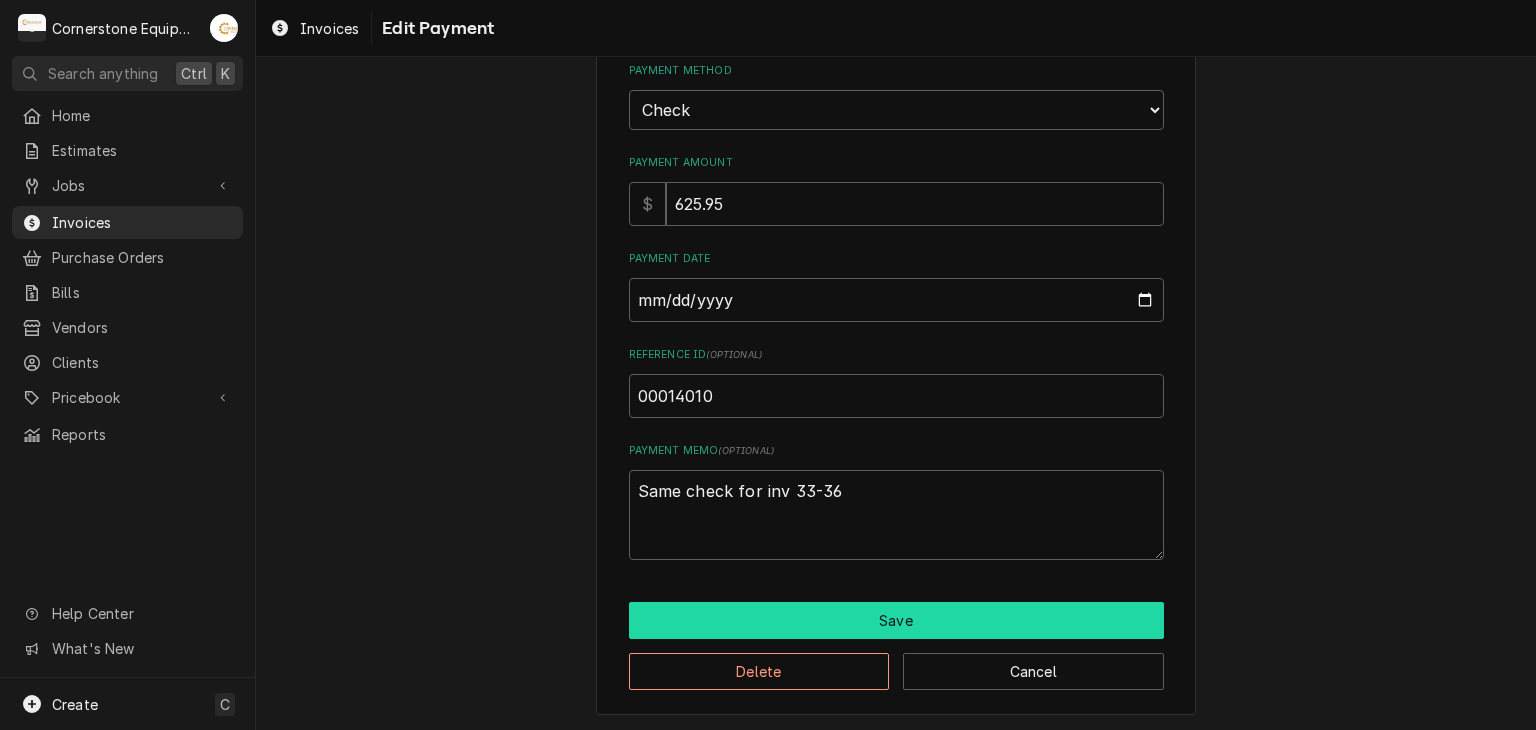 click on "Save" at bounding box center (896, 620) 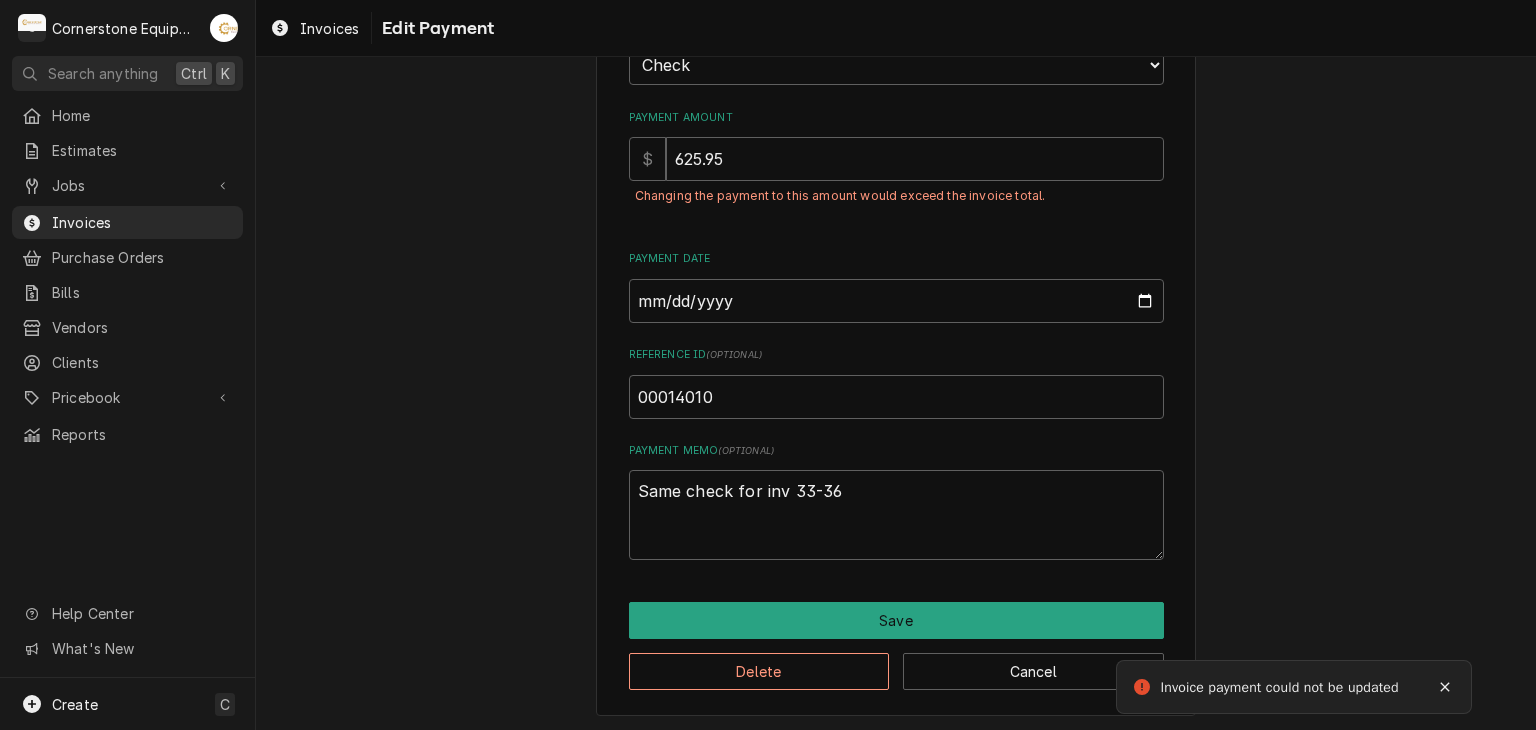 scroll, scrollTop: 152, scrollLeft: 0, axis: vertical 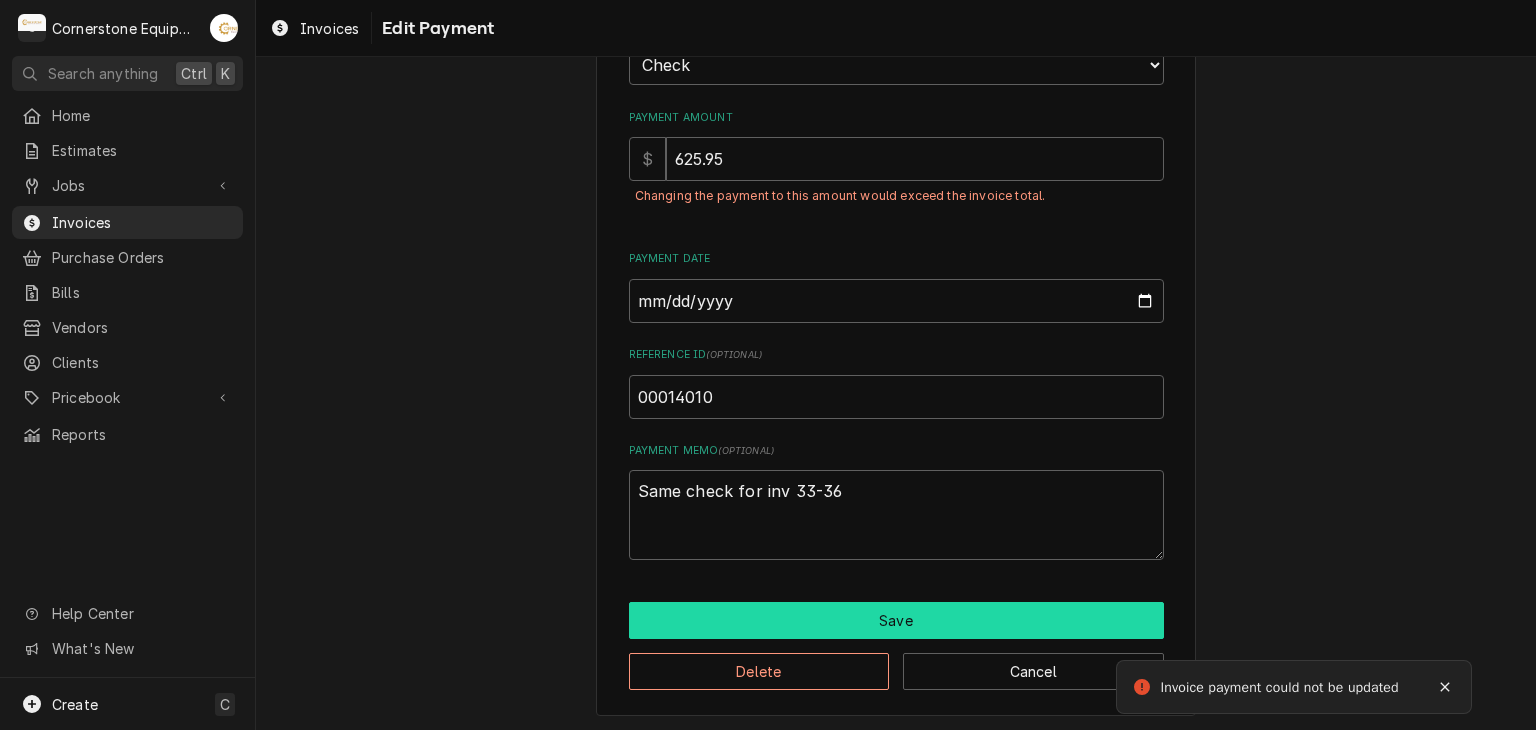 click on "Save" at bounding box center (896, 620) 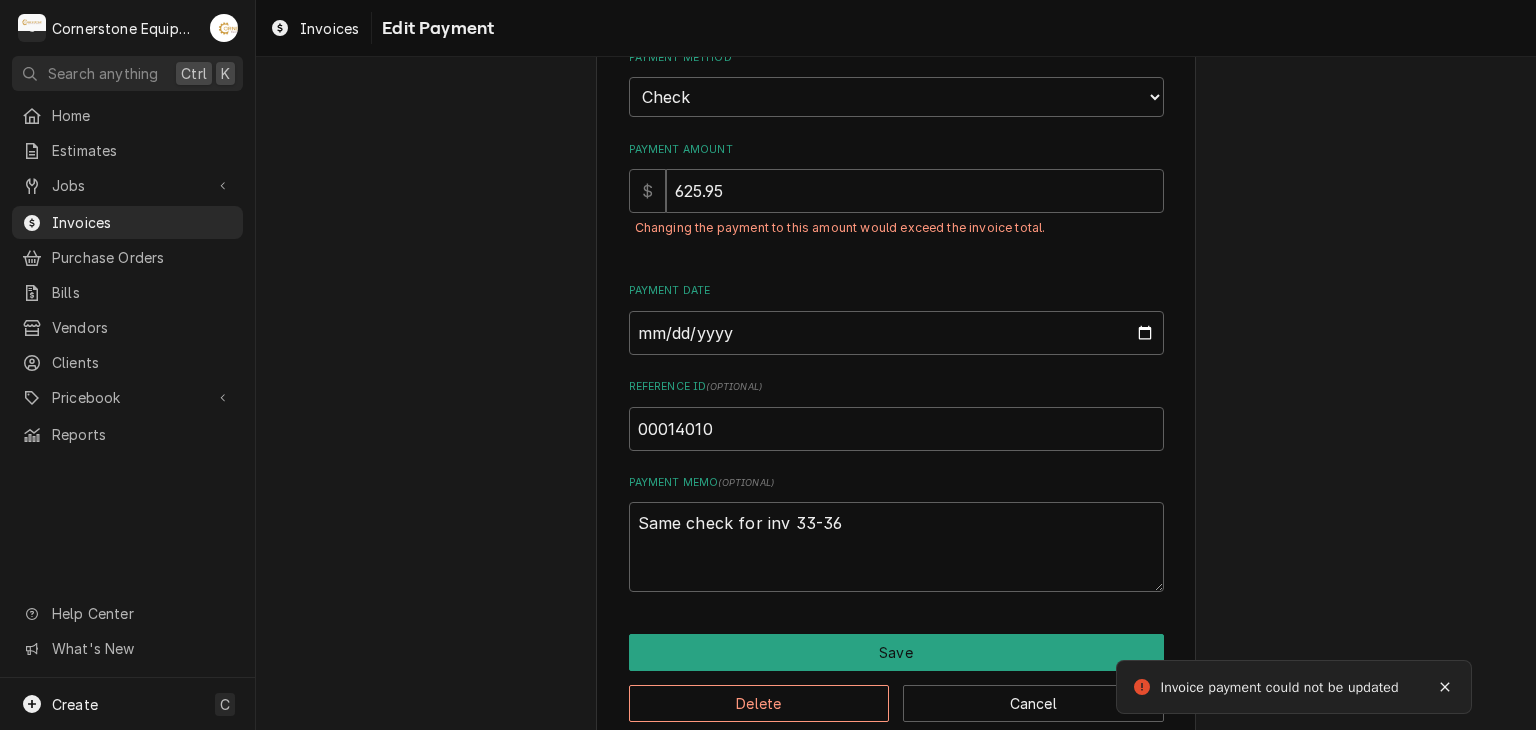 scroll, scrollTop: 152, scrollLeft: 0, axis: vertical 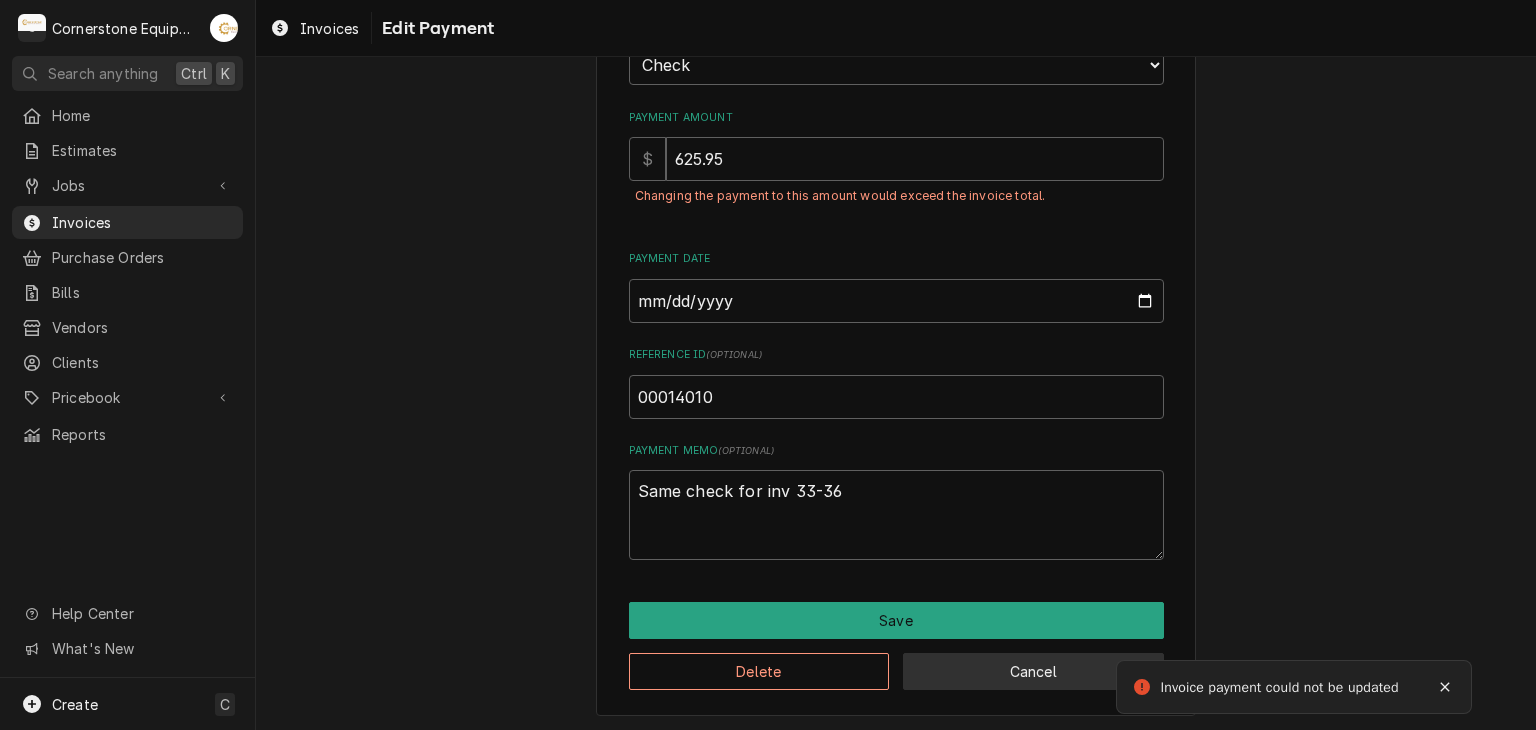 click on "Cancel" at bounding box center (1033, 671) 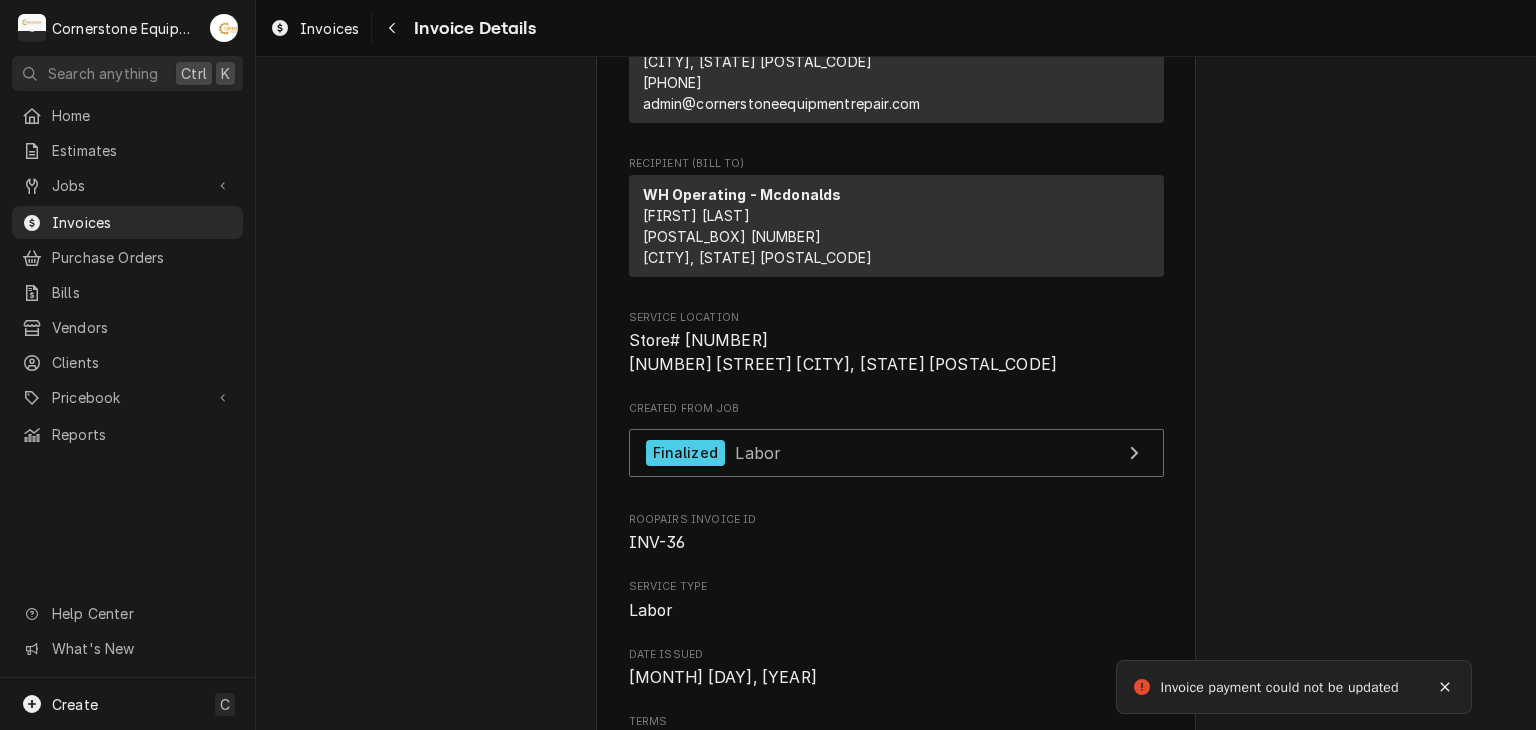 scroll, scrollTop: 2800, scrollLeft: 0, axis: vertical 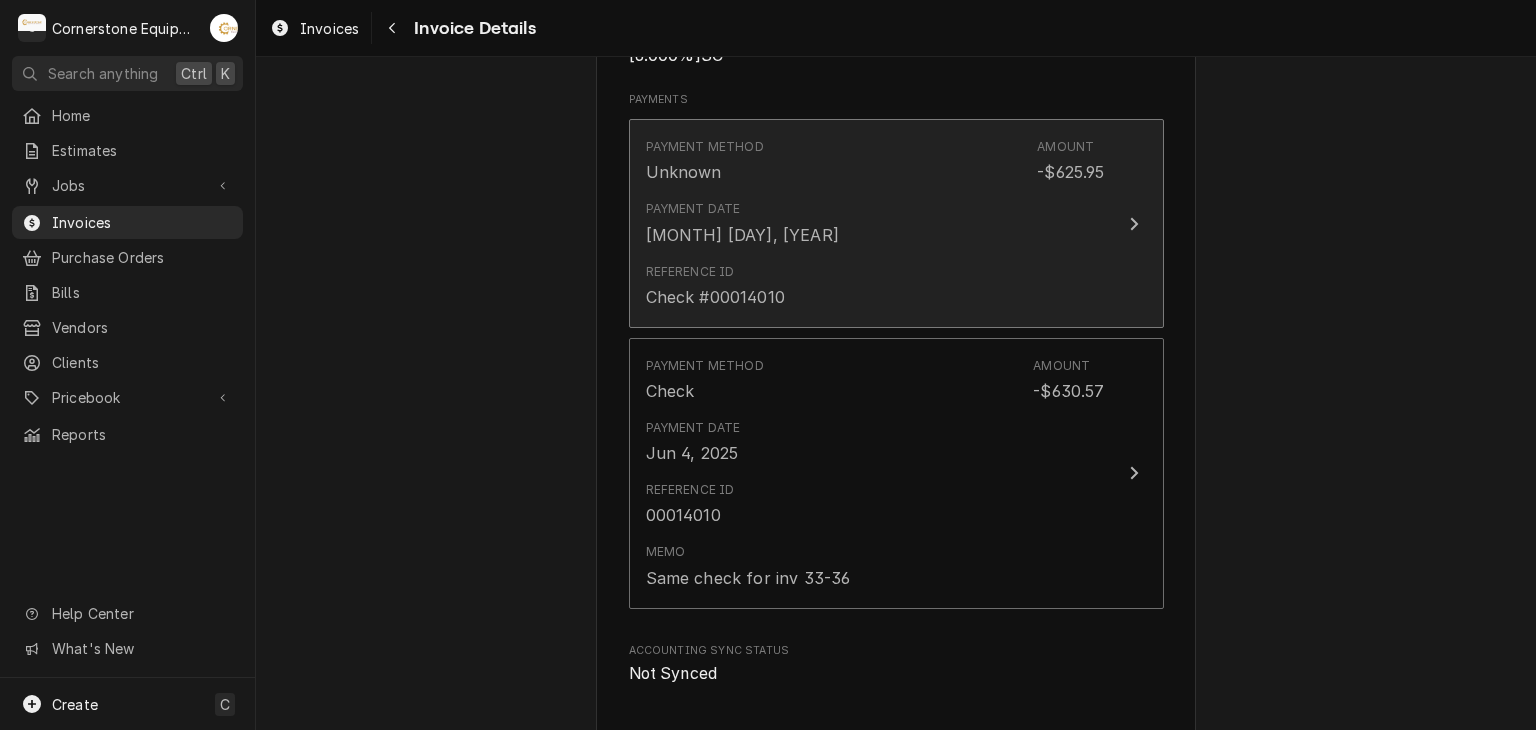 click on "Payment Date Jun 3, 2025" at bounding box center [875, 223] 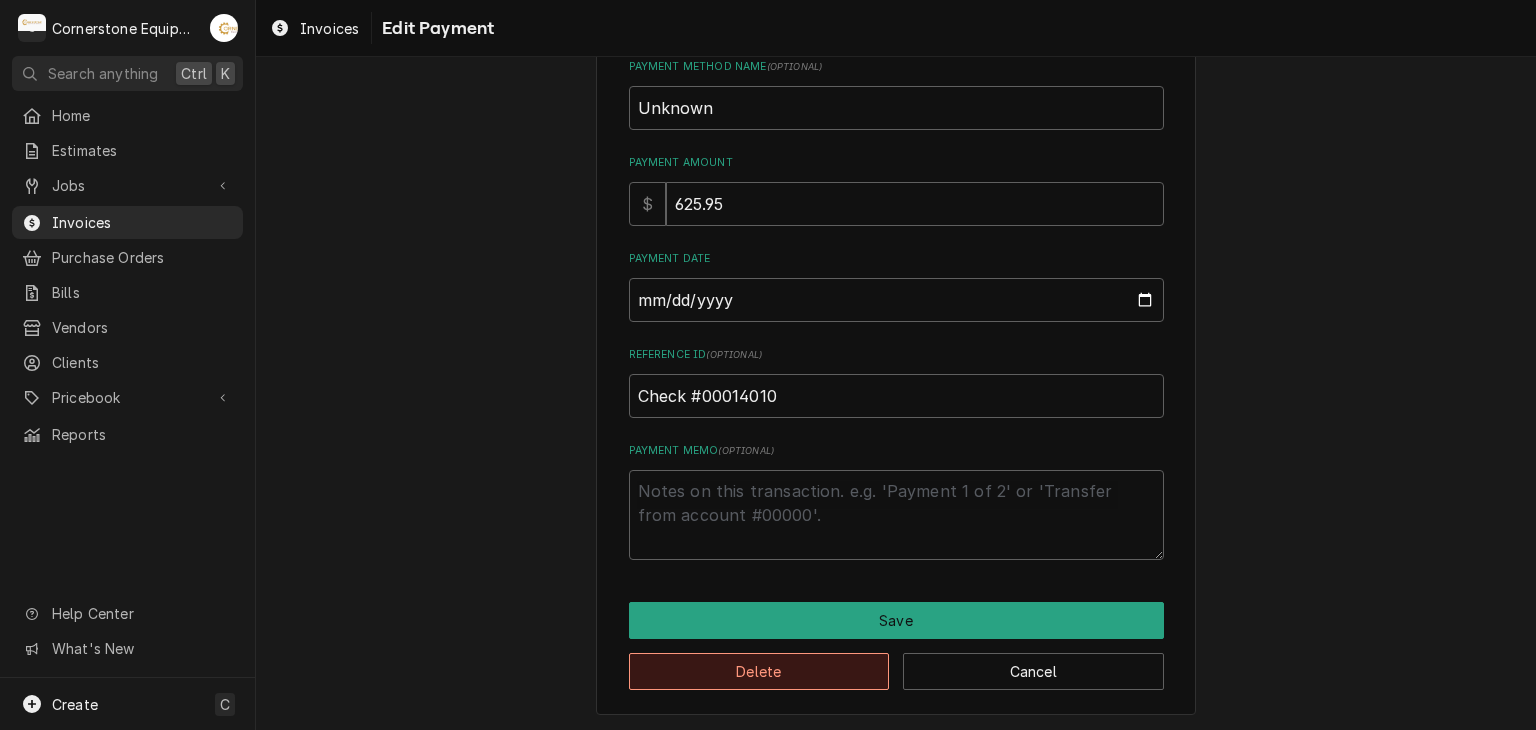 click on "Delete" at bounding box center [759, 671] 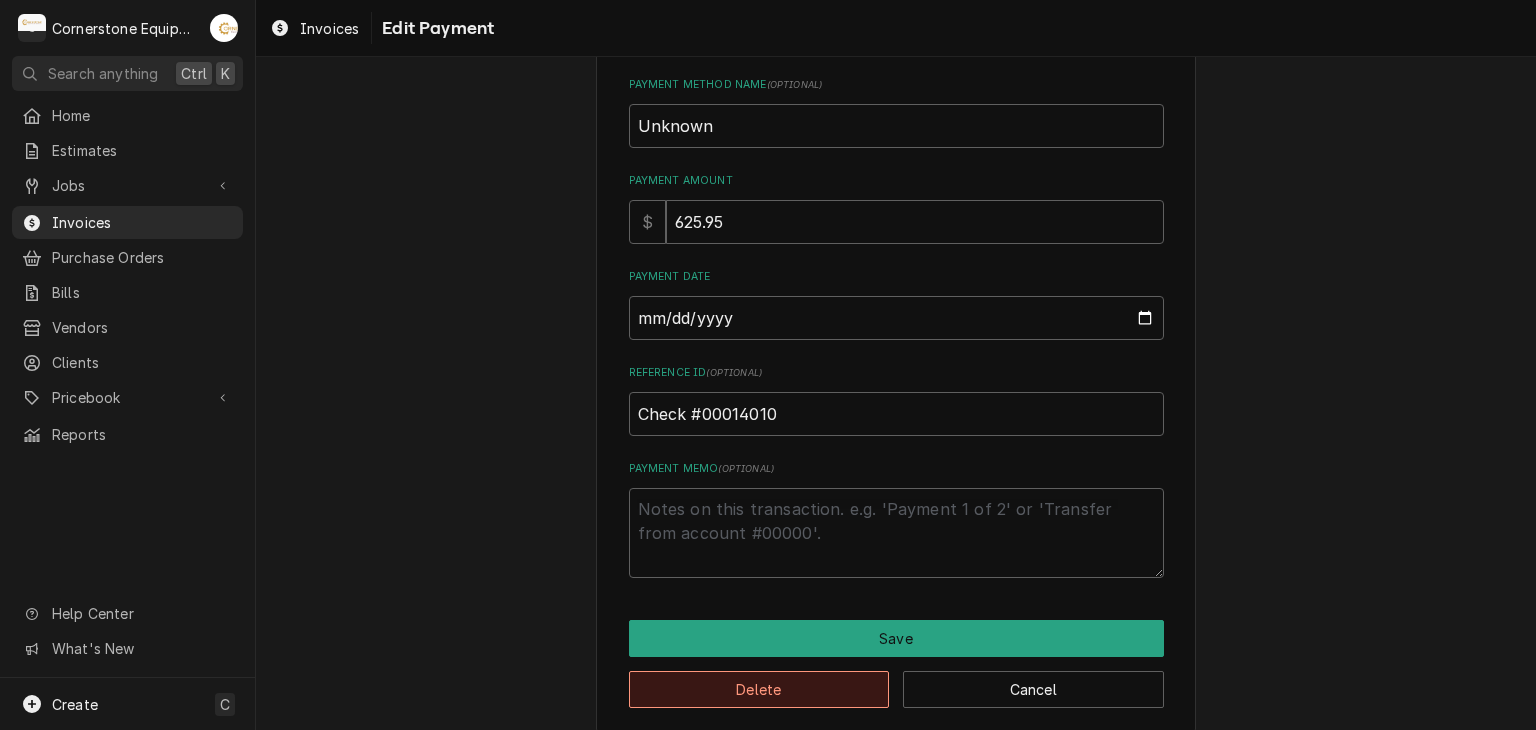 type on "x" 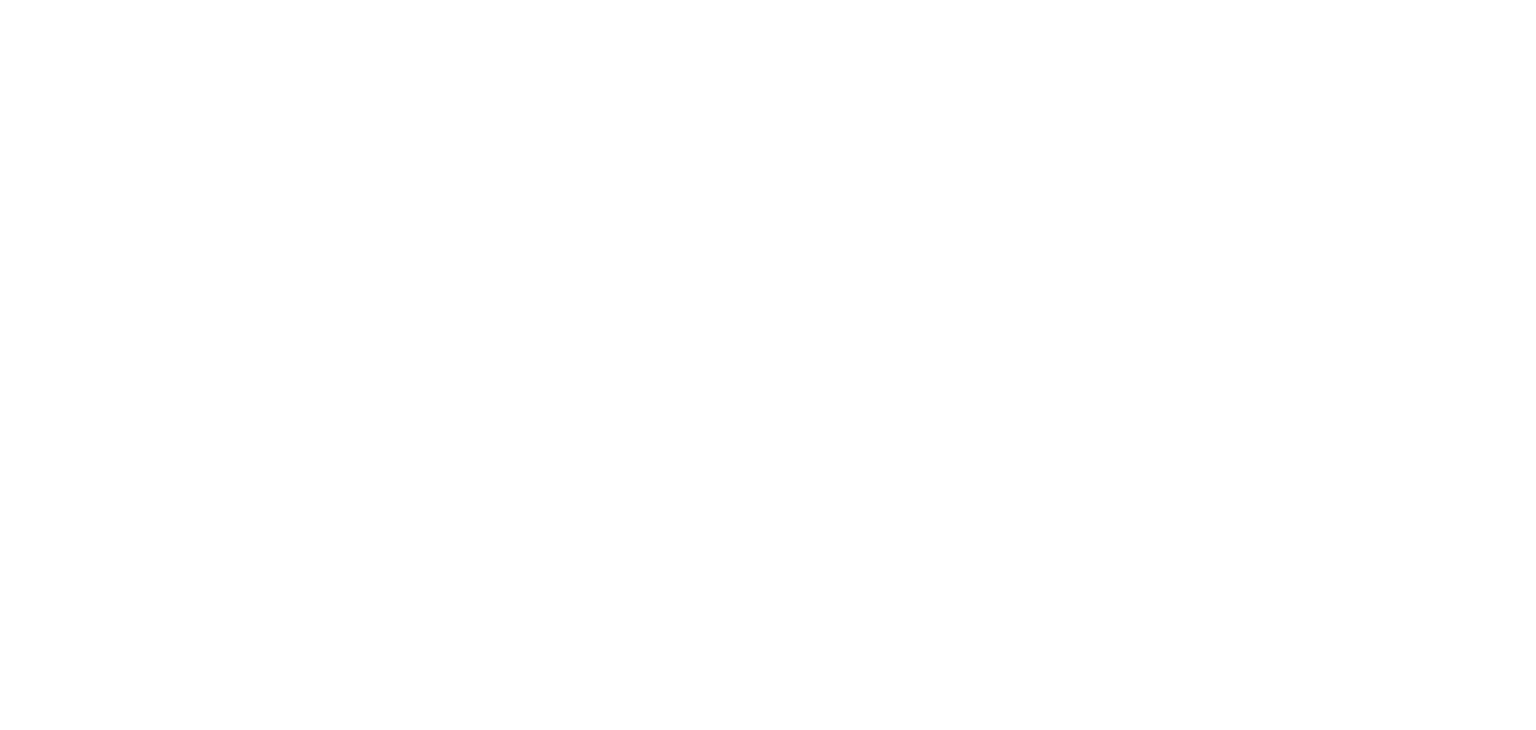 scroll, scrollTop: 0, scrollLeft: 0, axis: both 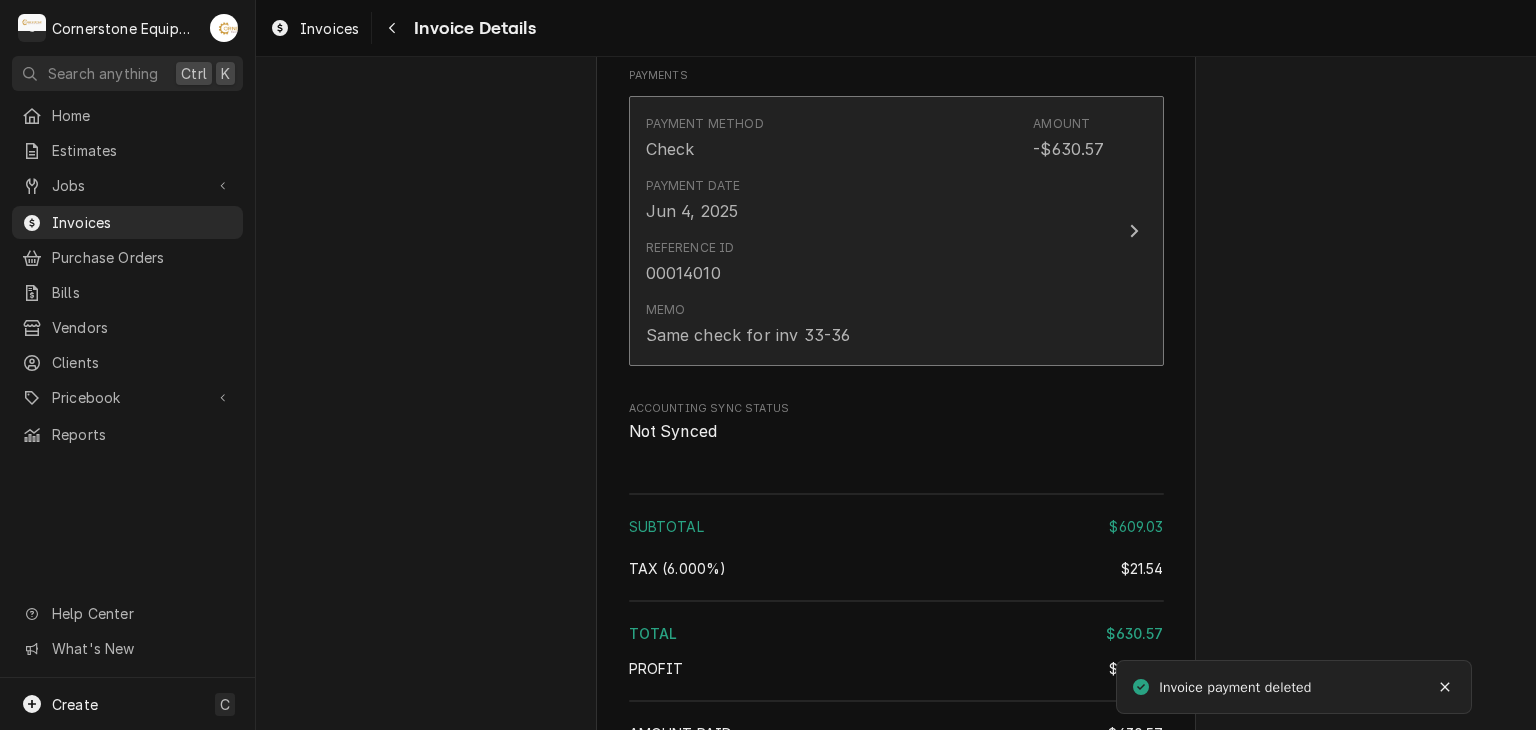 click on "Reference ID [NUMBER]" at bounding box center [875, 262] 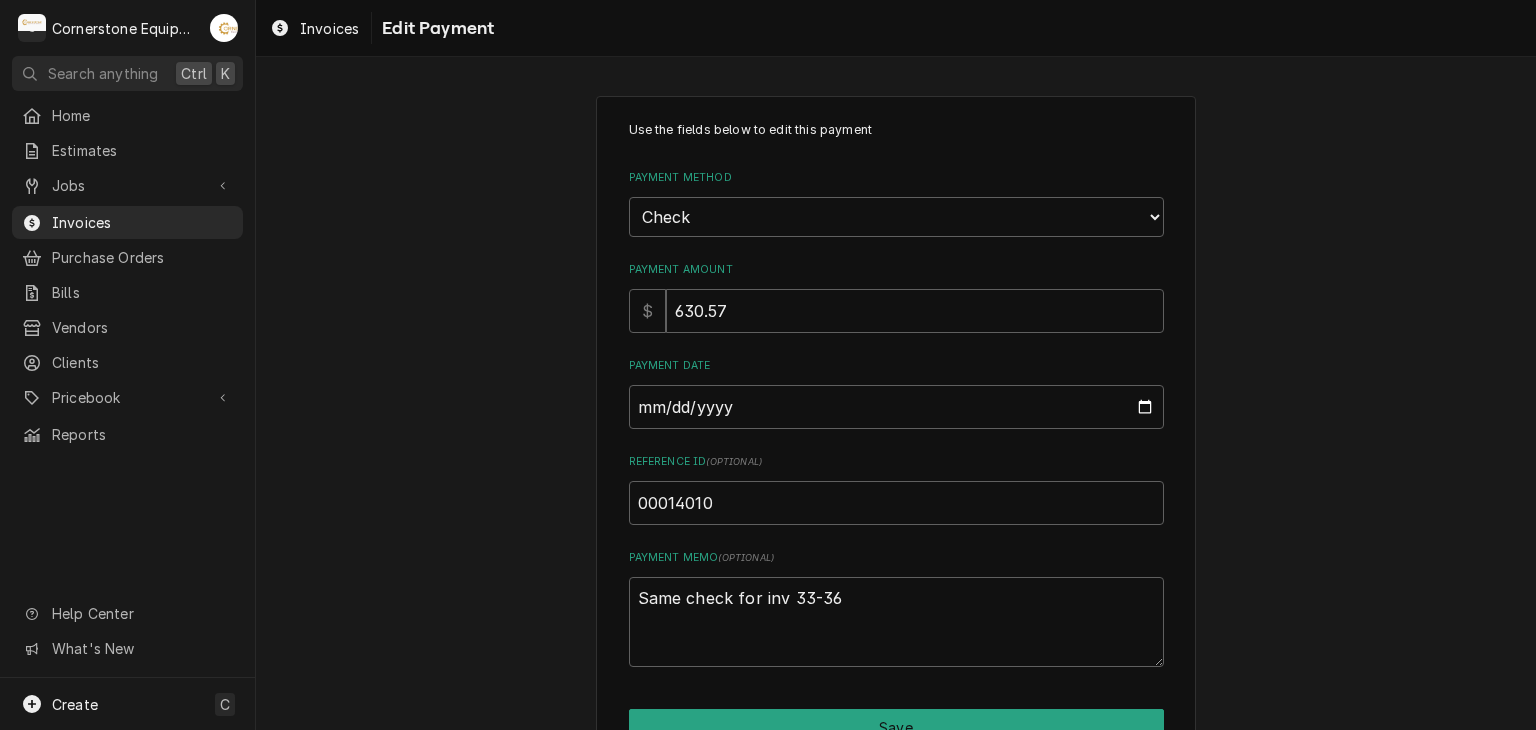click on "Payment Amount [AMOUNT]" at bounding box center (896, 297) 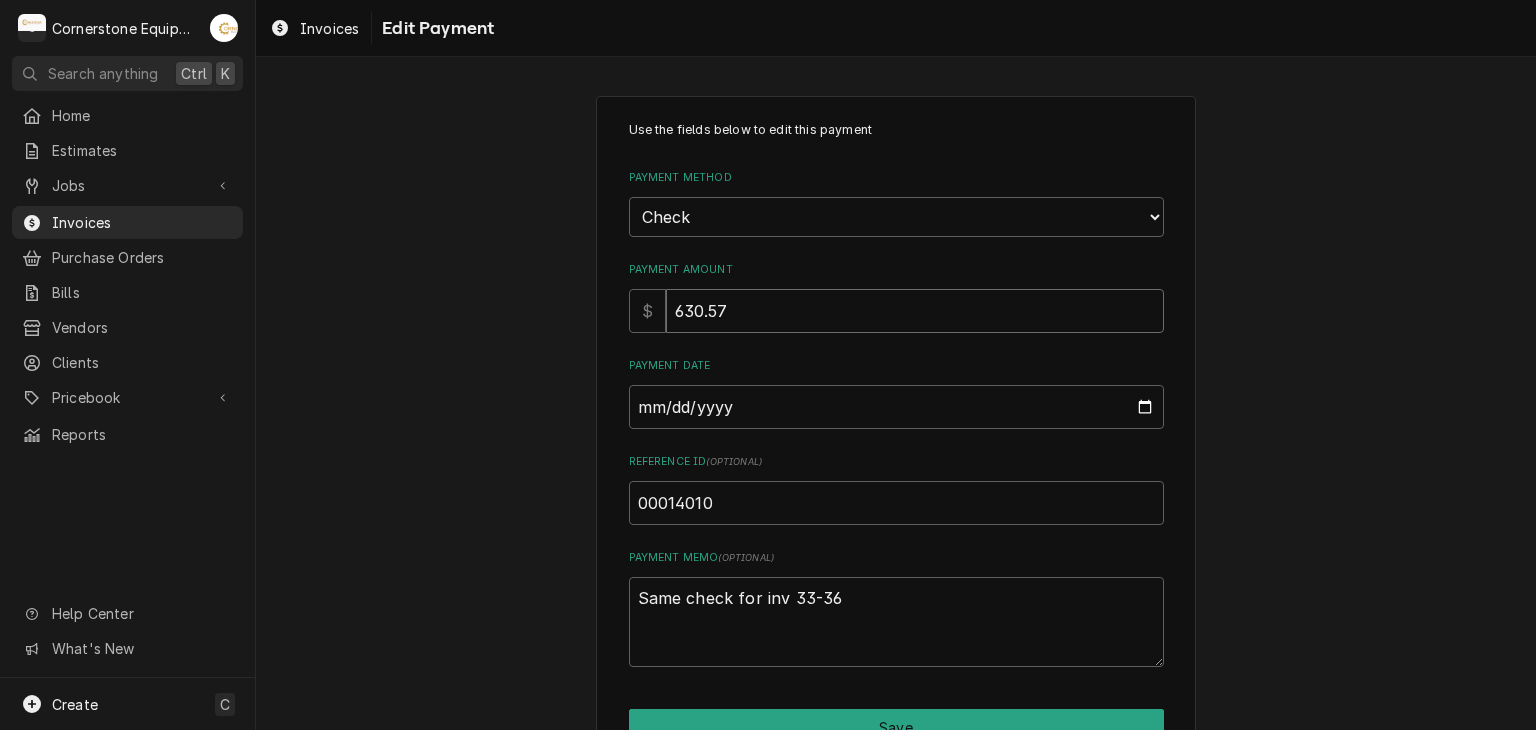 click on "630.57" at bounding box center [915, 311] 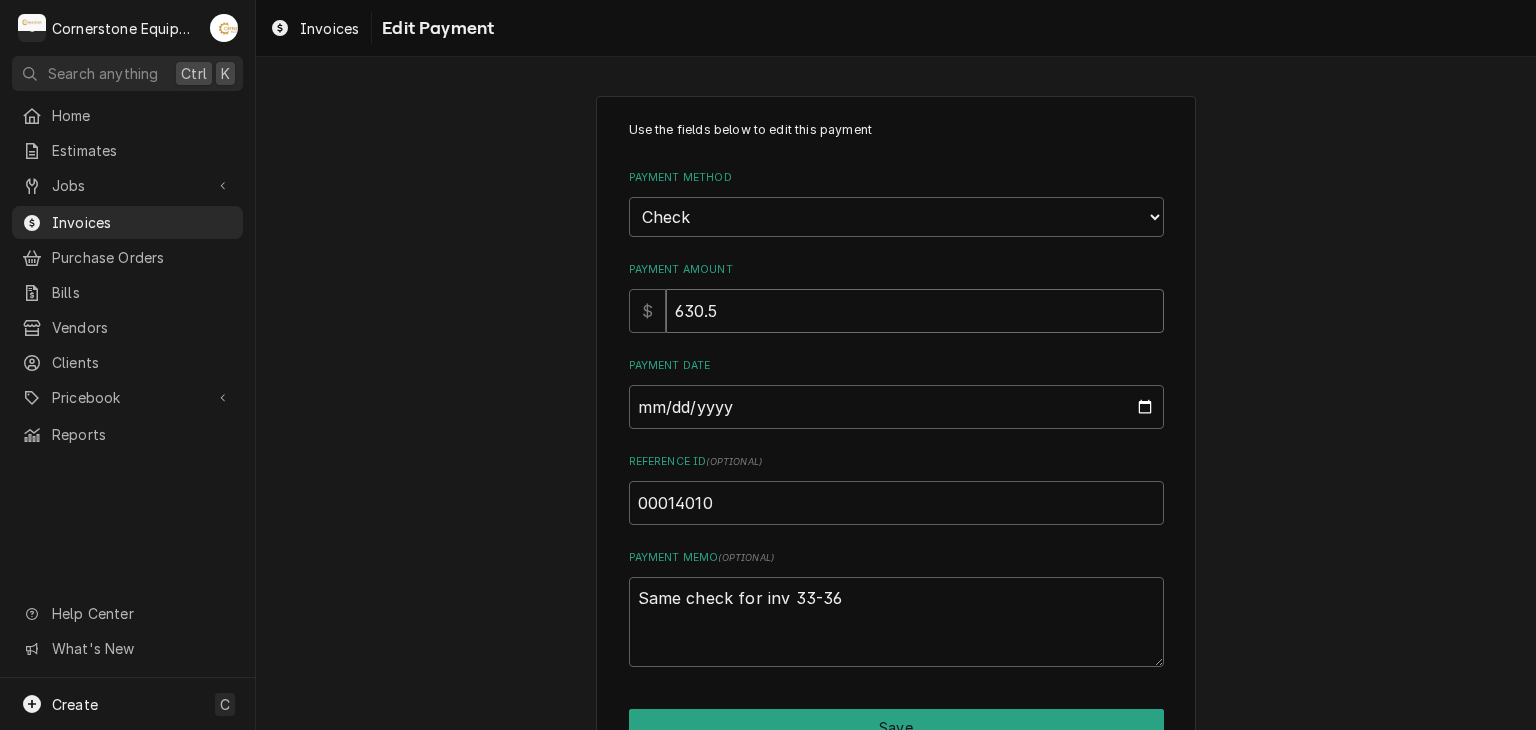 type on "x" 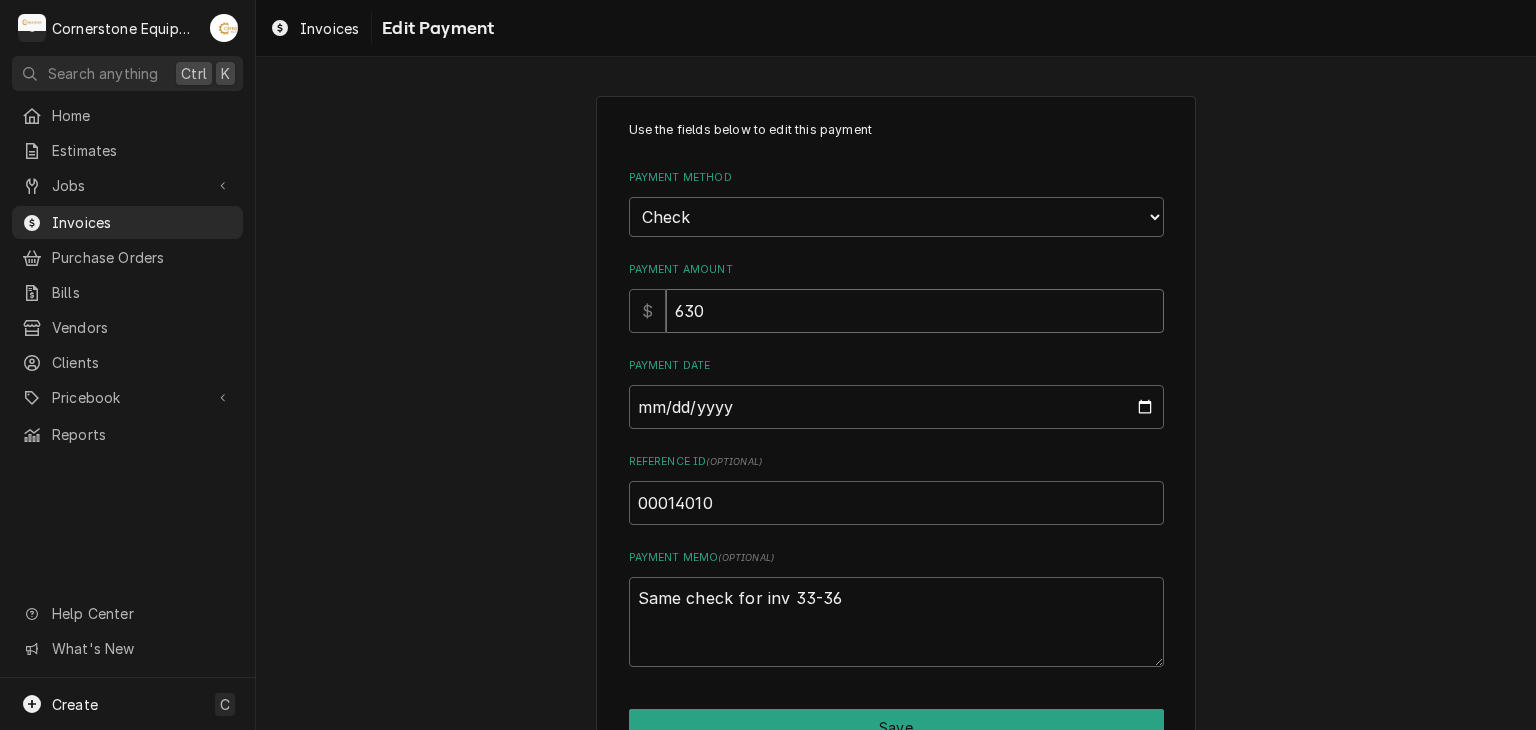 type on "x" 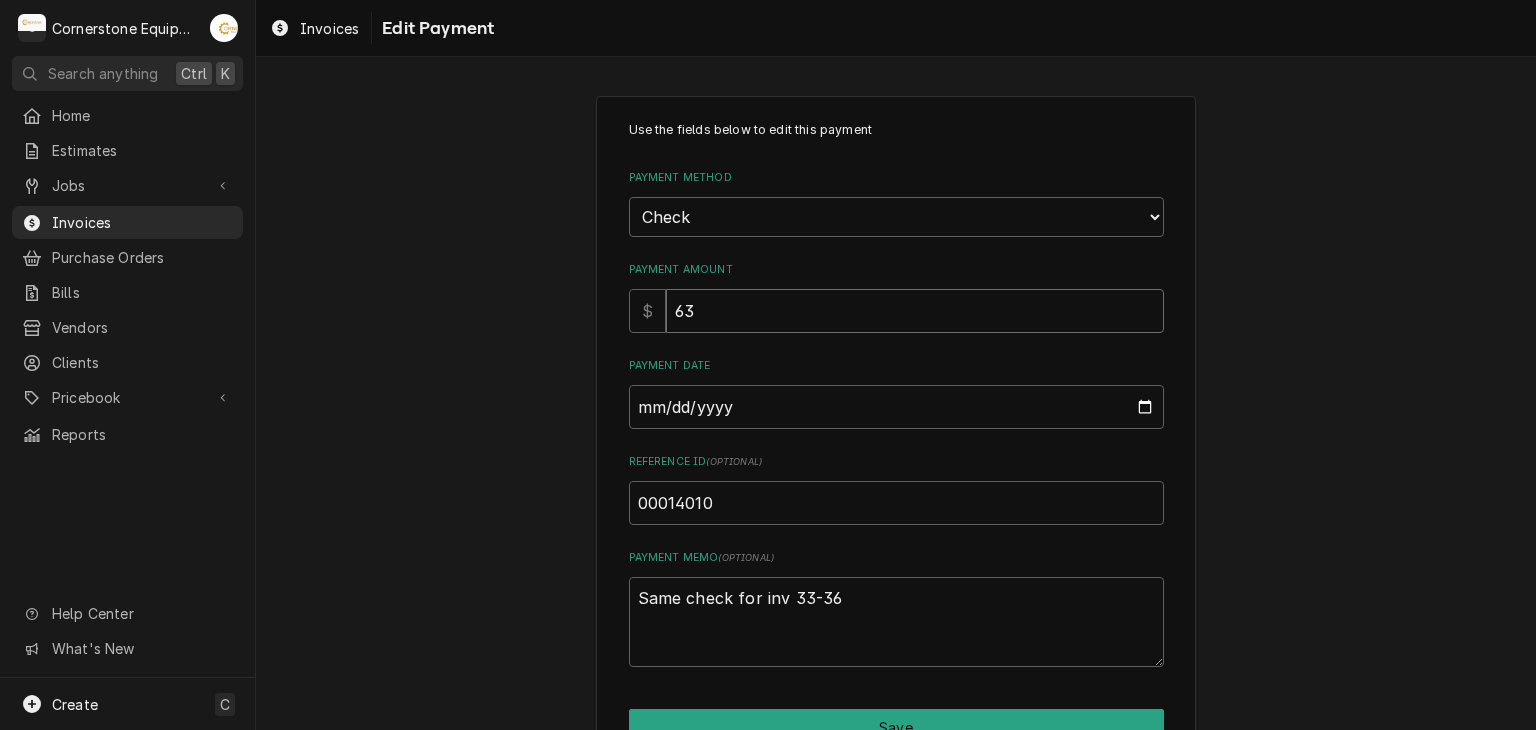type on "x" 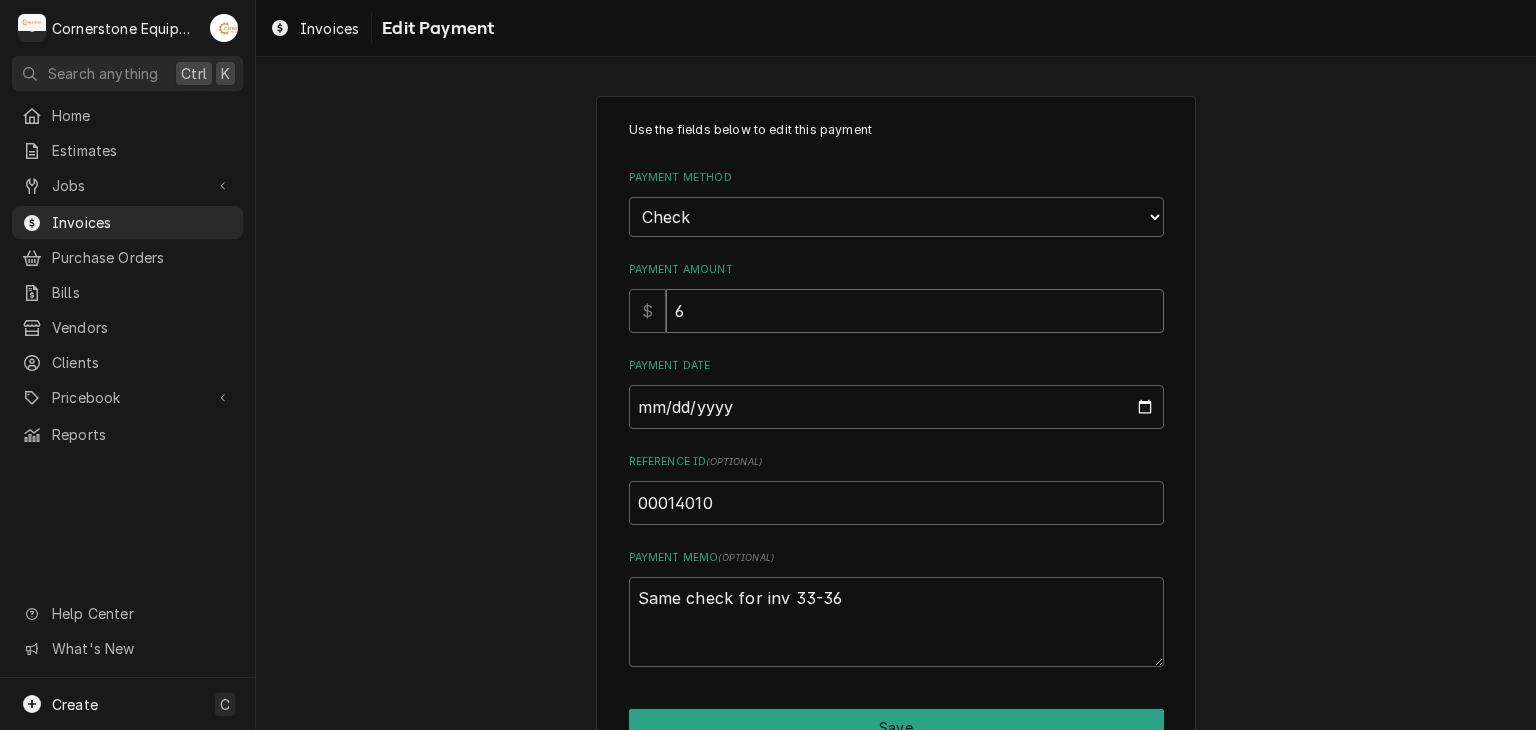 type on "x" 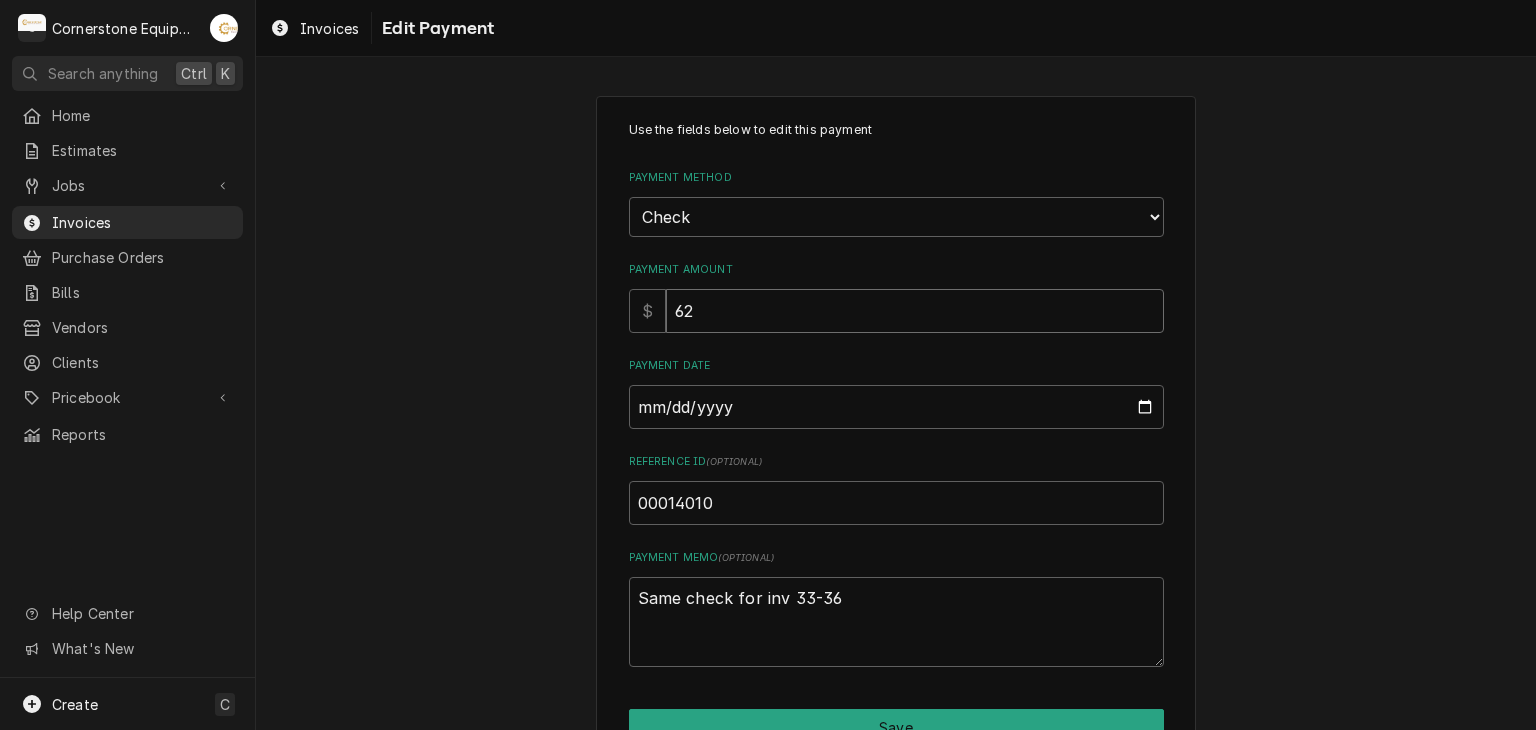 type on "x" 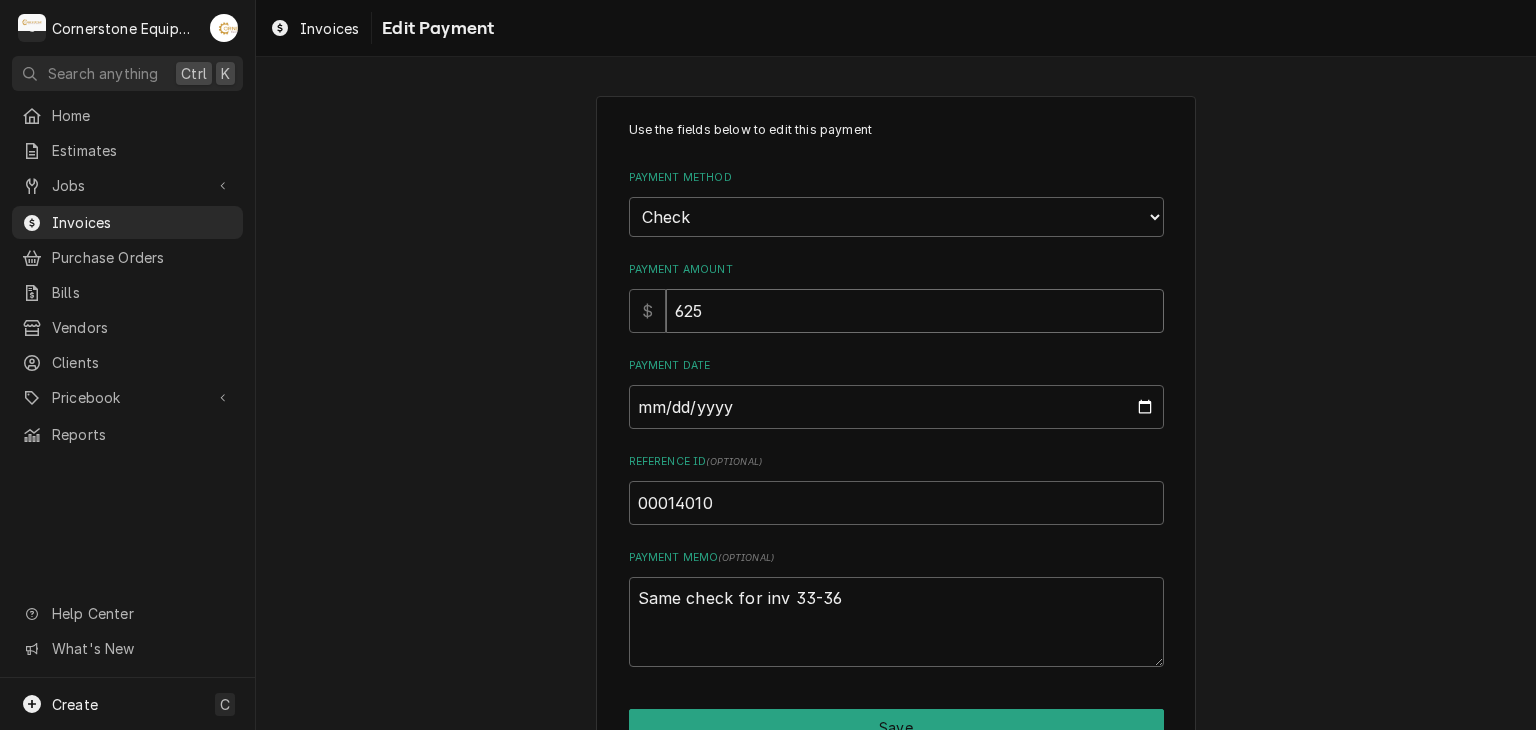 type on "x" 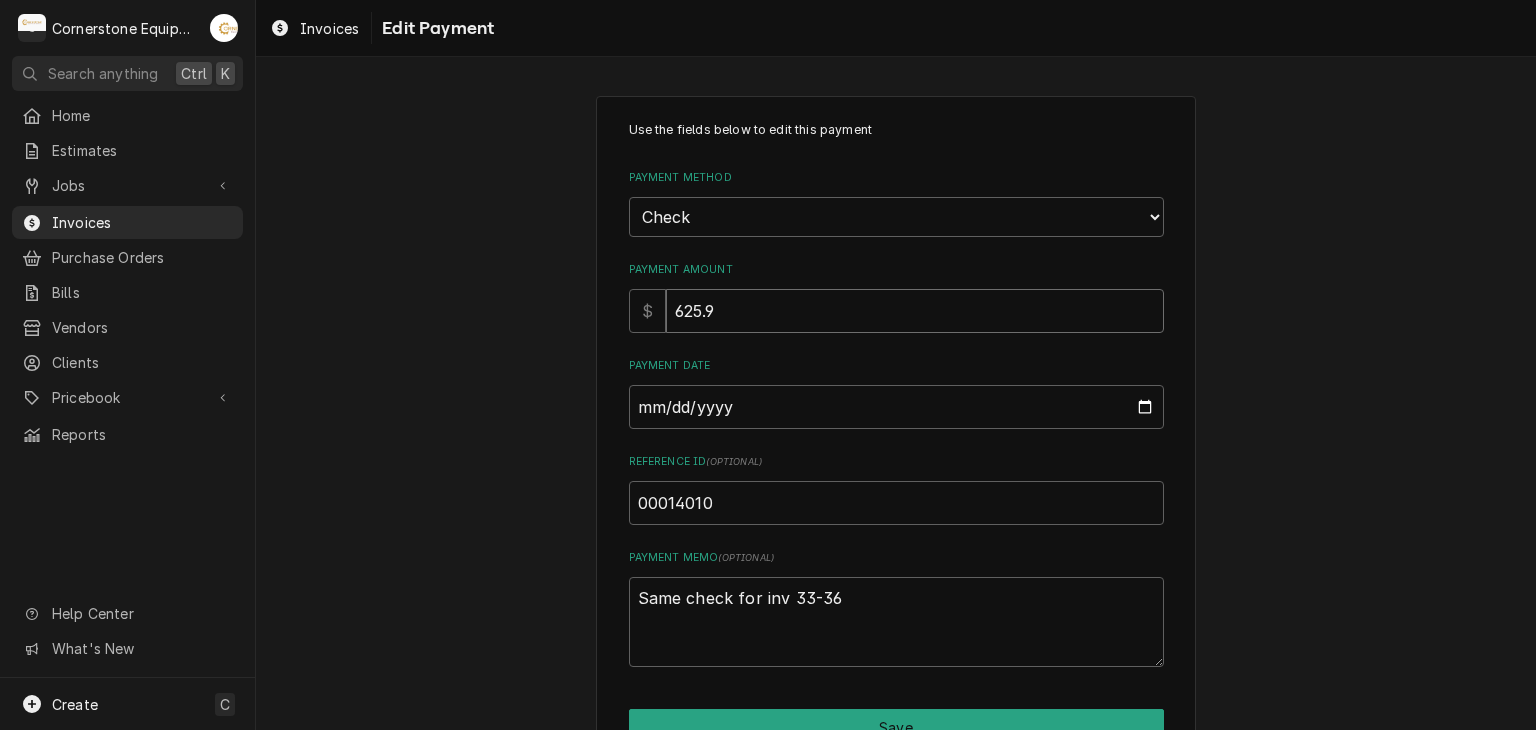type on "x" 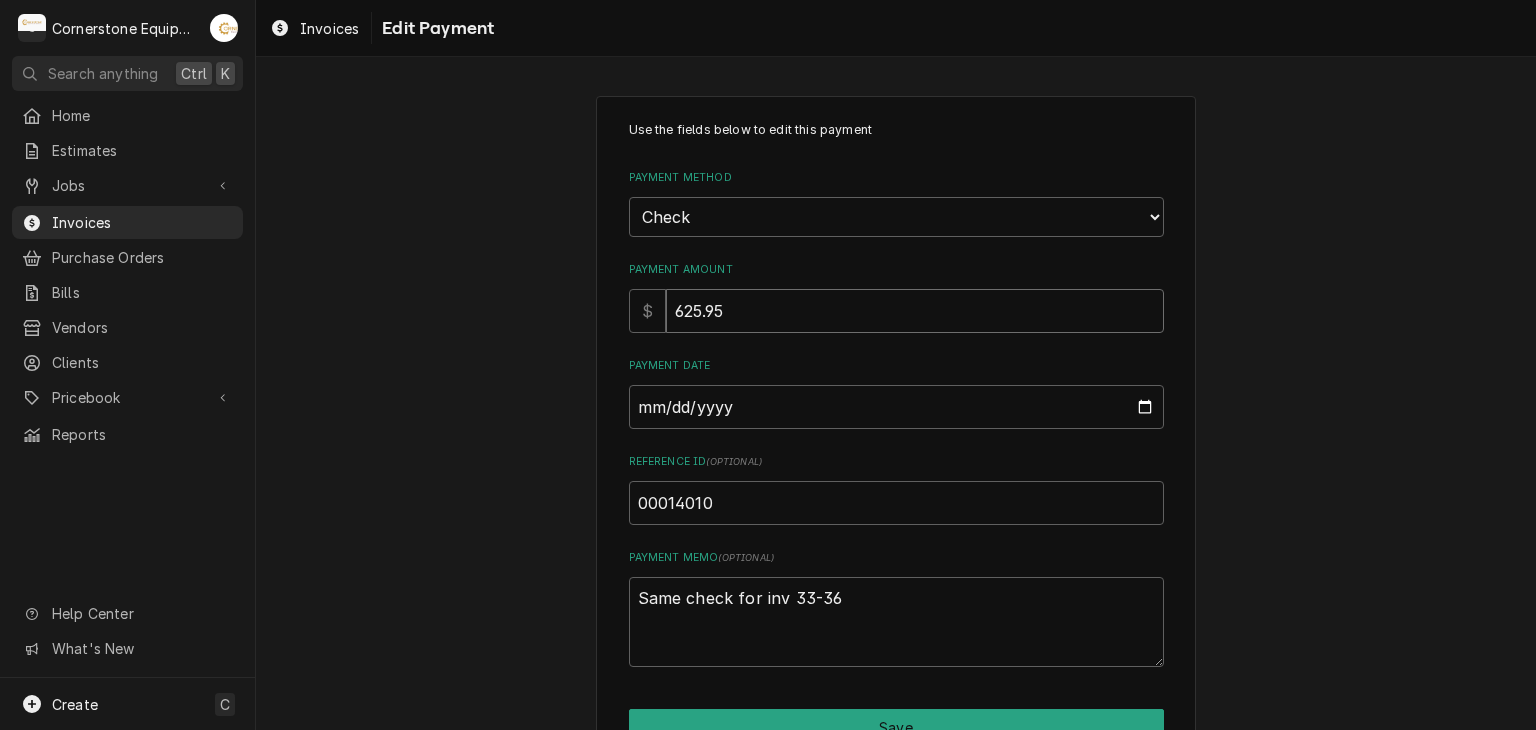 type on "625.95" 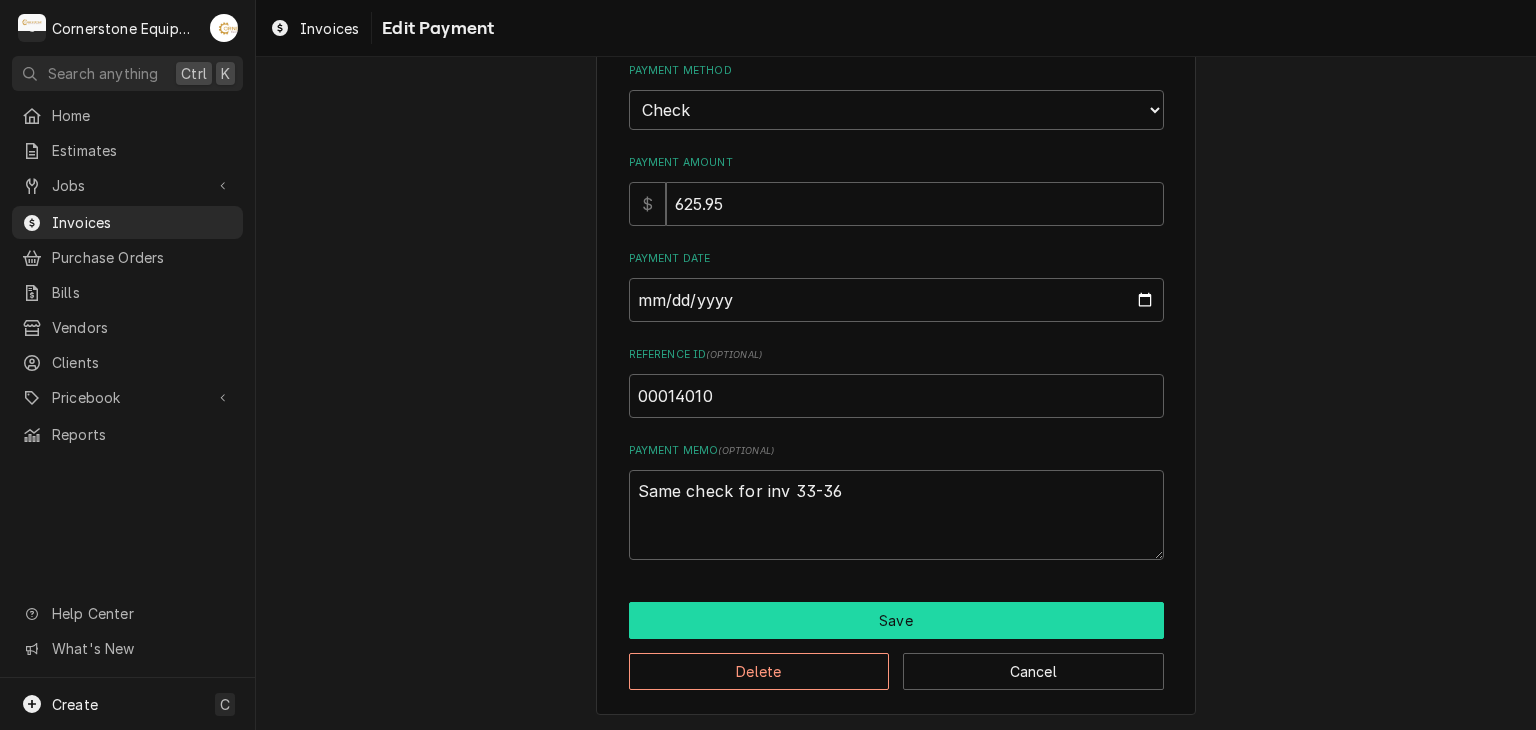 click on "Save" at bounding box center [896, 620] 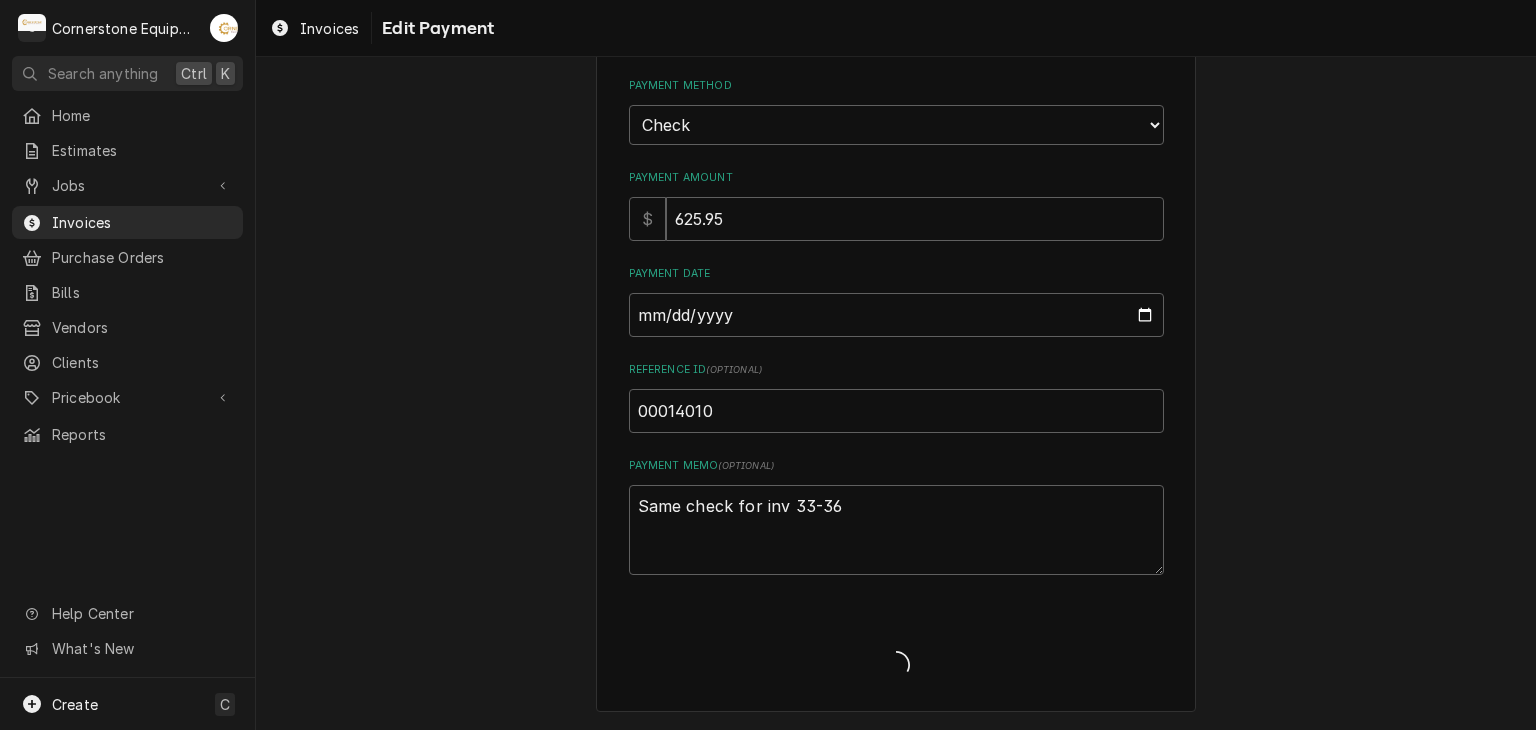scroll, scrollTop: 89, scrollLeft: 0, axis: vertical 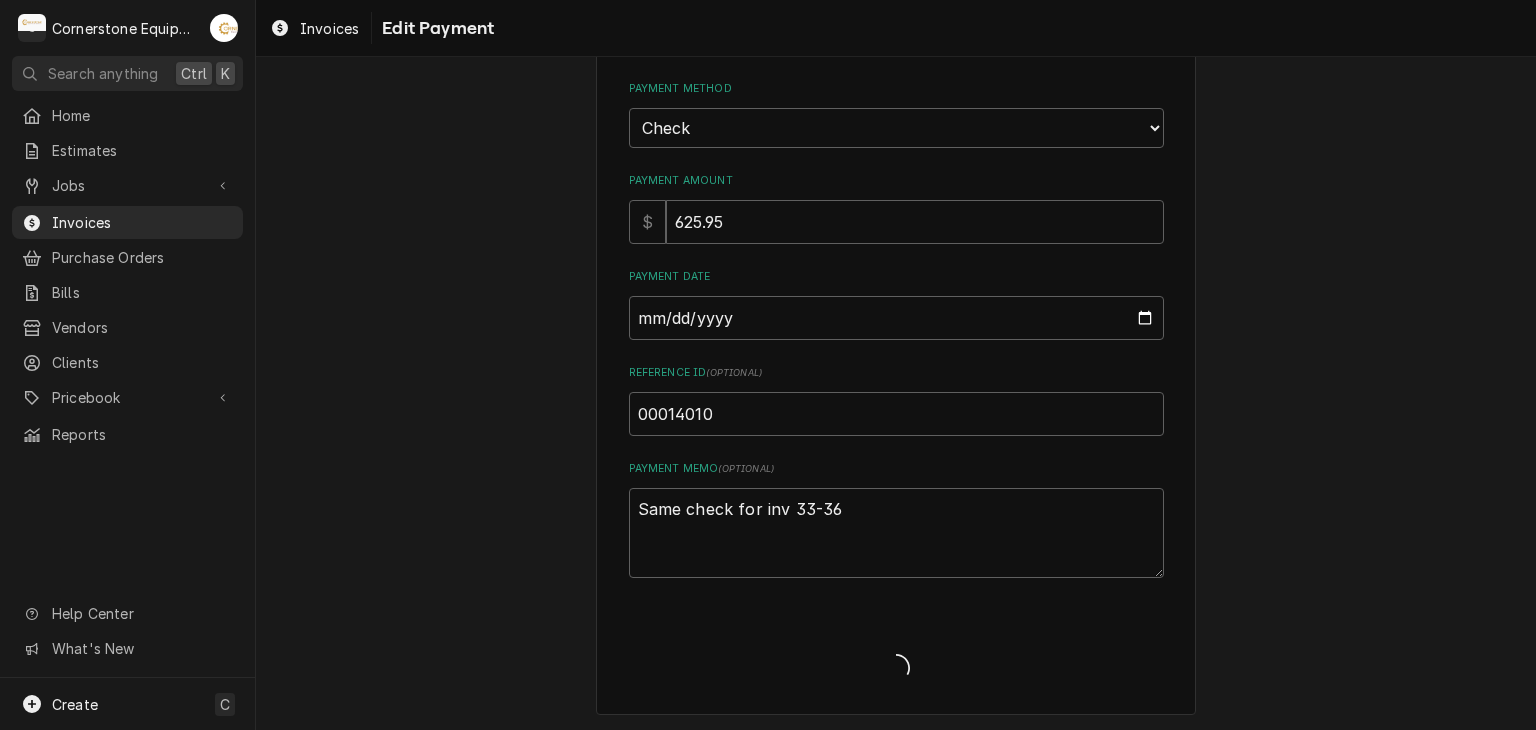 type on "x" 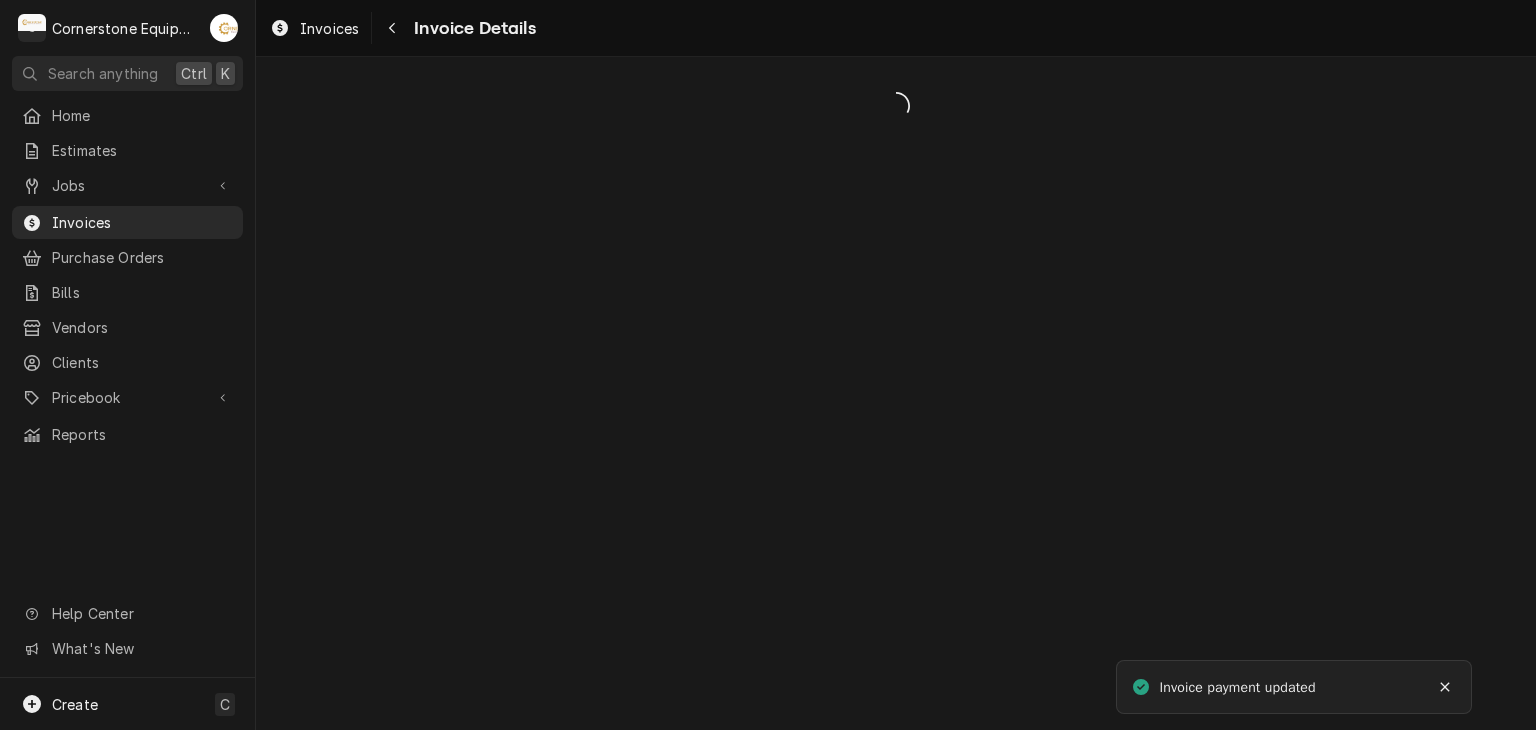 scroll, scrollTop: 0, scrollLeft: 0, axis: both 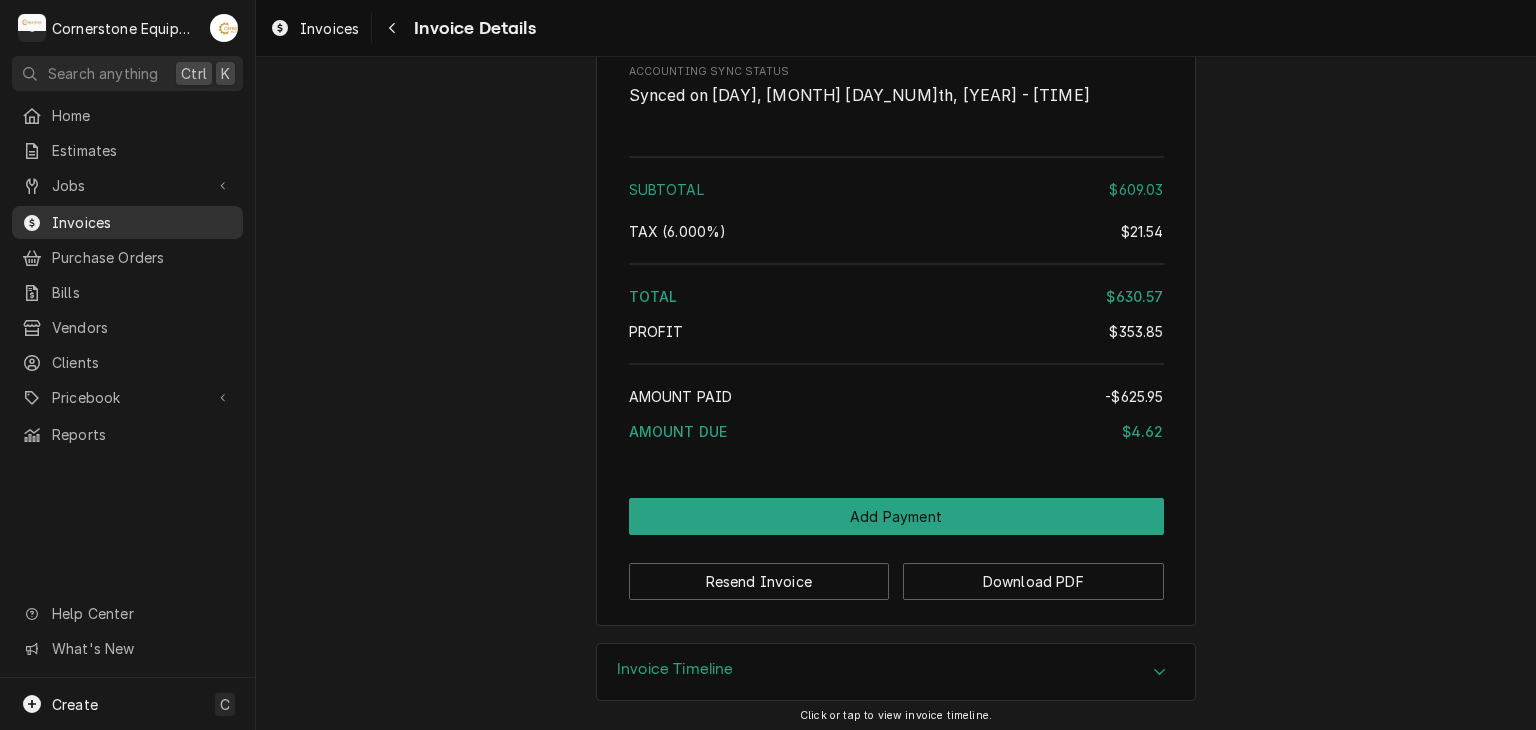click on "Invoices" at bounding box center (142, 222) 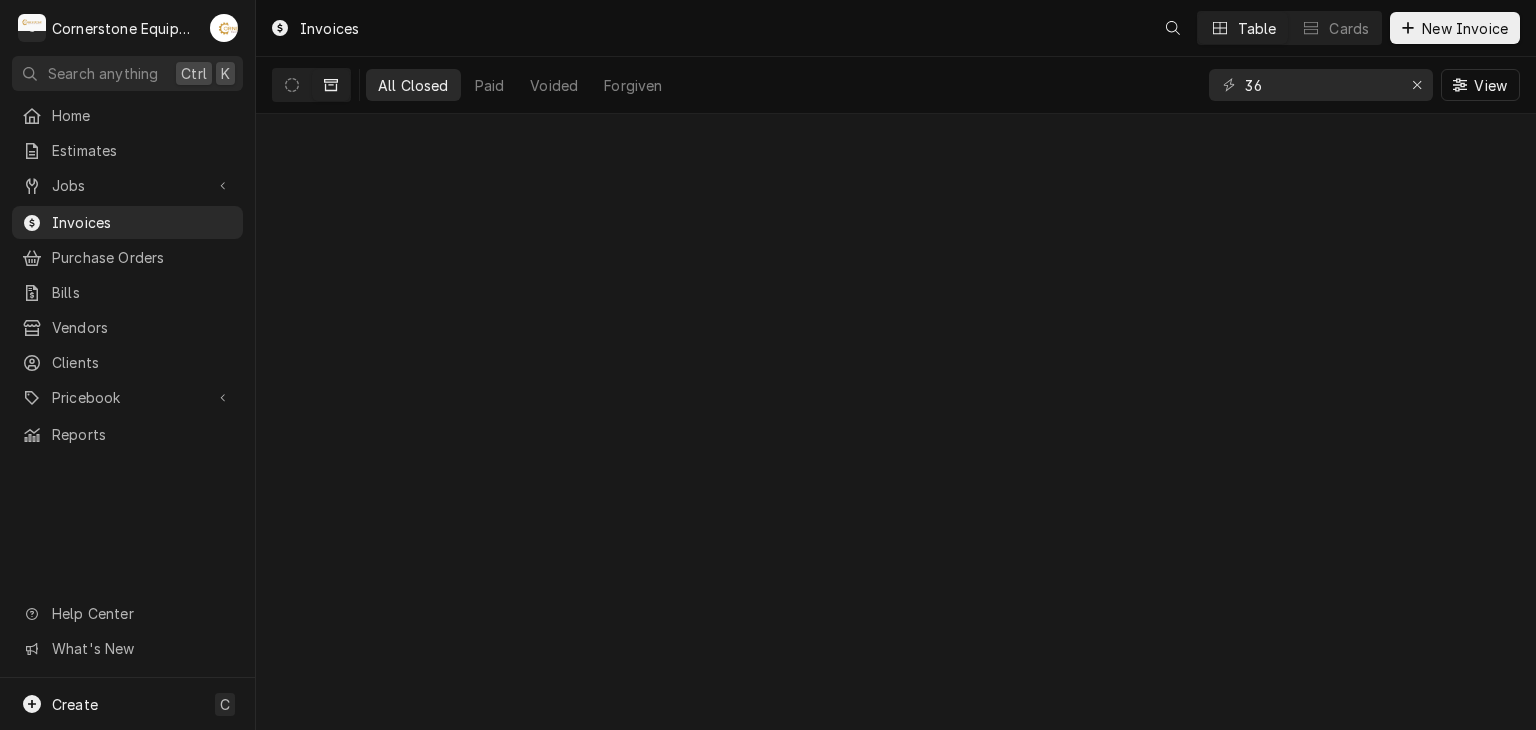scroll, scrollTop: 0, scrollLeft: 0, axis: both 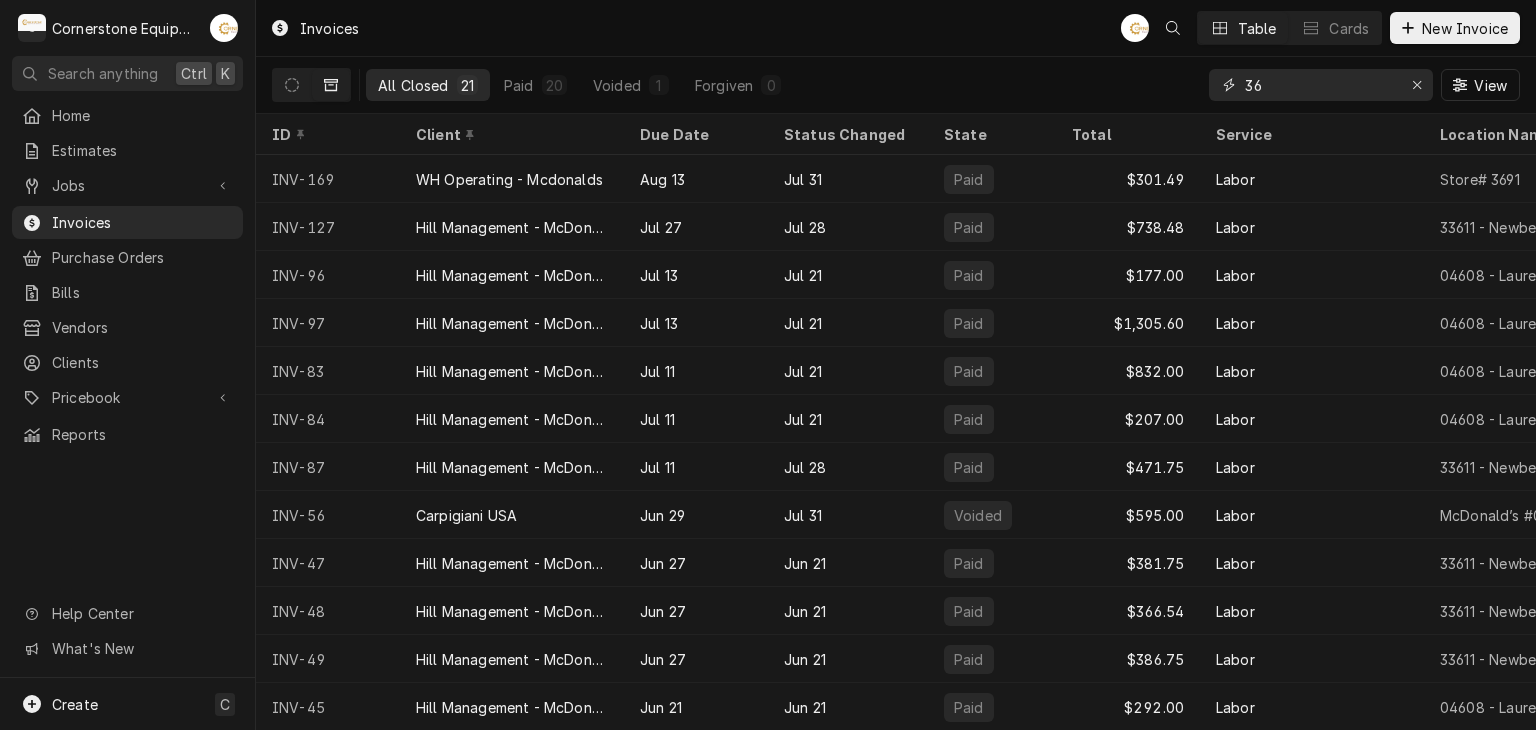 click on "36" at bounding box center (1320, 85) 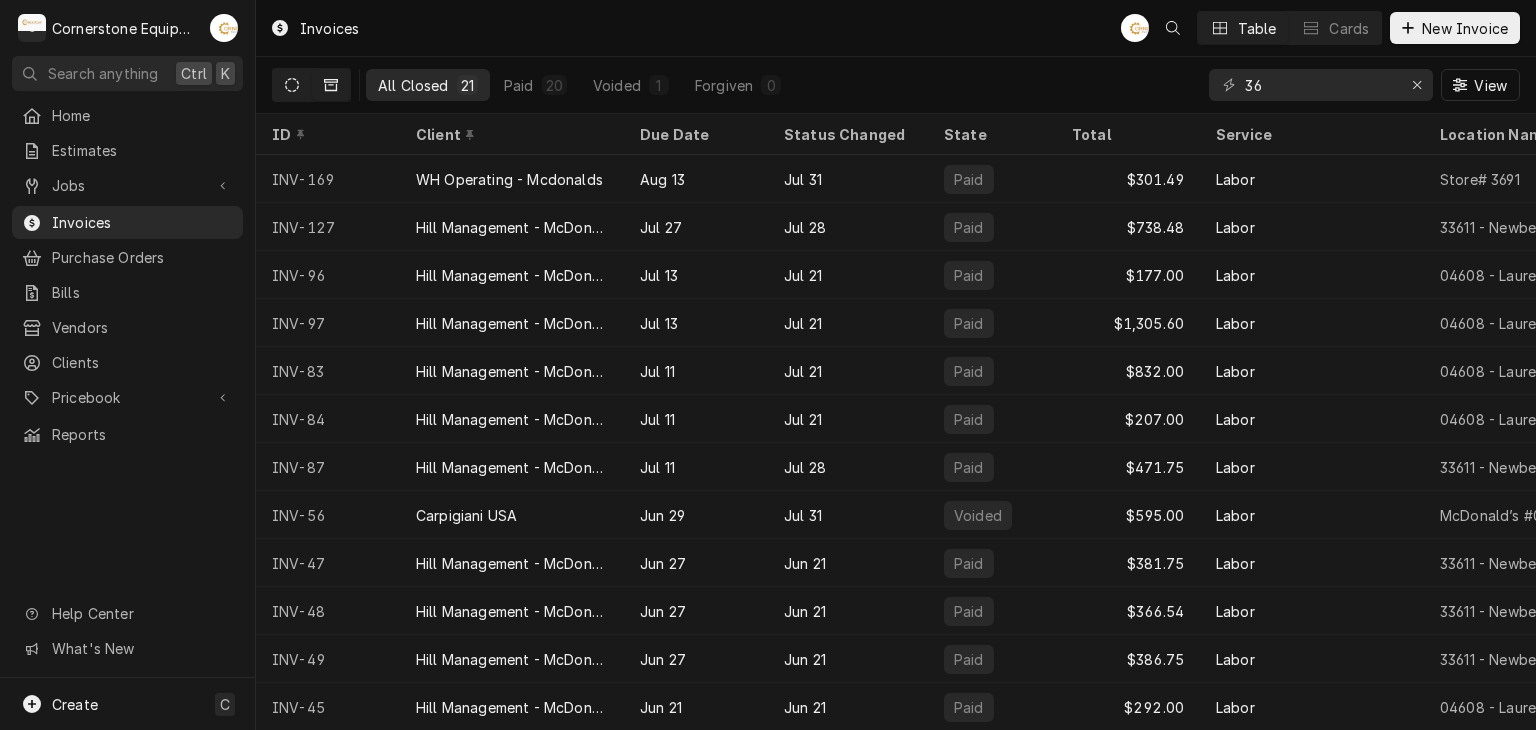 click at bounding box center [292, 85] 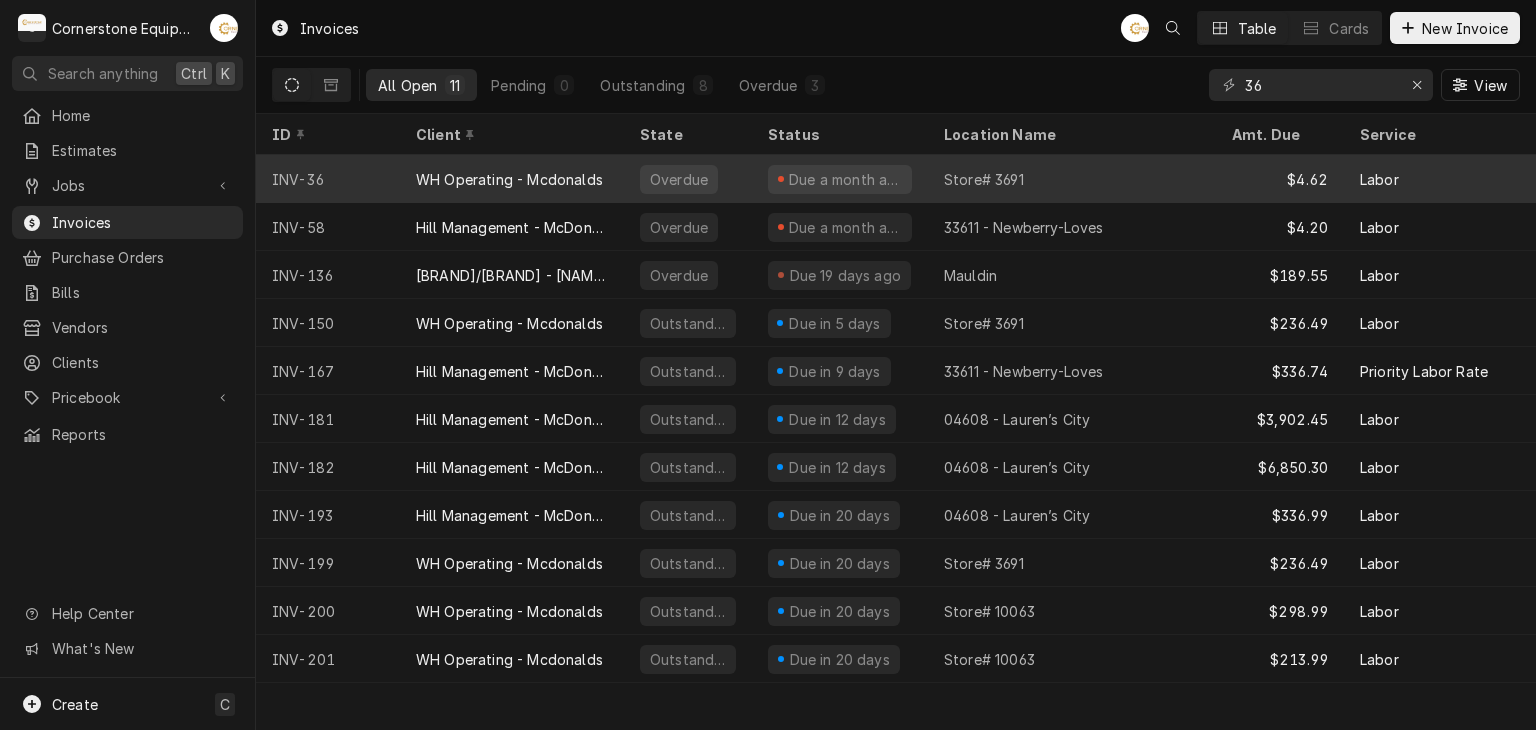 click on "Overdue" at bounding box center [679, 179] 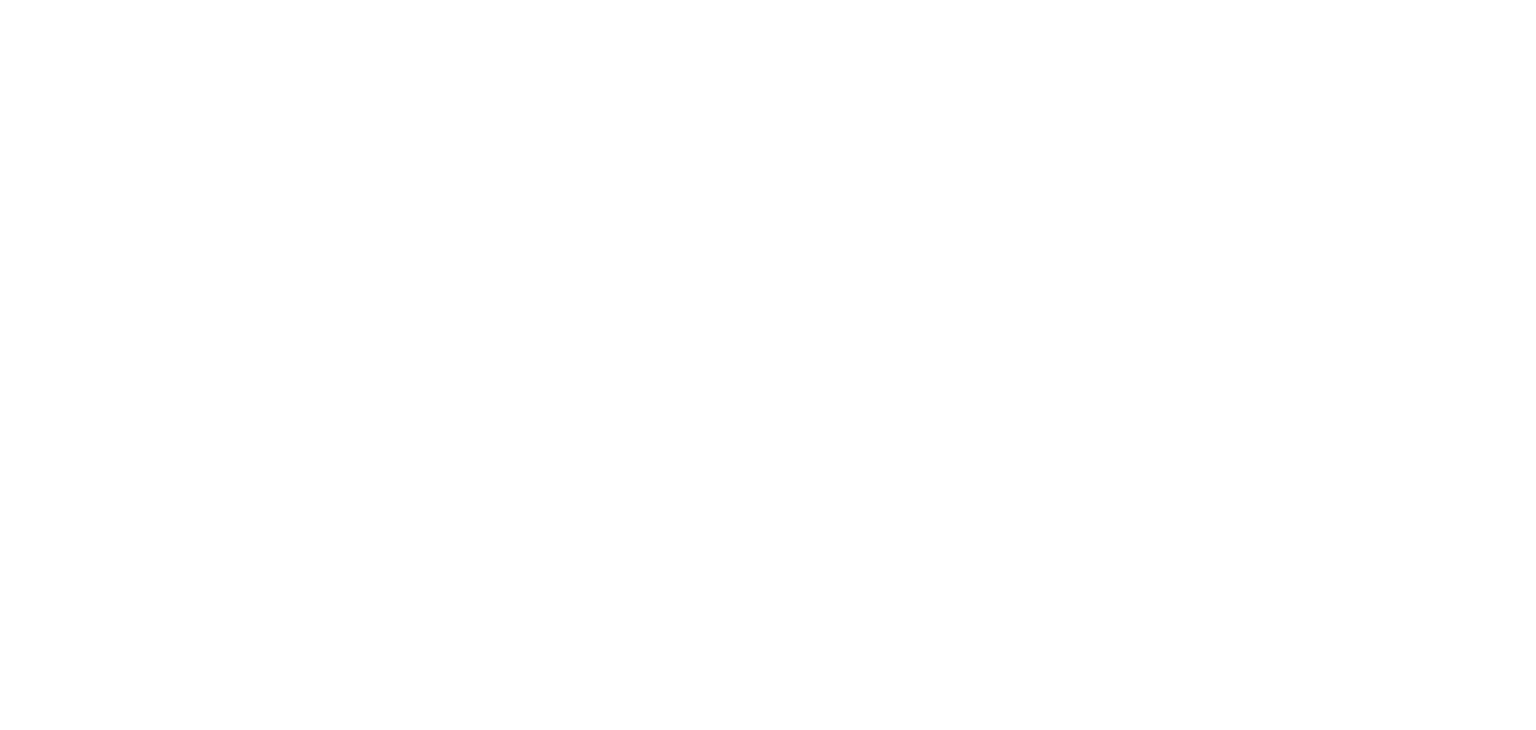 scroll, scrollTop: 0, scrollLeft: 0, axis: both 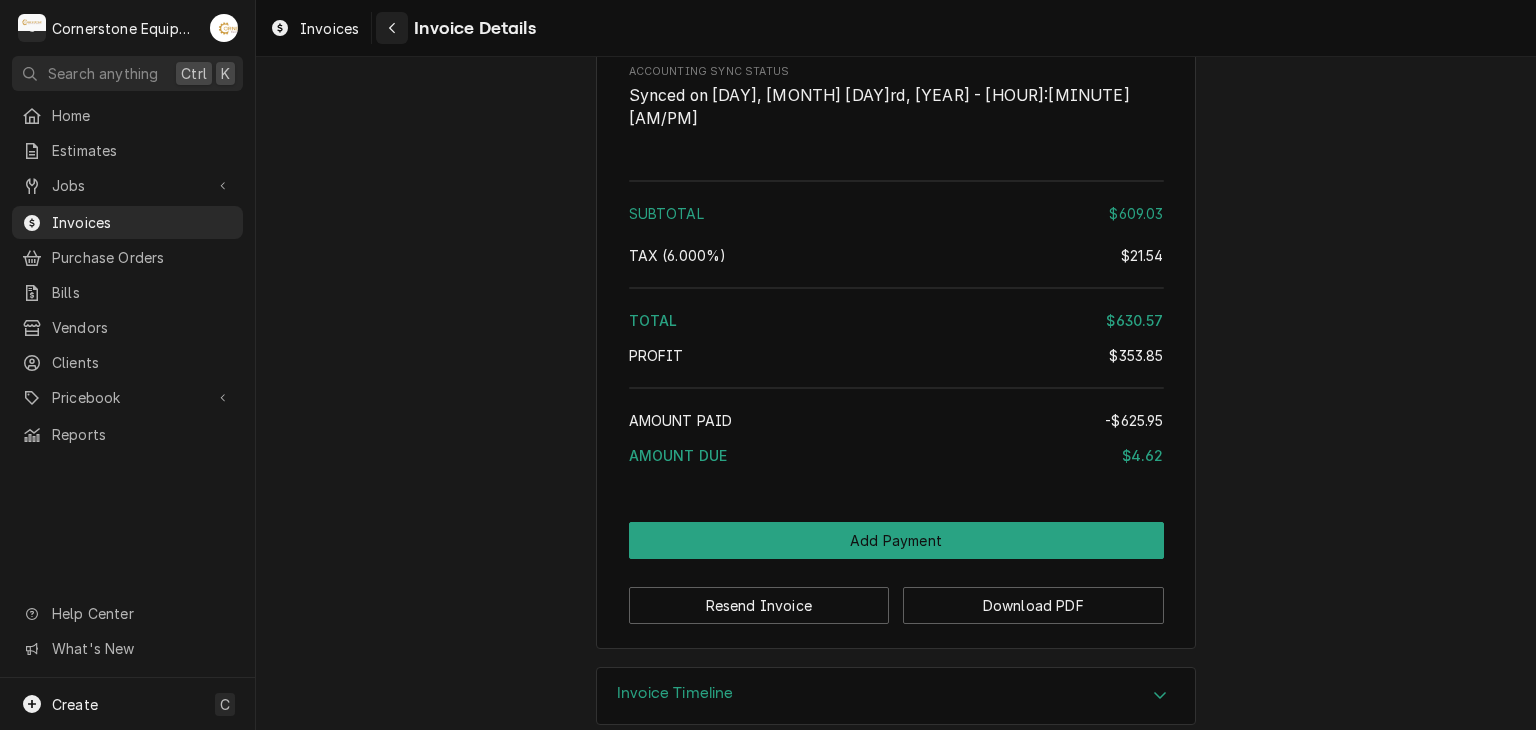 click at bounding box center (392, 28) 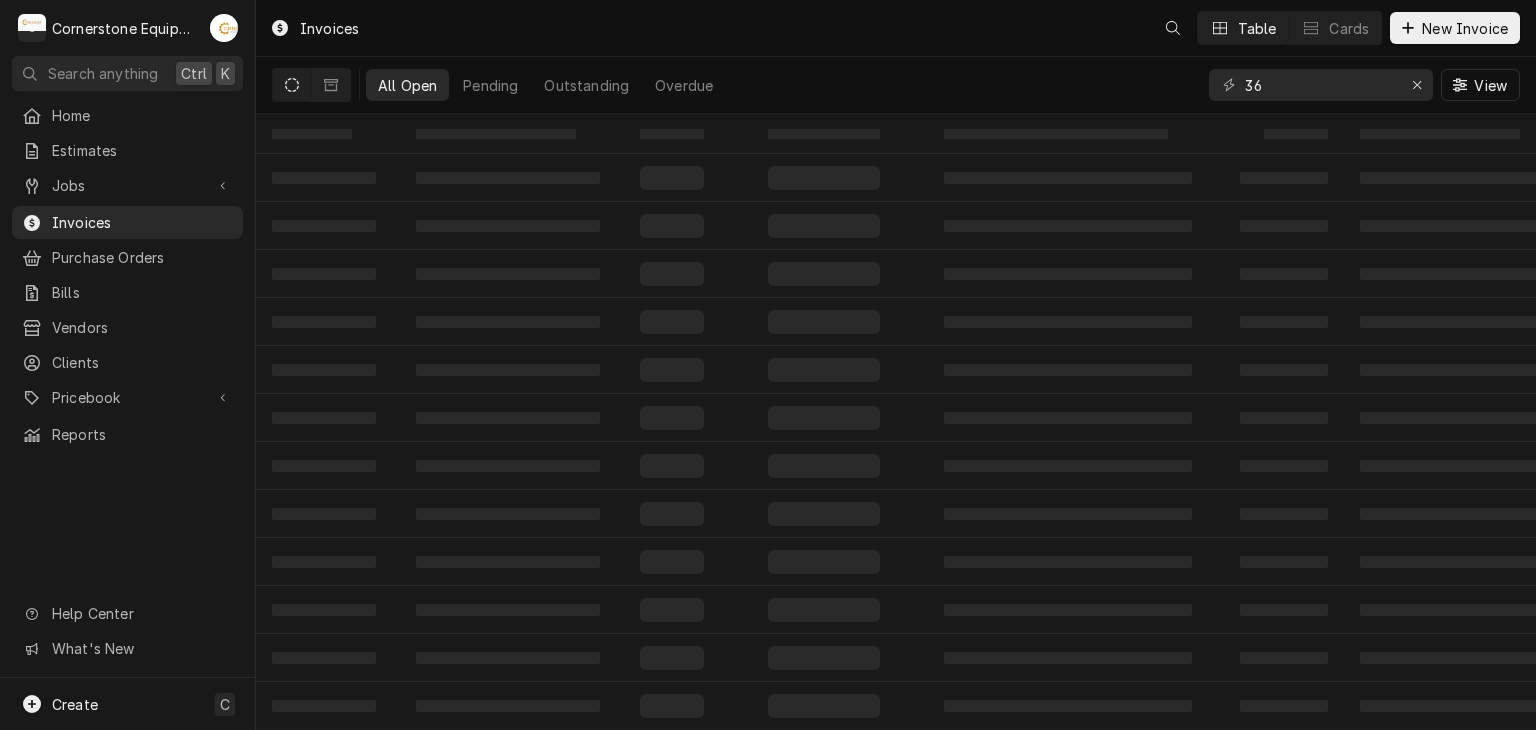 scroll, scrollTop: 0, scrollLeft: 0, axis: both 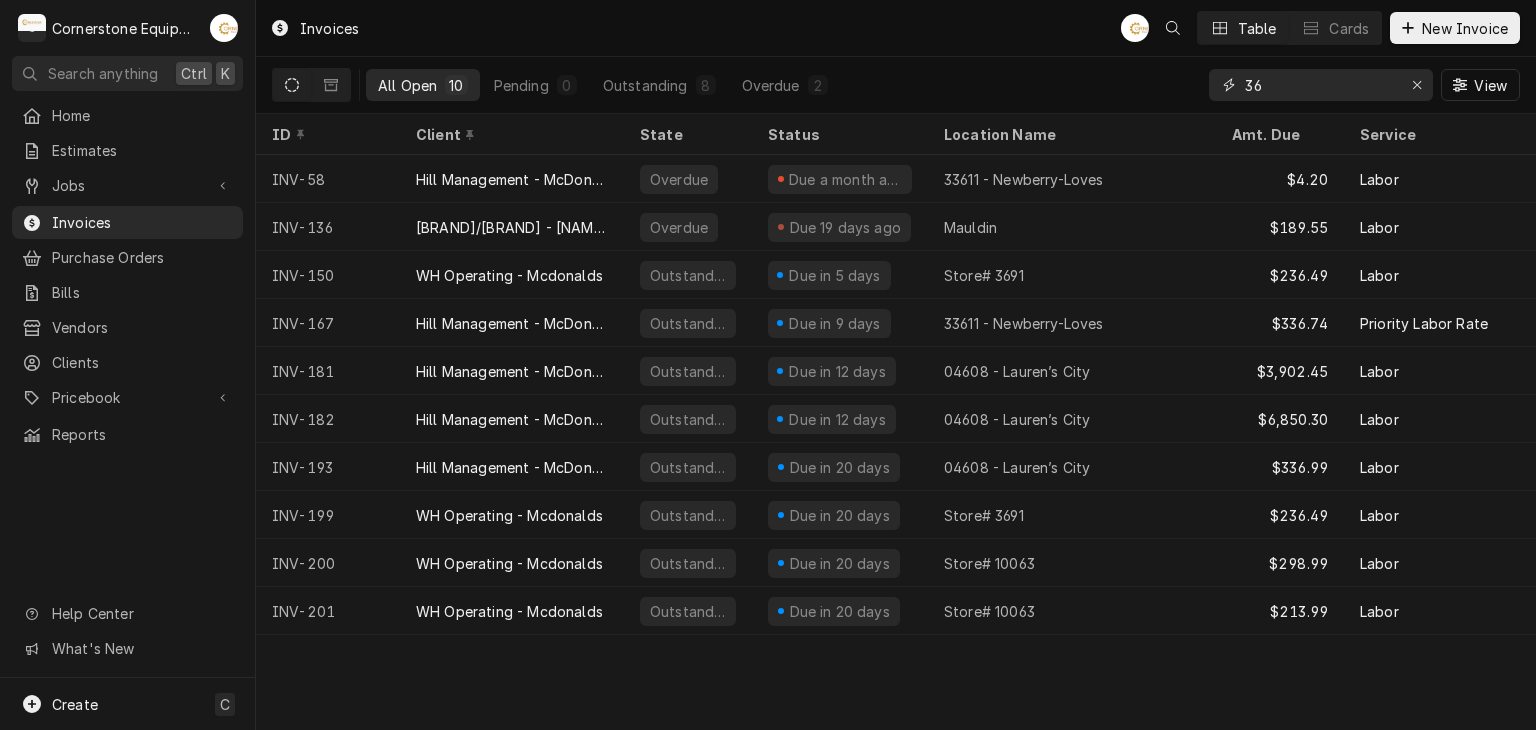 click on "36" at bounding box center [1320, 85] 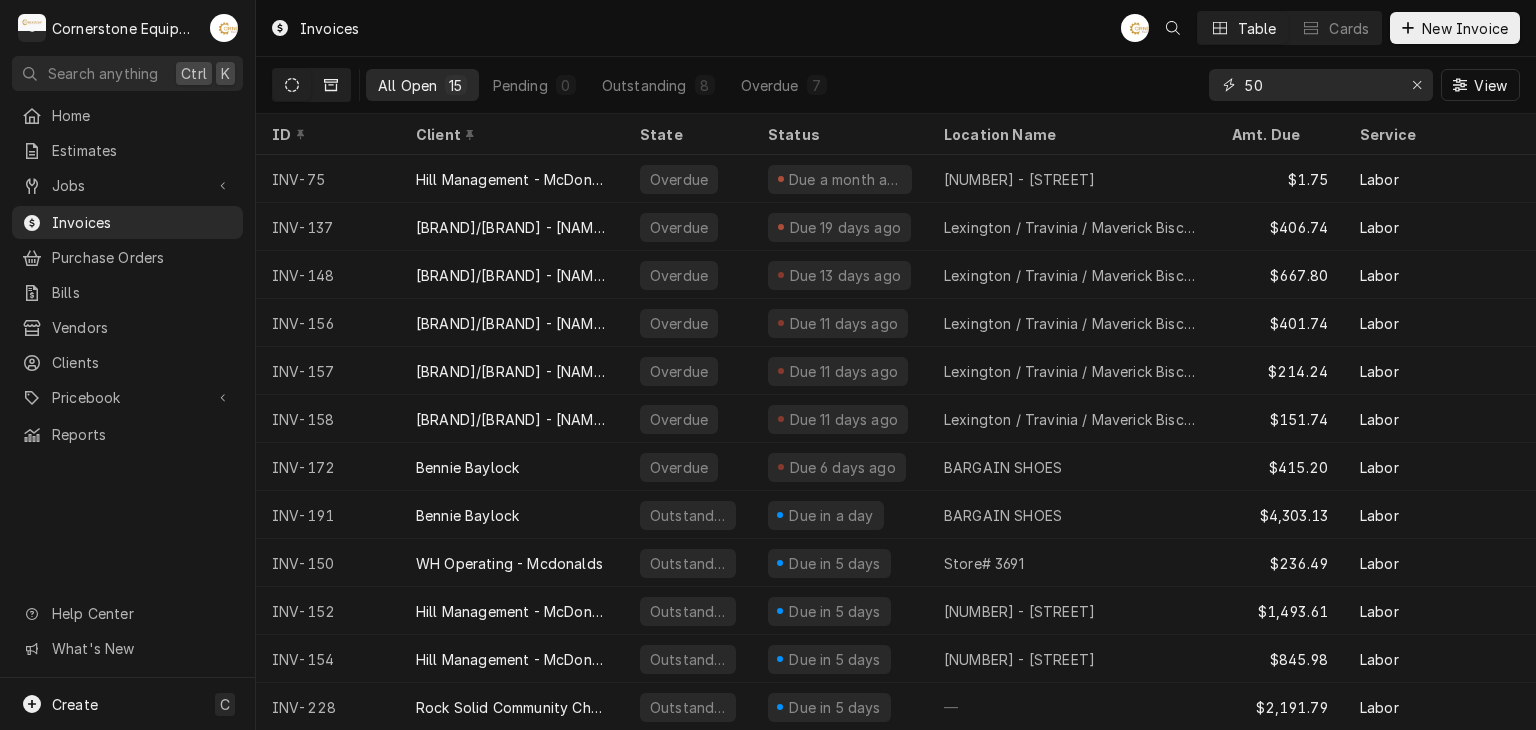 type on "50" 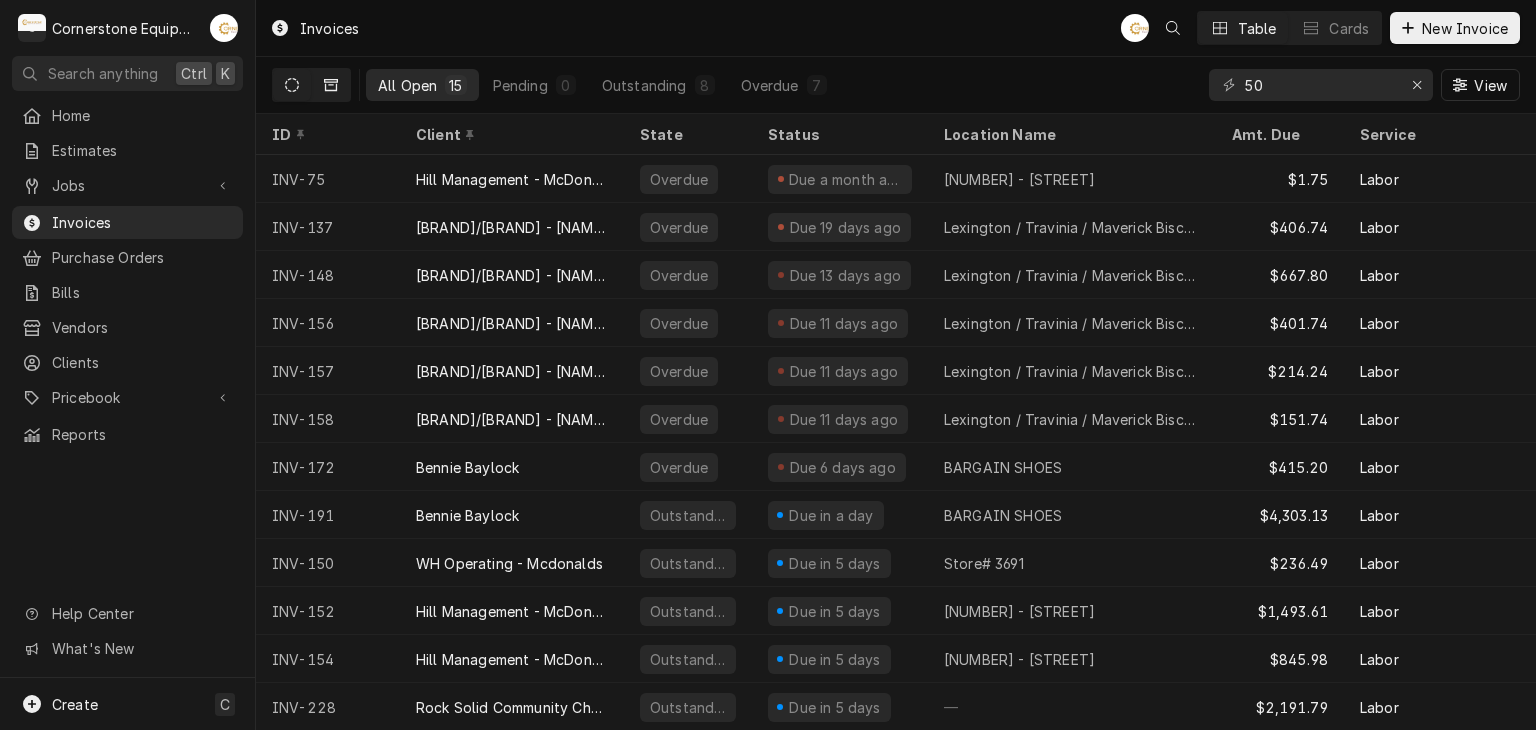 click at bounding box center [331, 85] 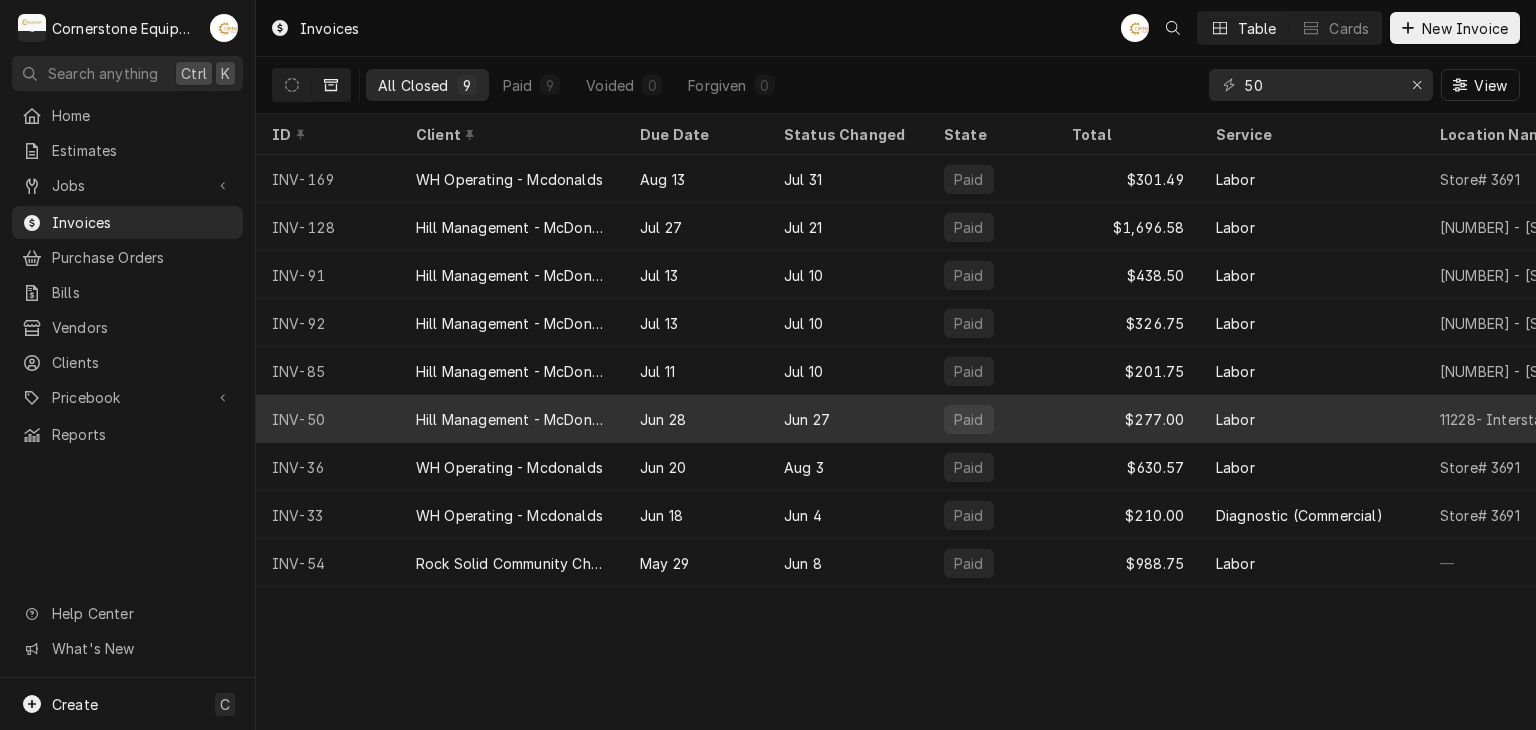 click on "Hill Management - McDonald’s" at bounding box center [512, 419] 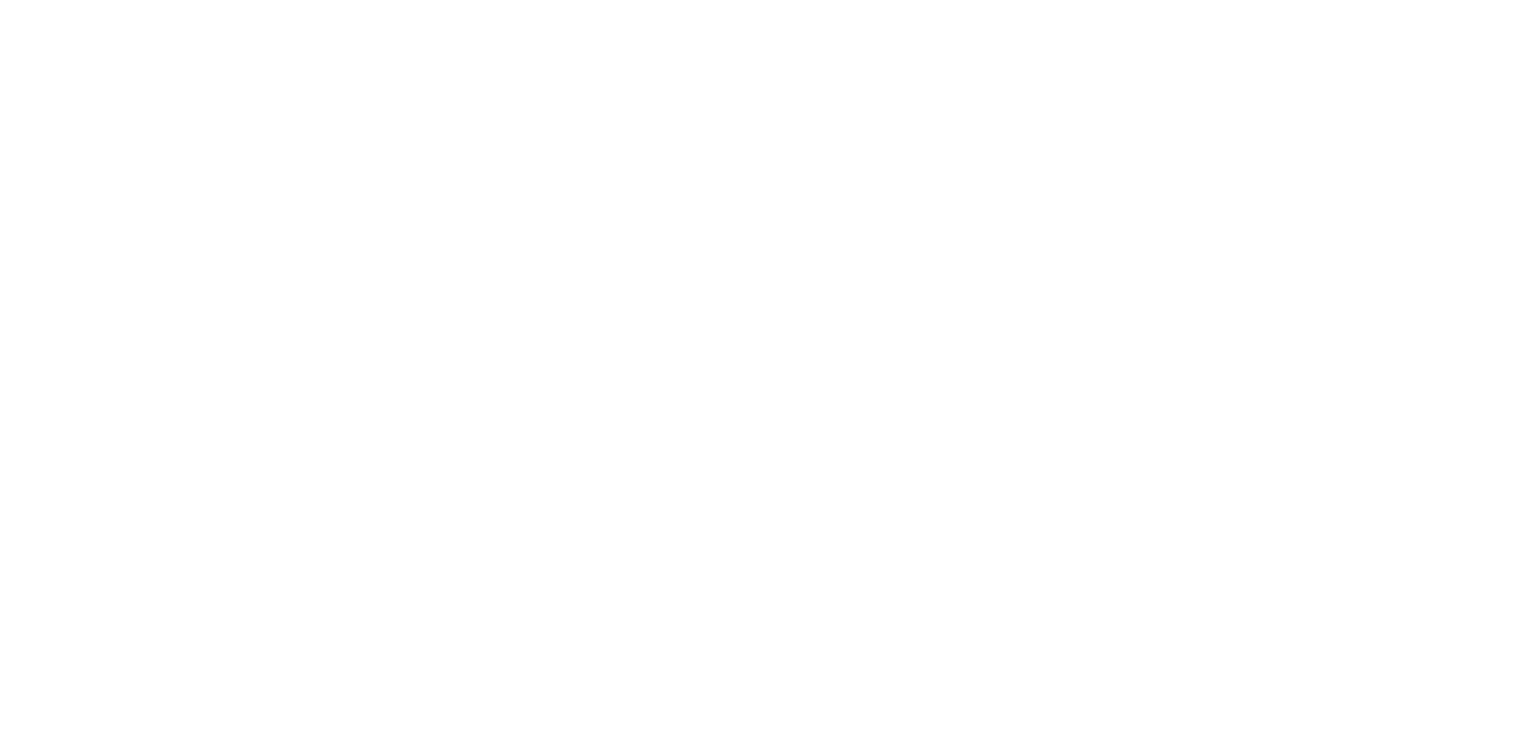 scroll, scrollTop: 0, scrollLeft: 0, axis: both 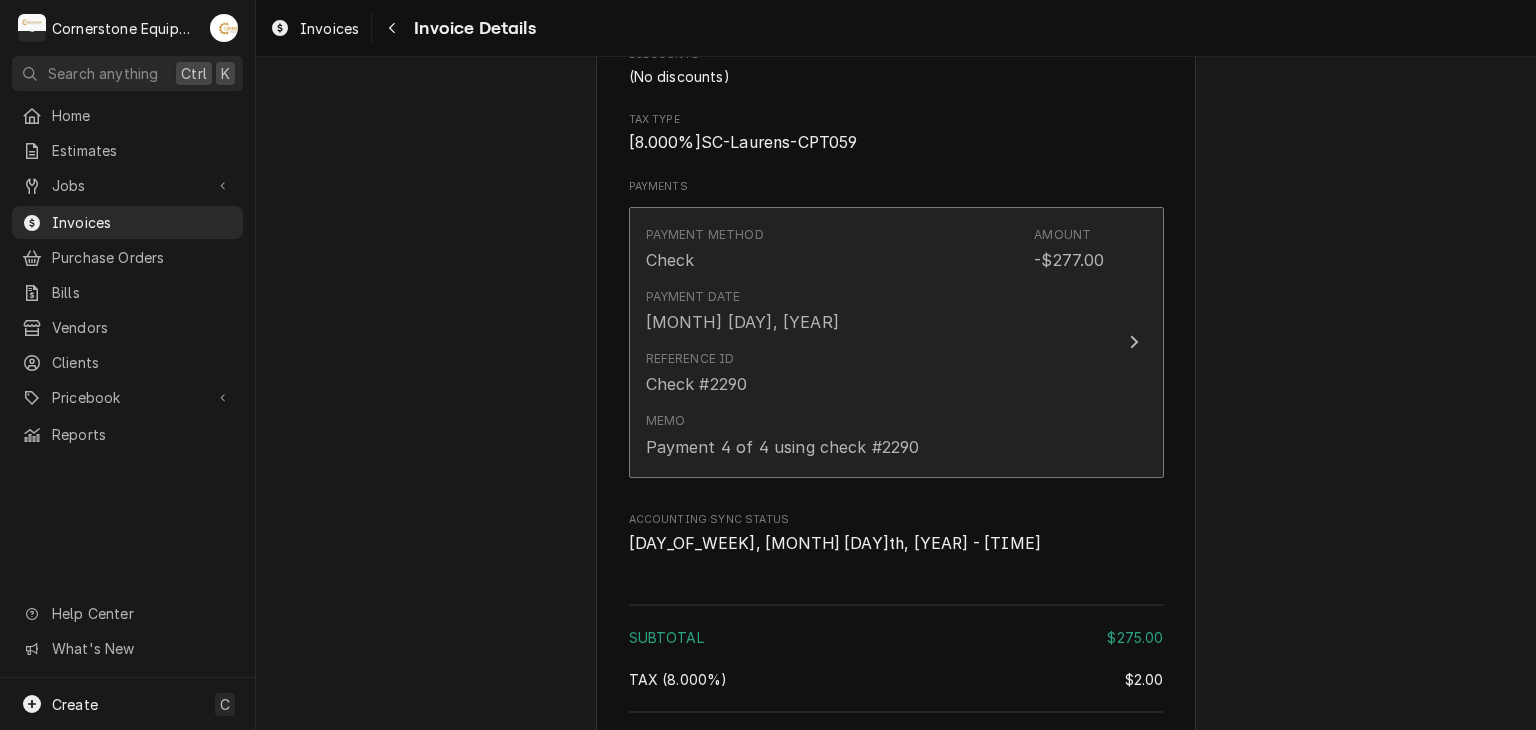 click on "Payment Date Jun 27, 2025" at bounding box center [875, 311] 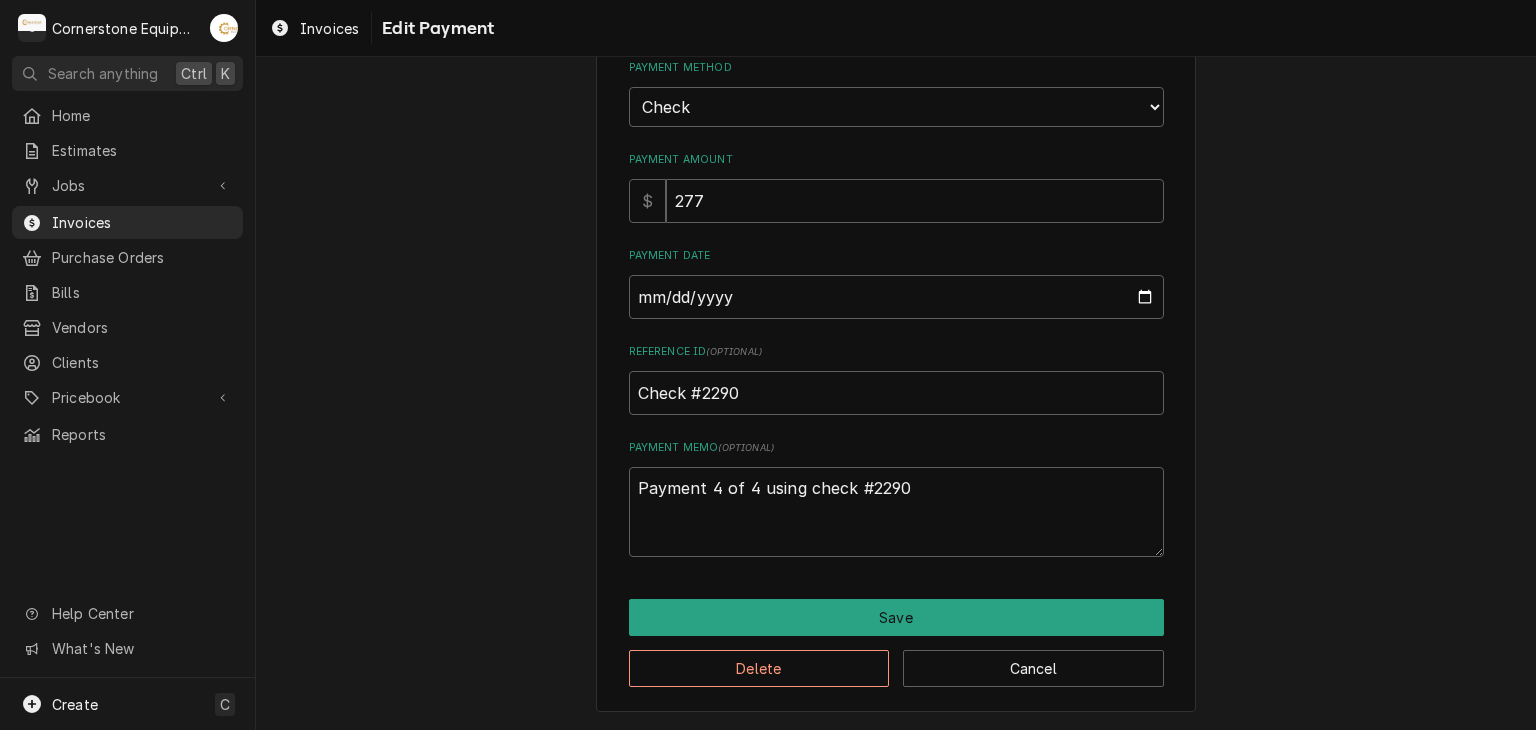 scroll, scrollTop: 0, scrollLeft: 0, axis: both 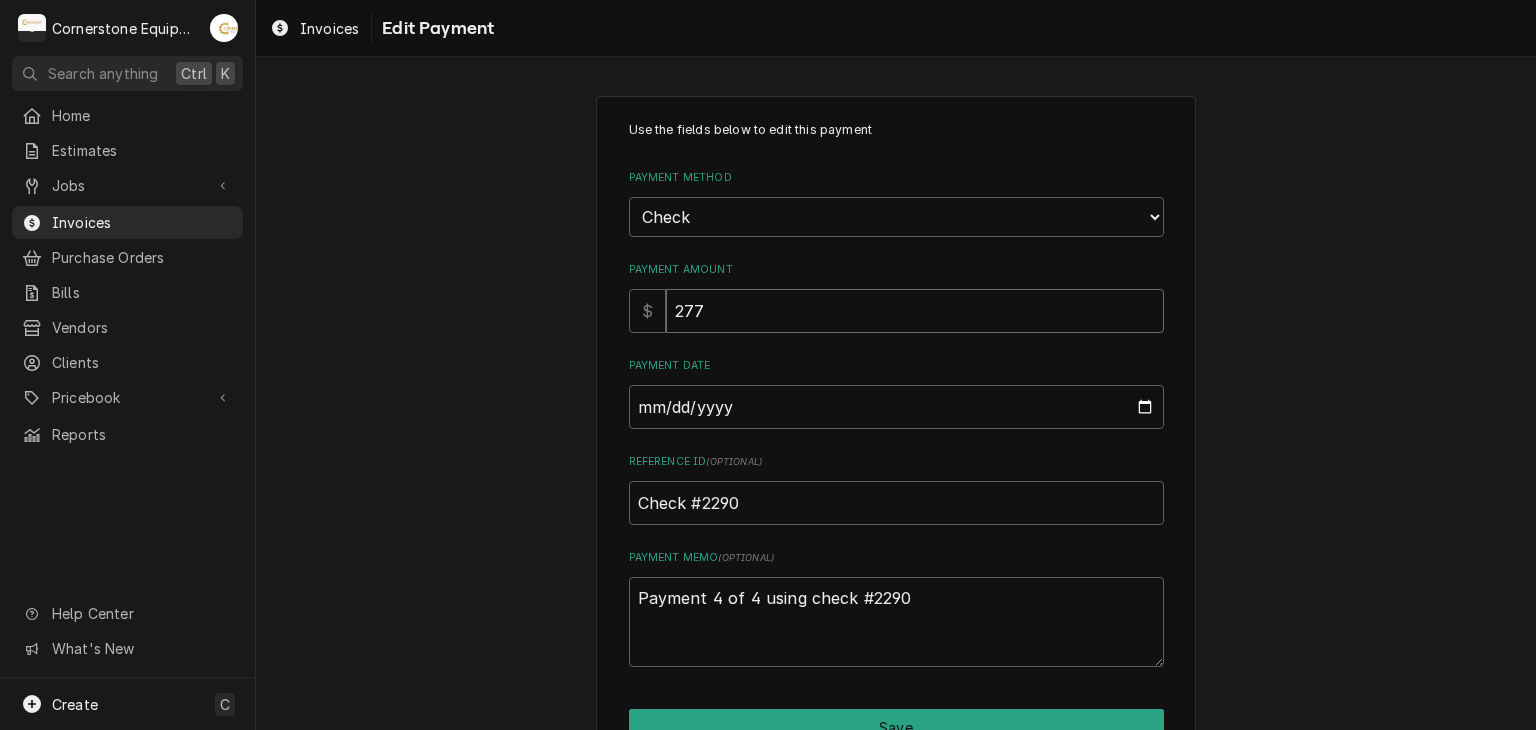 click on "277" at bounding box center [915, 311] 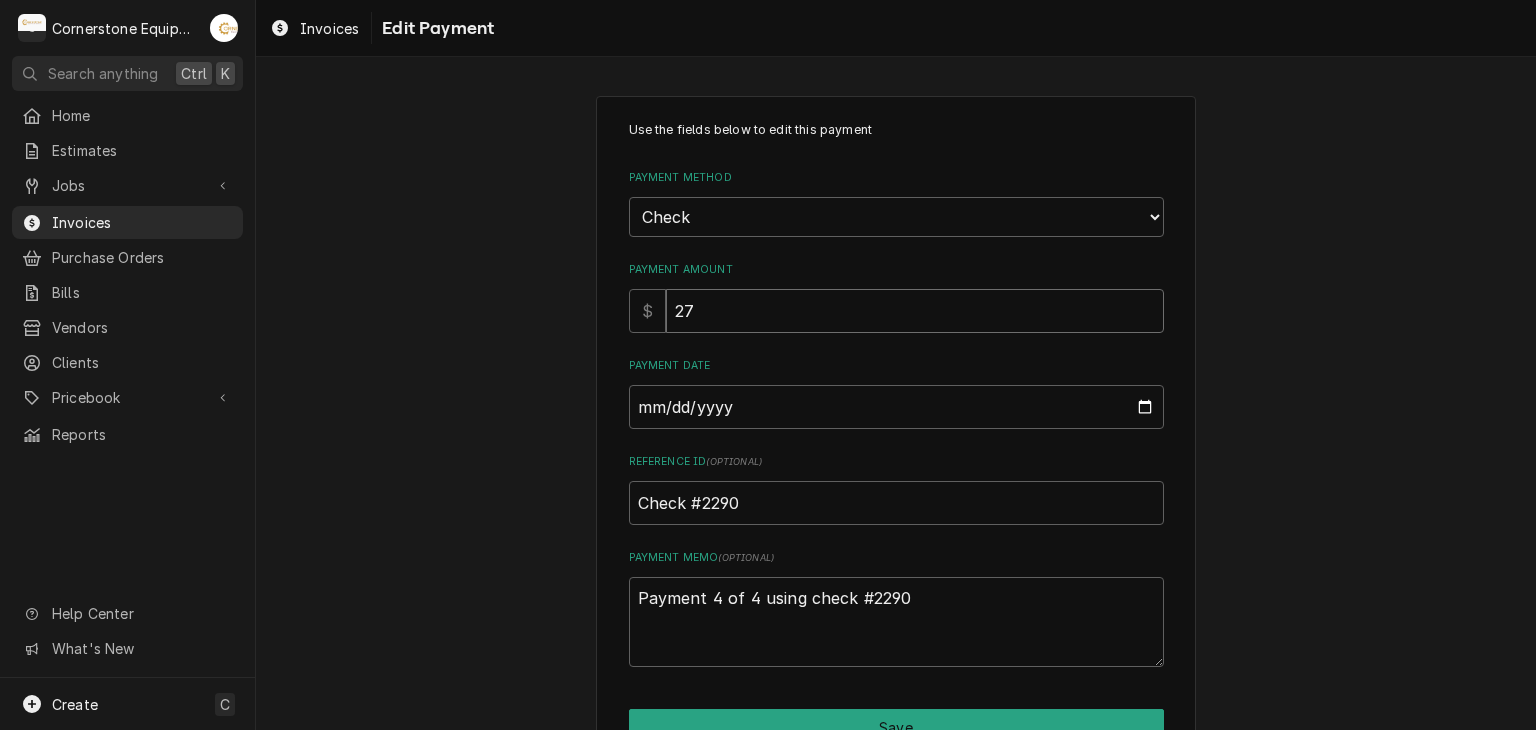 type on "x" 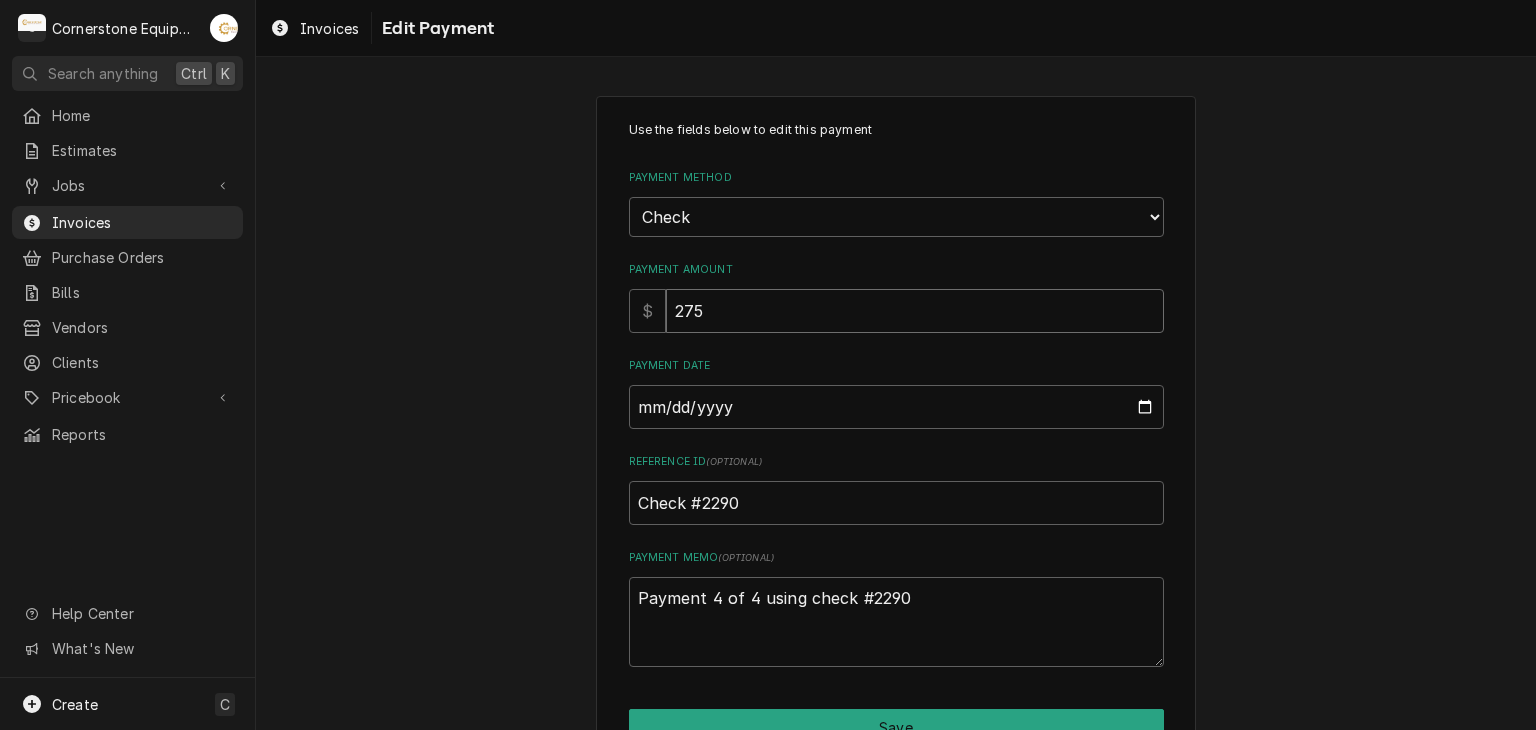 type on "275" 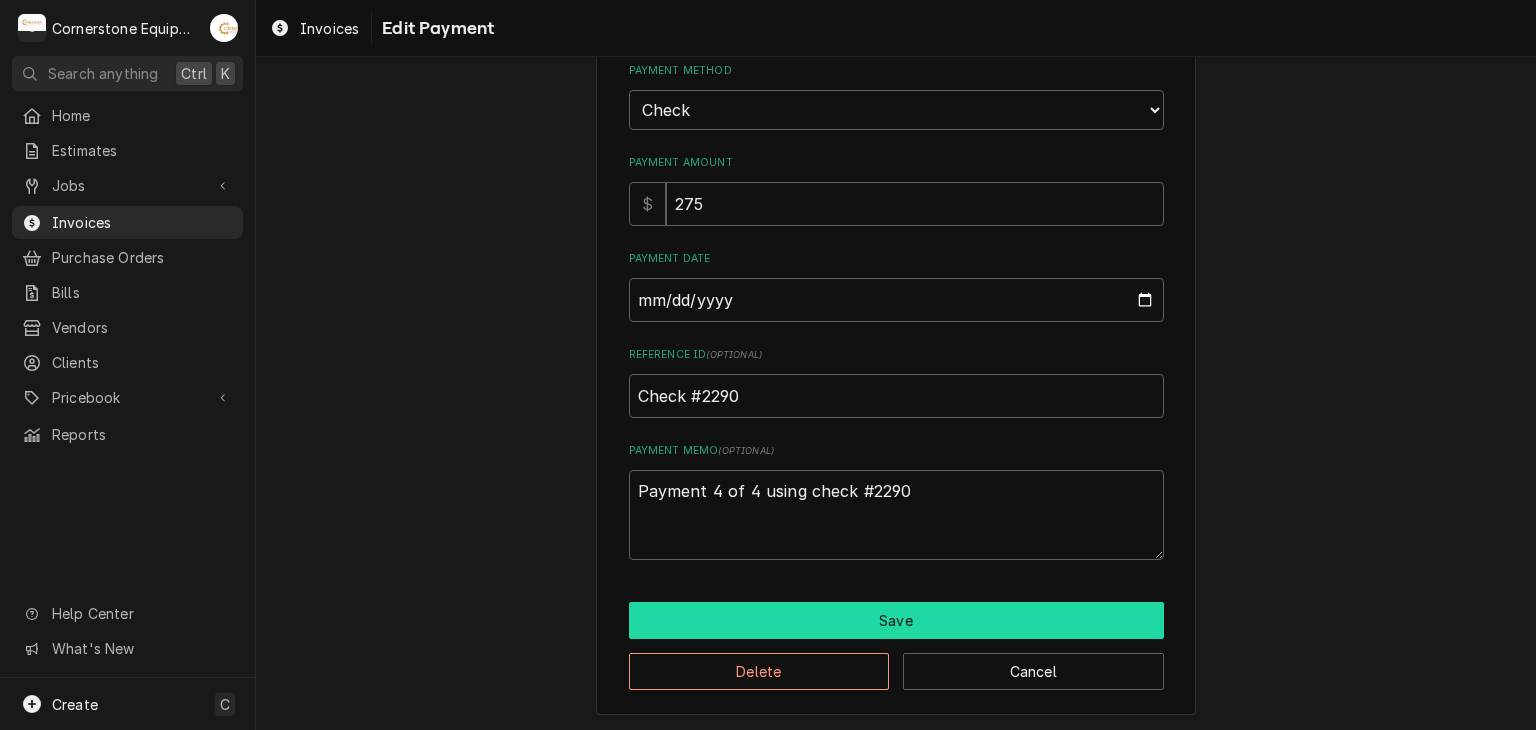 click on "Save" at bounding box center (896, 620) 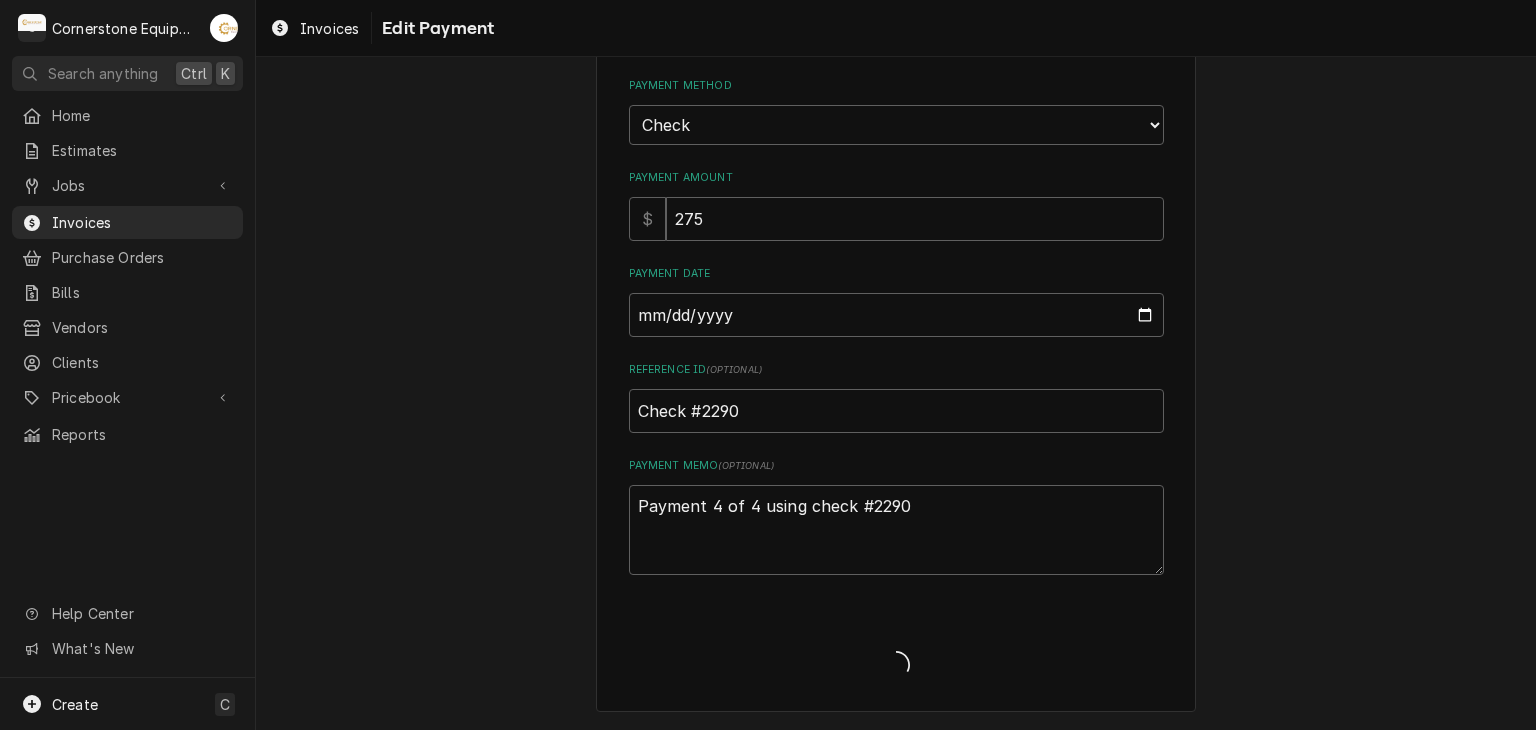 scroll, scrollTop: 89, scrollLeft: 0, axis: vertical 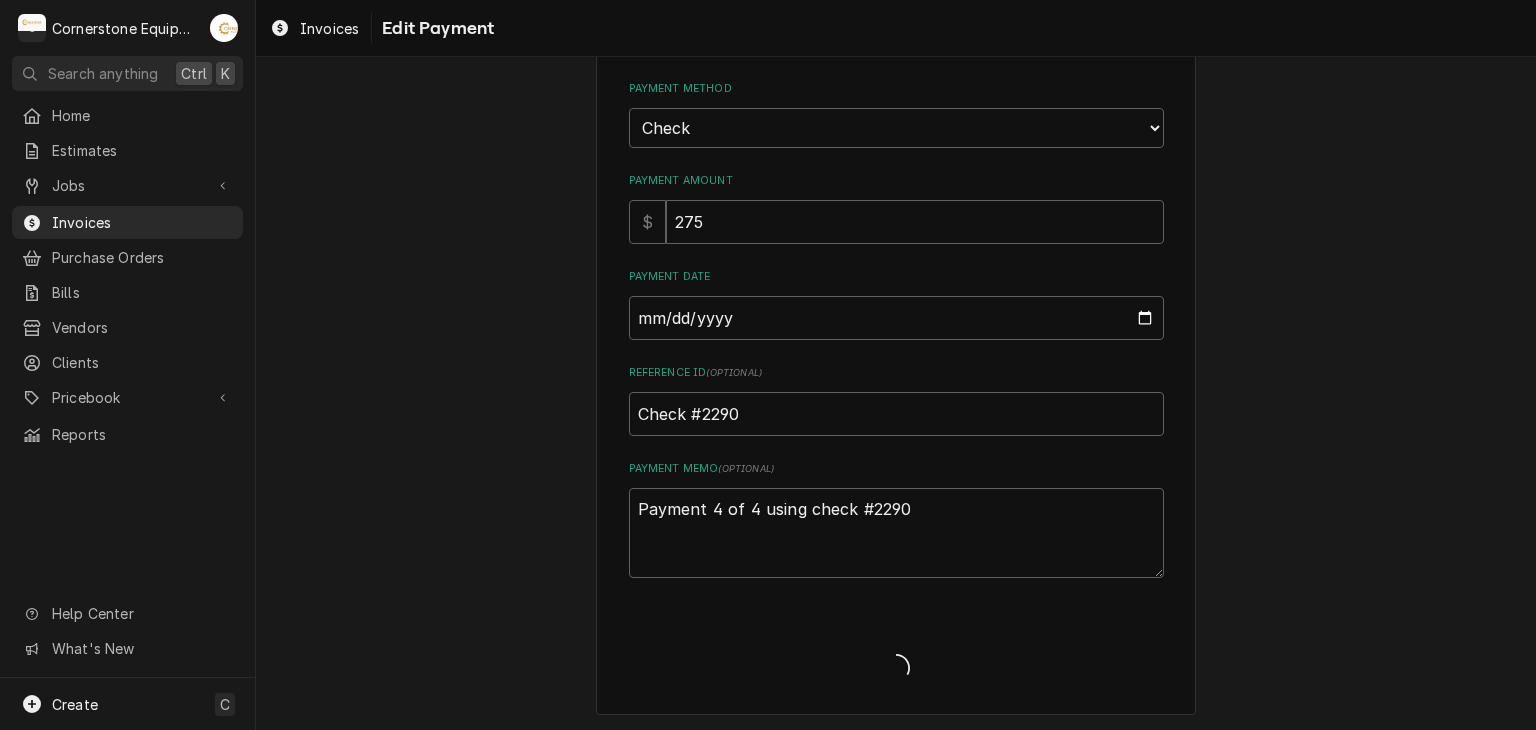 type on "x" 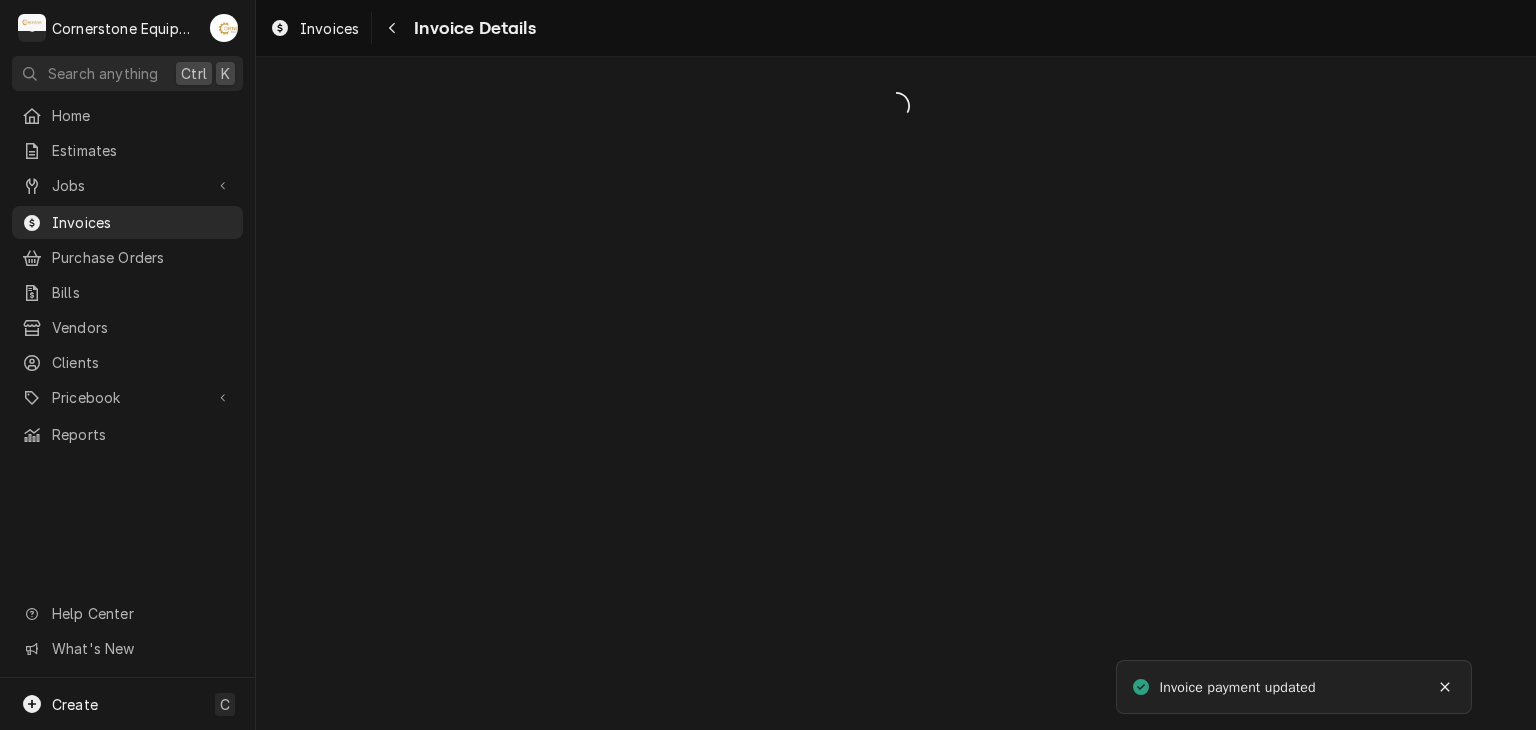 scroll, scrollTop: 0, scrollLeft: 0, axis: both 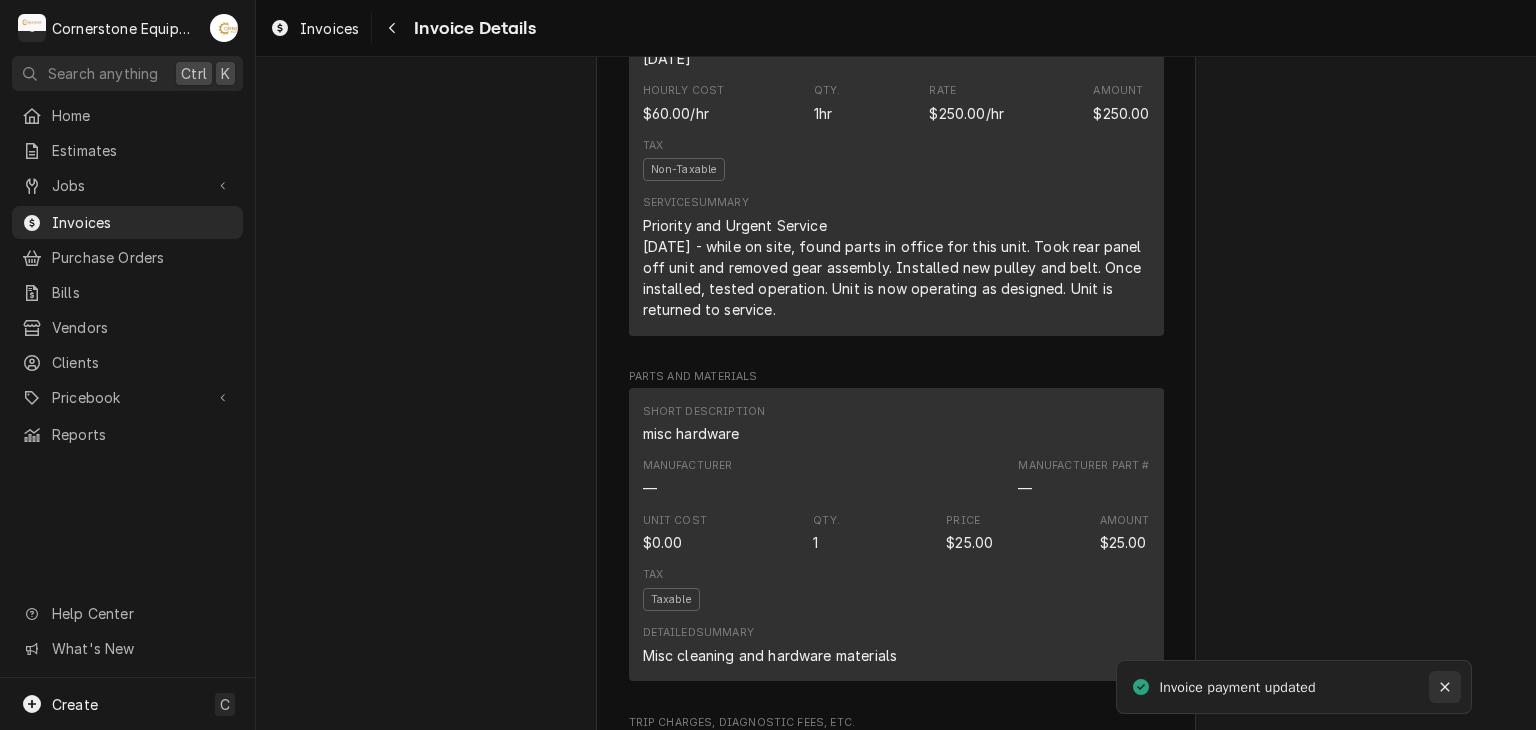click 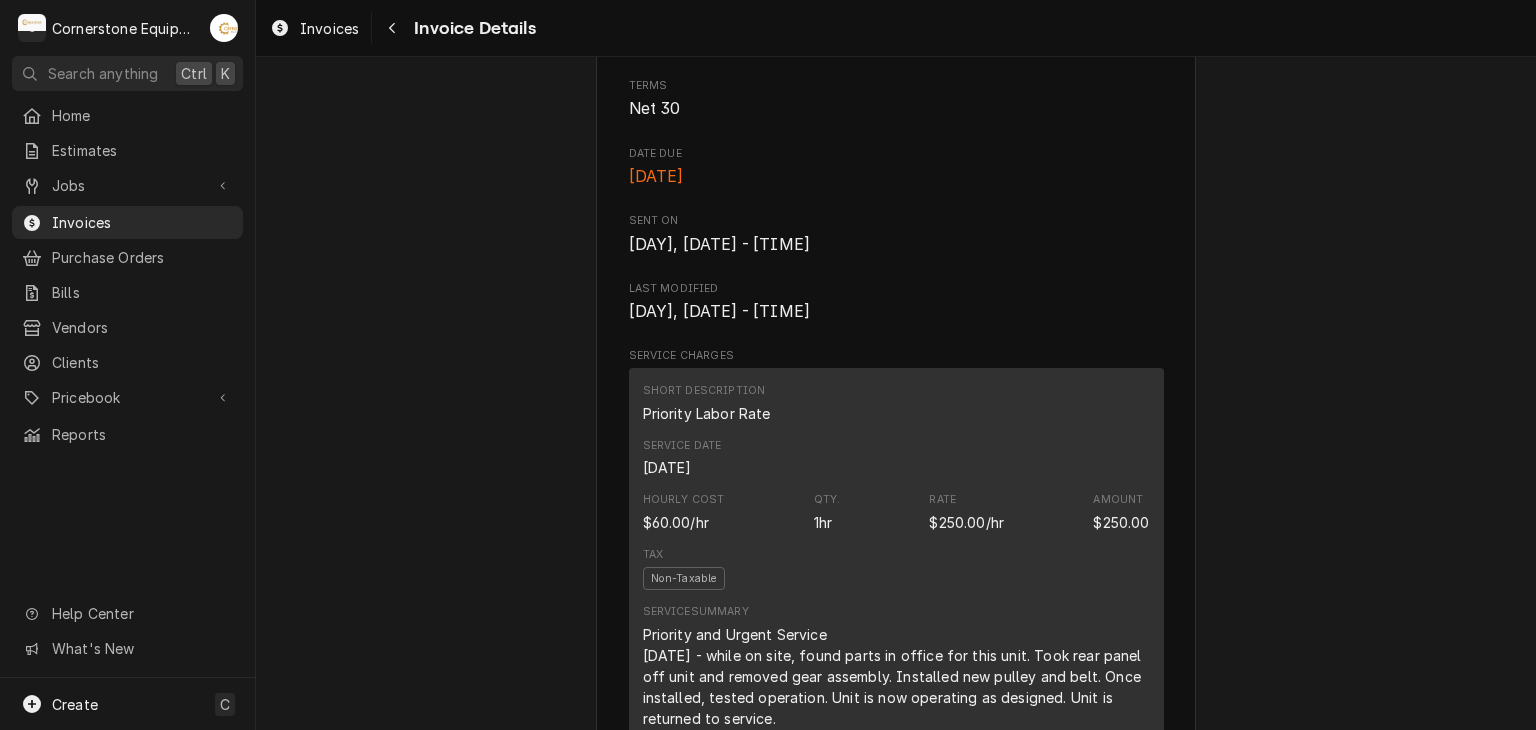 scroll, scrollTop: 783, scrollLeft: 0, axis: vertical 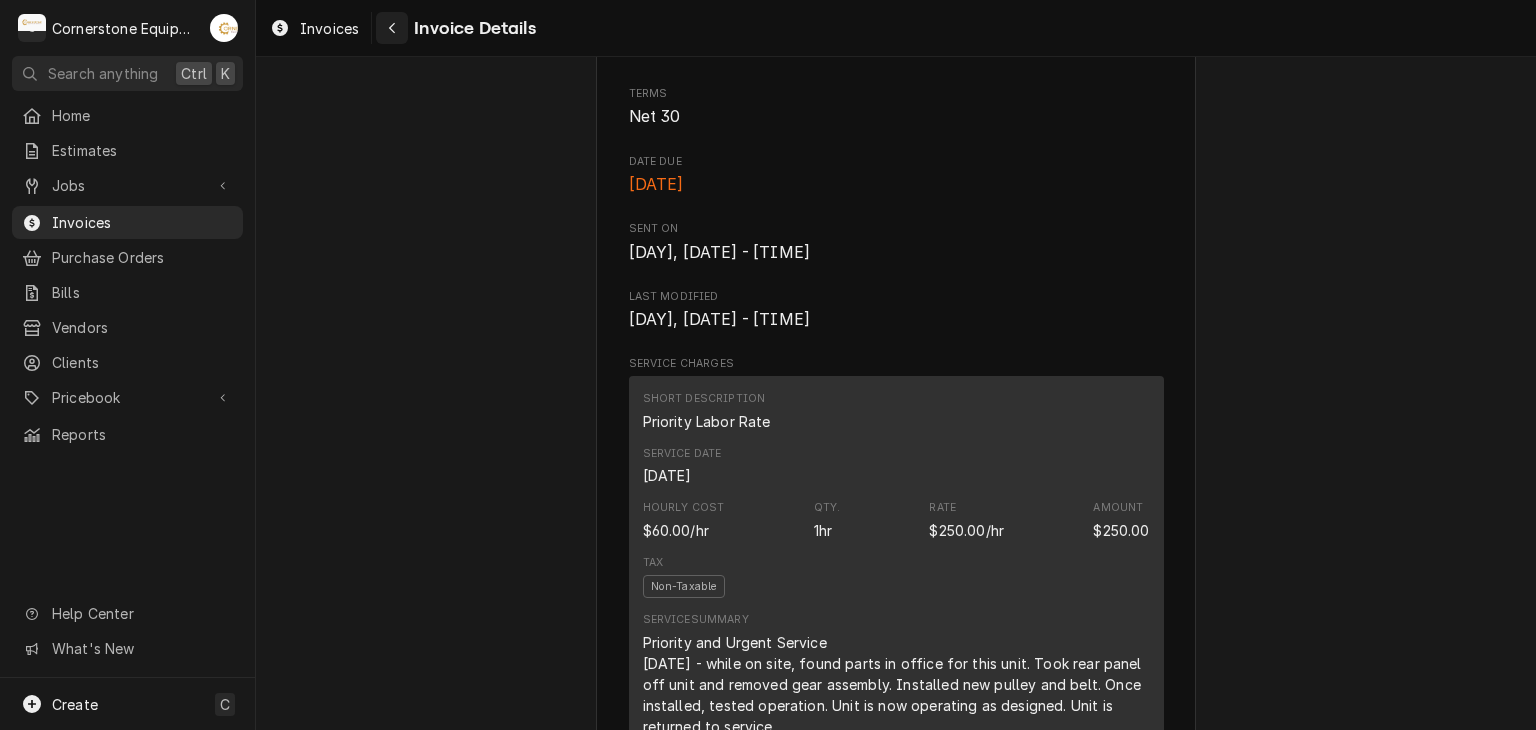 click 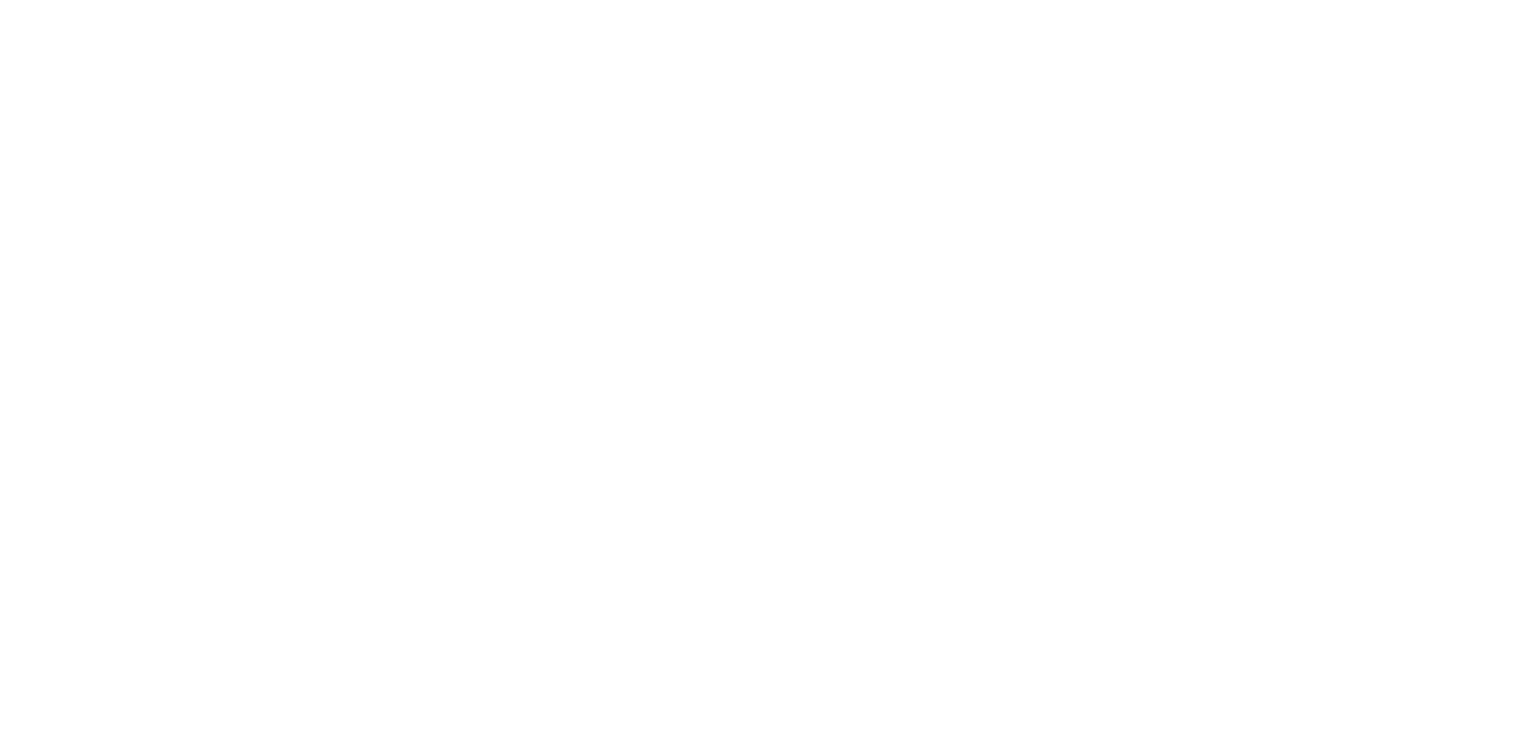 scroll, scrollTop: 0, scrollLeft: 0, axis: both 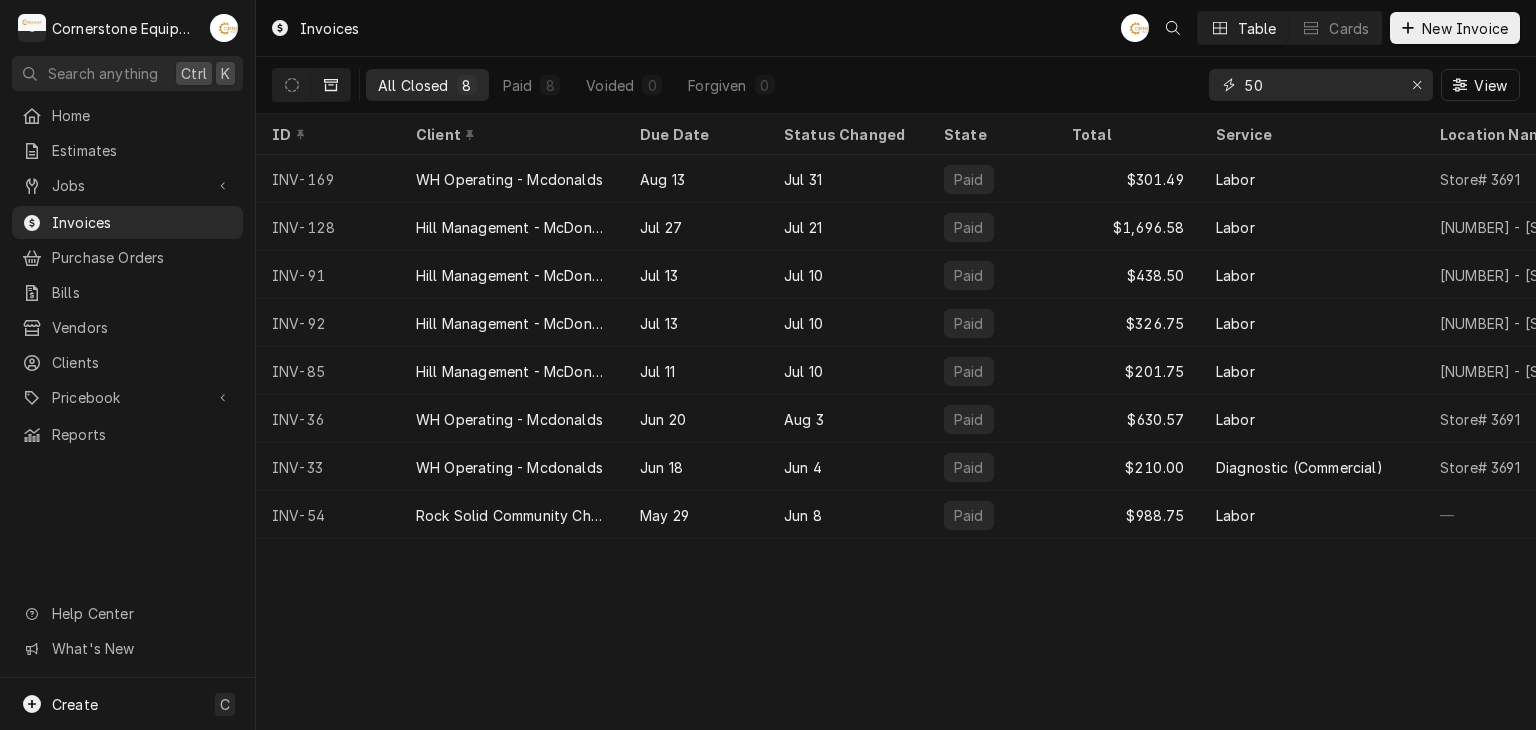 click on "50" at bounding box center (1320, 85) 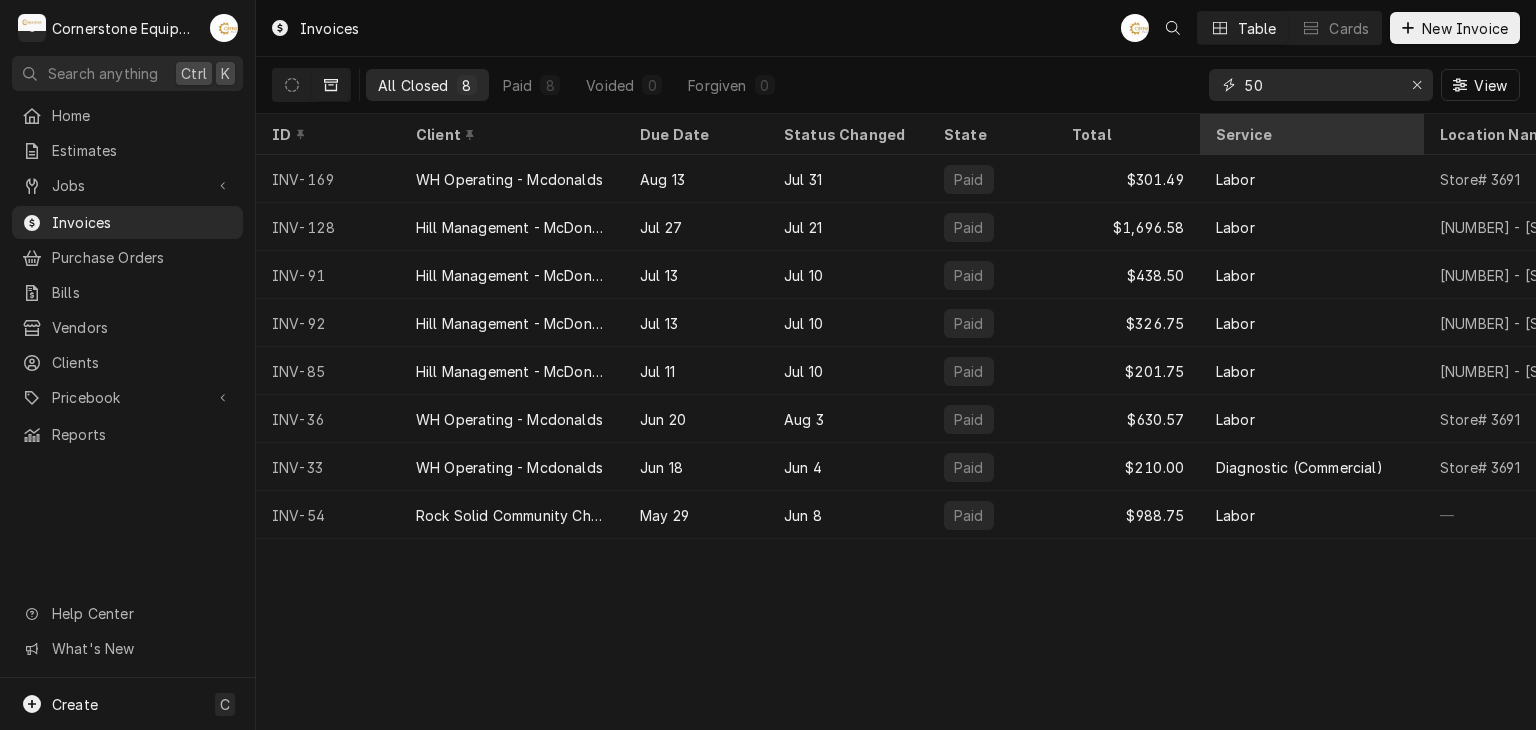 type on "5" 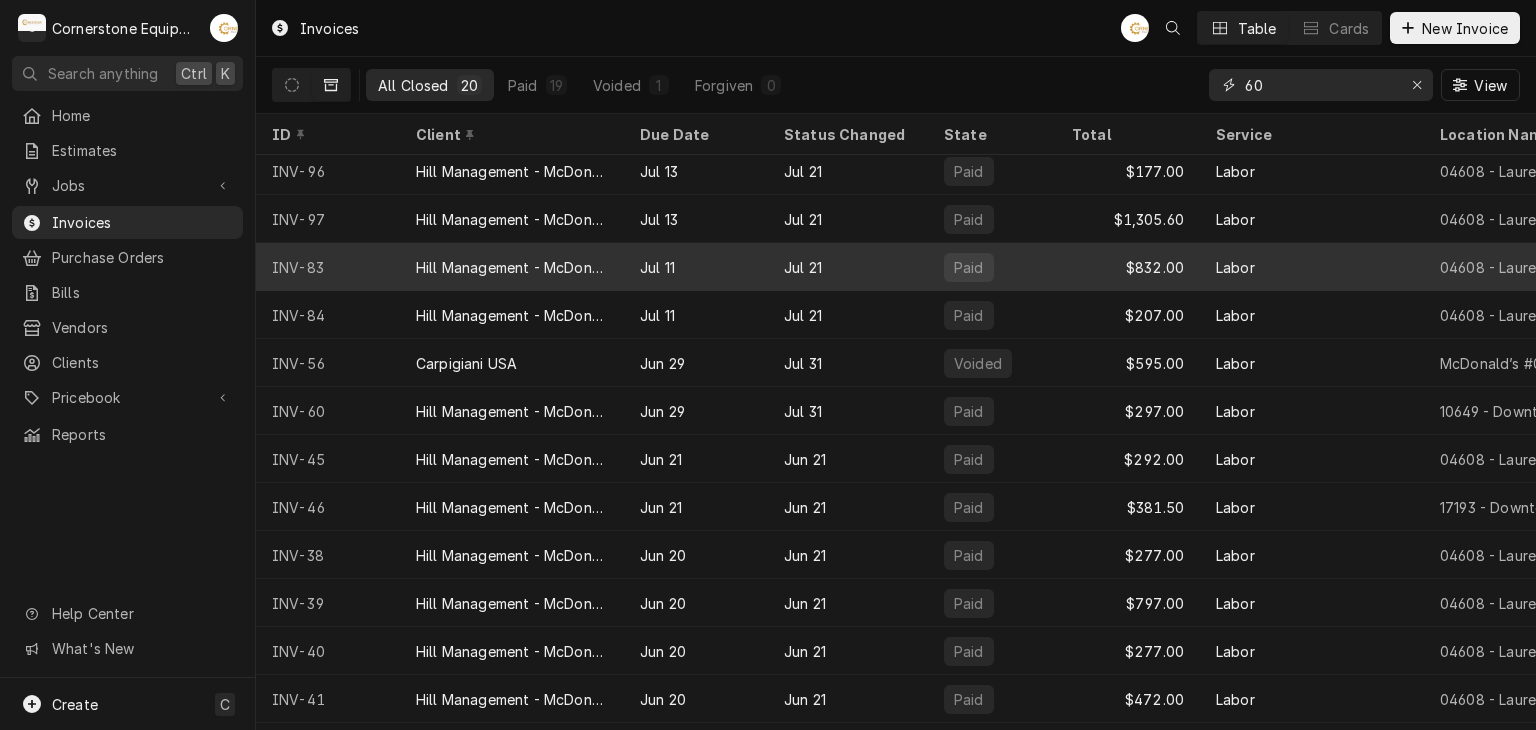 scroll, scrollTop: 347, scrollLeft: 0, axis: vertical 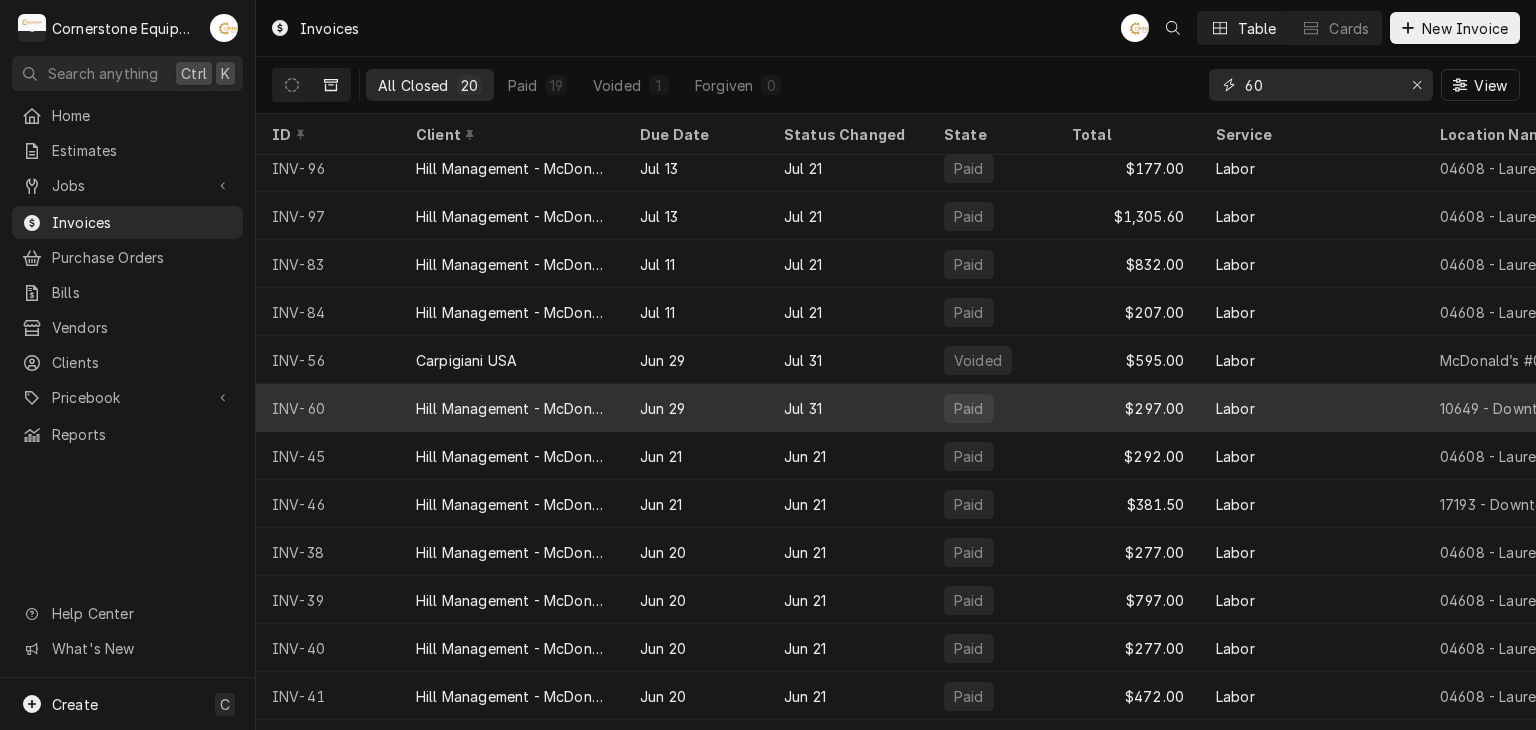 type on "60" 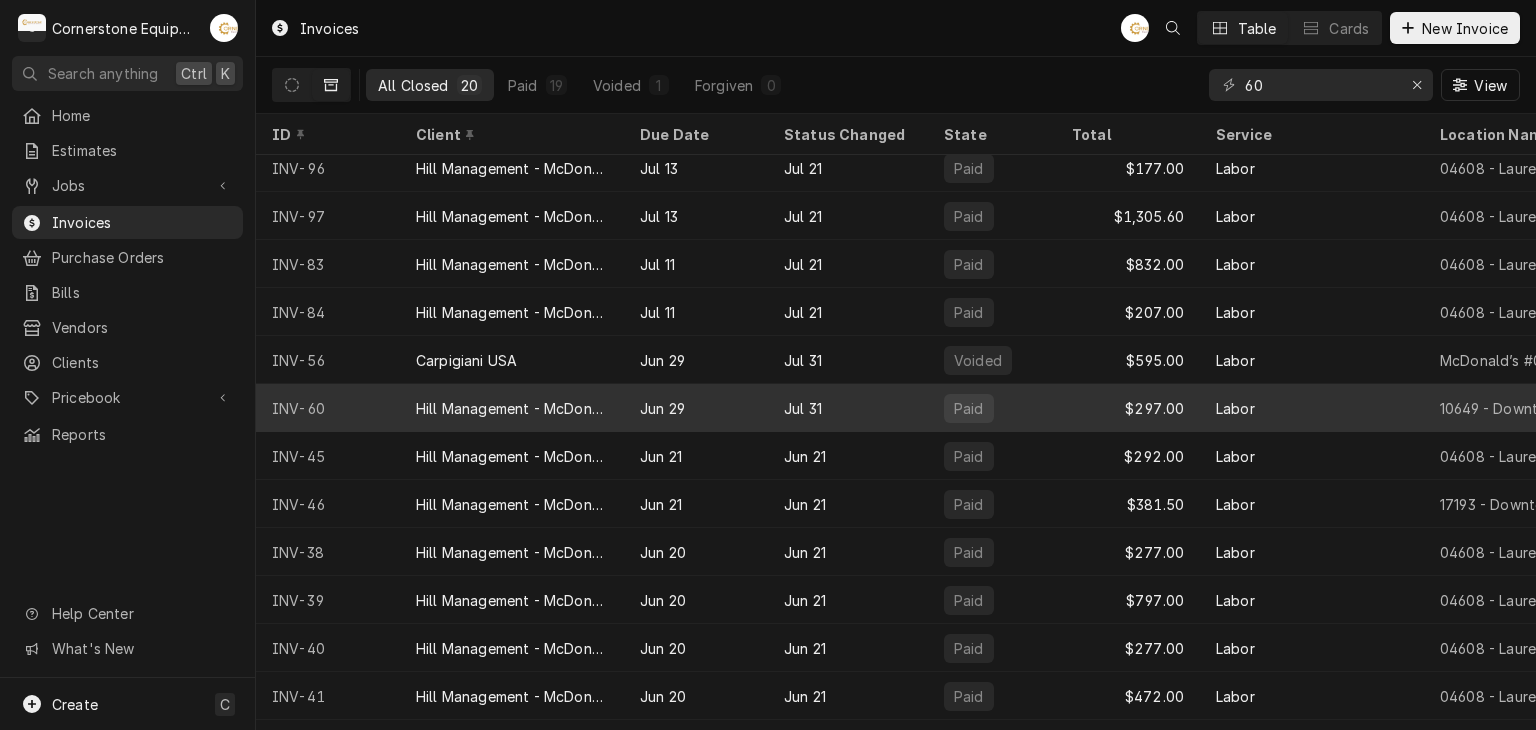 click on "Jun 29" at bounding box center [696, 408] 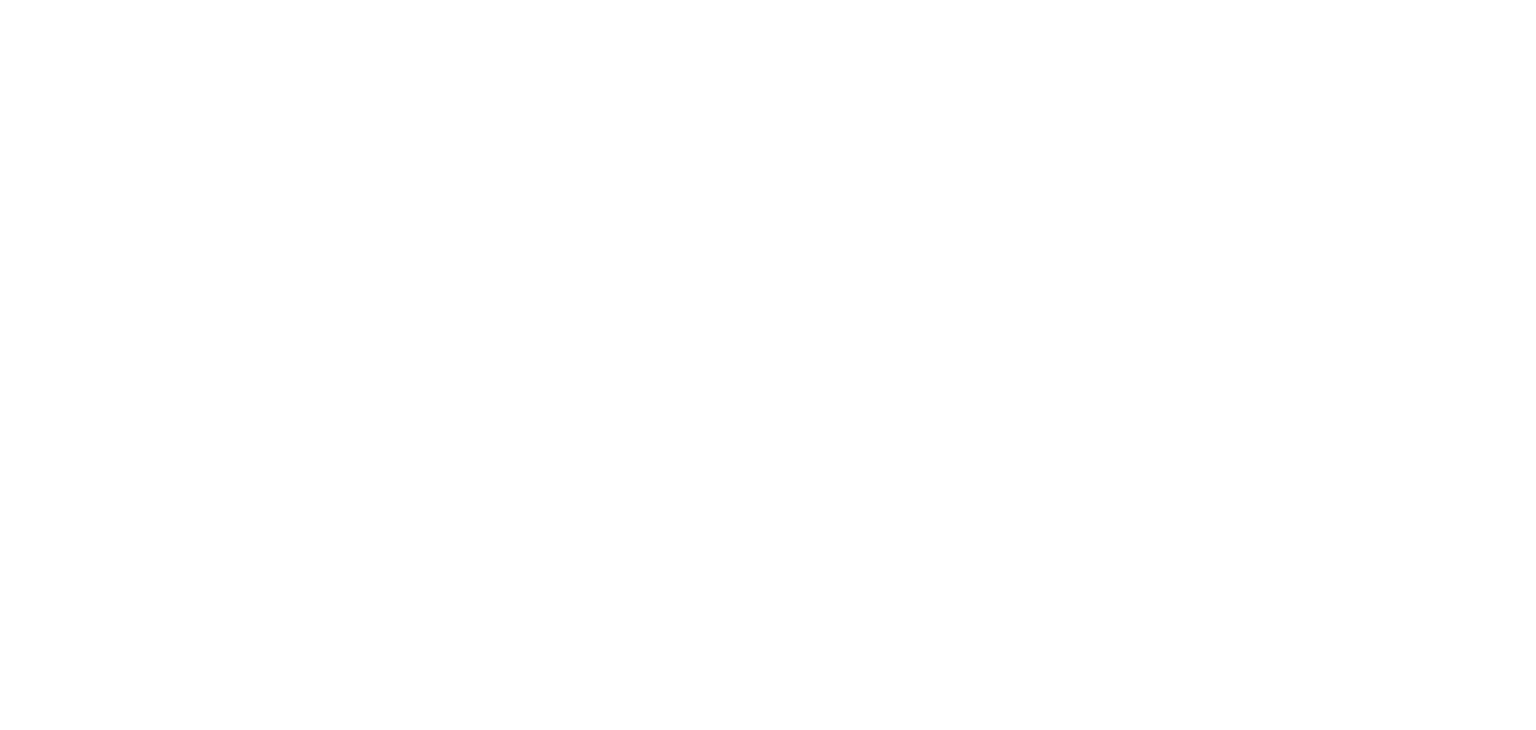 scroll, scrollTop: 0, scrollLeft: 0, axis: both 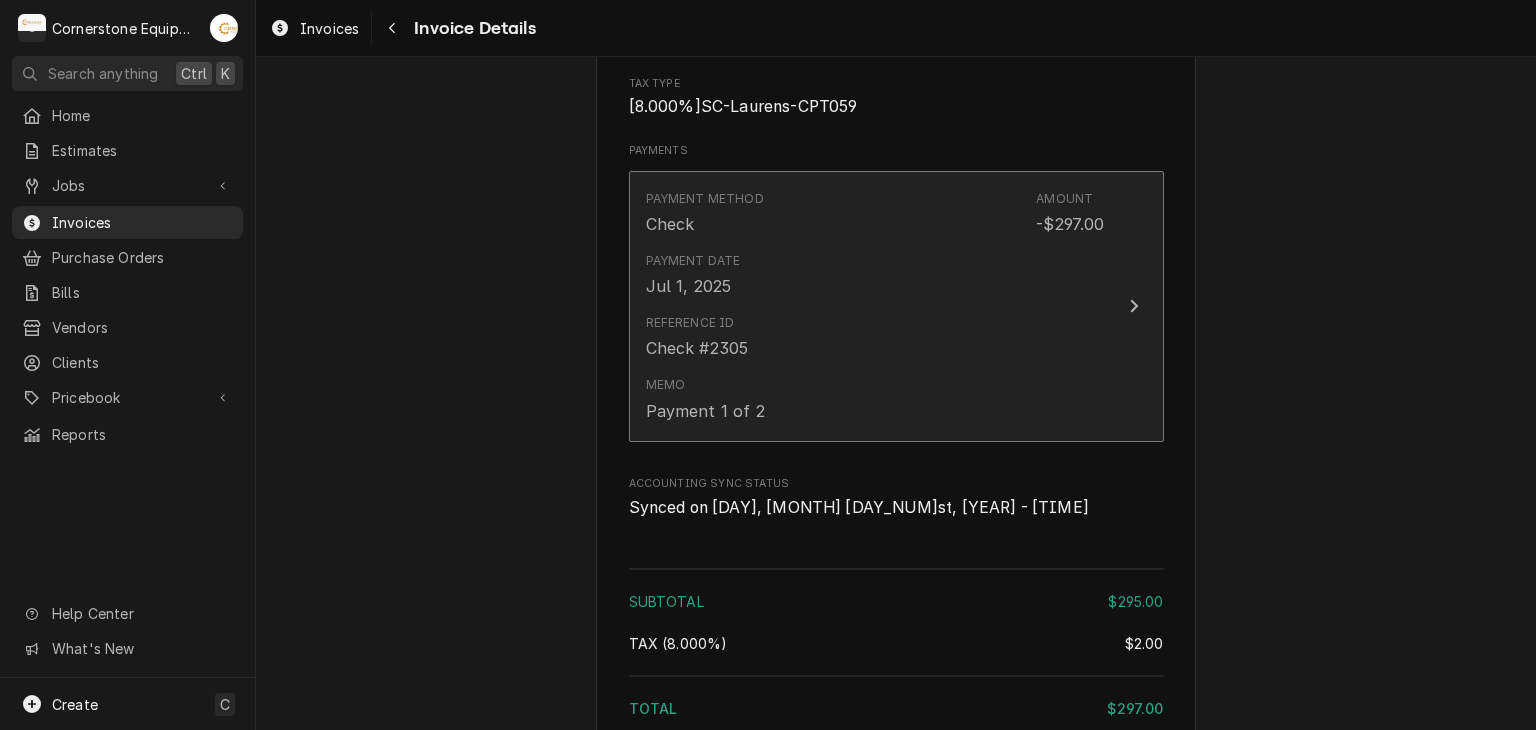 click on "Payment Method Check Amount -$297.00" at bounding box center (875, 213) 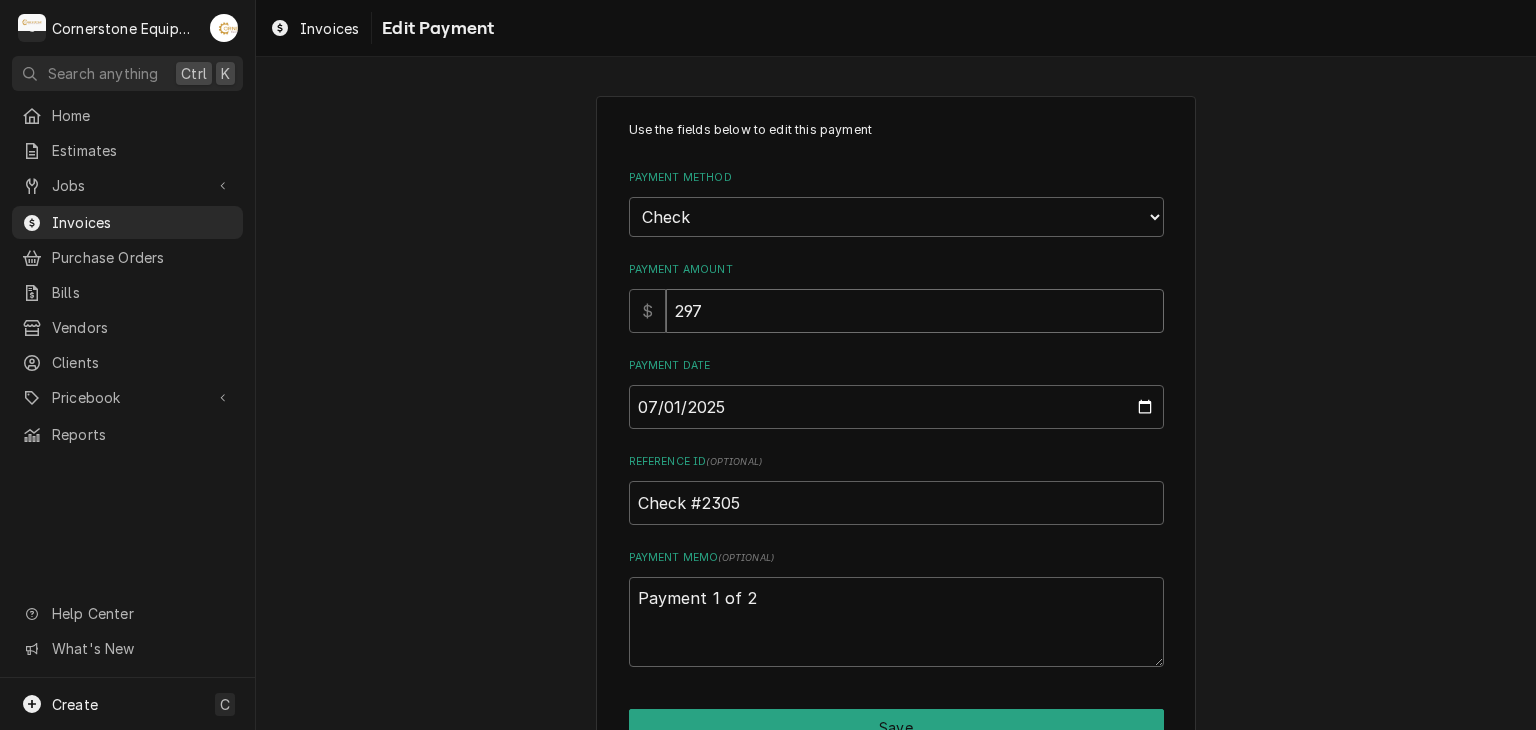 click on "297" at bounding box center (915, 311) 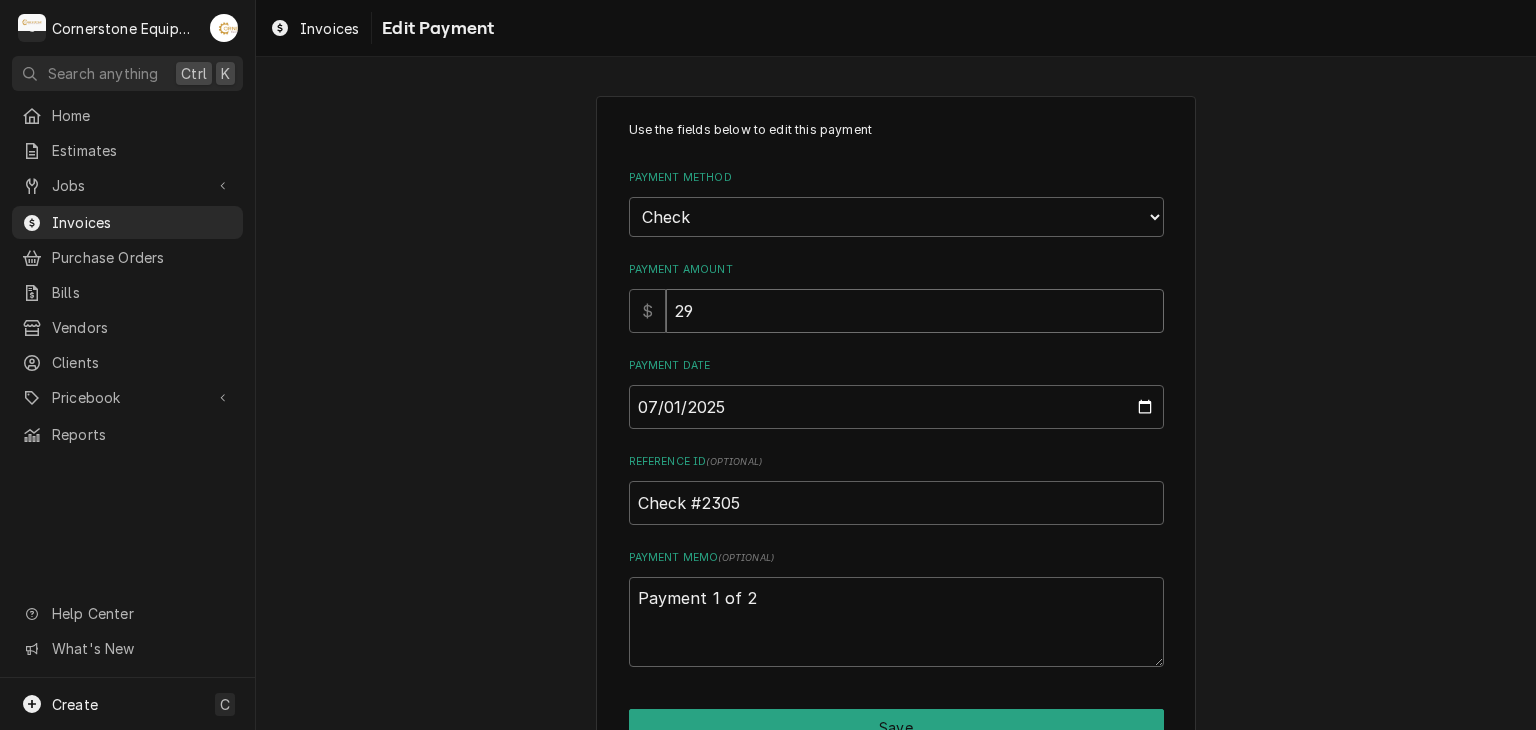type on "x" 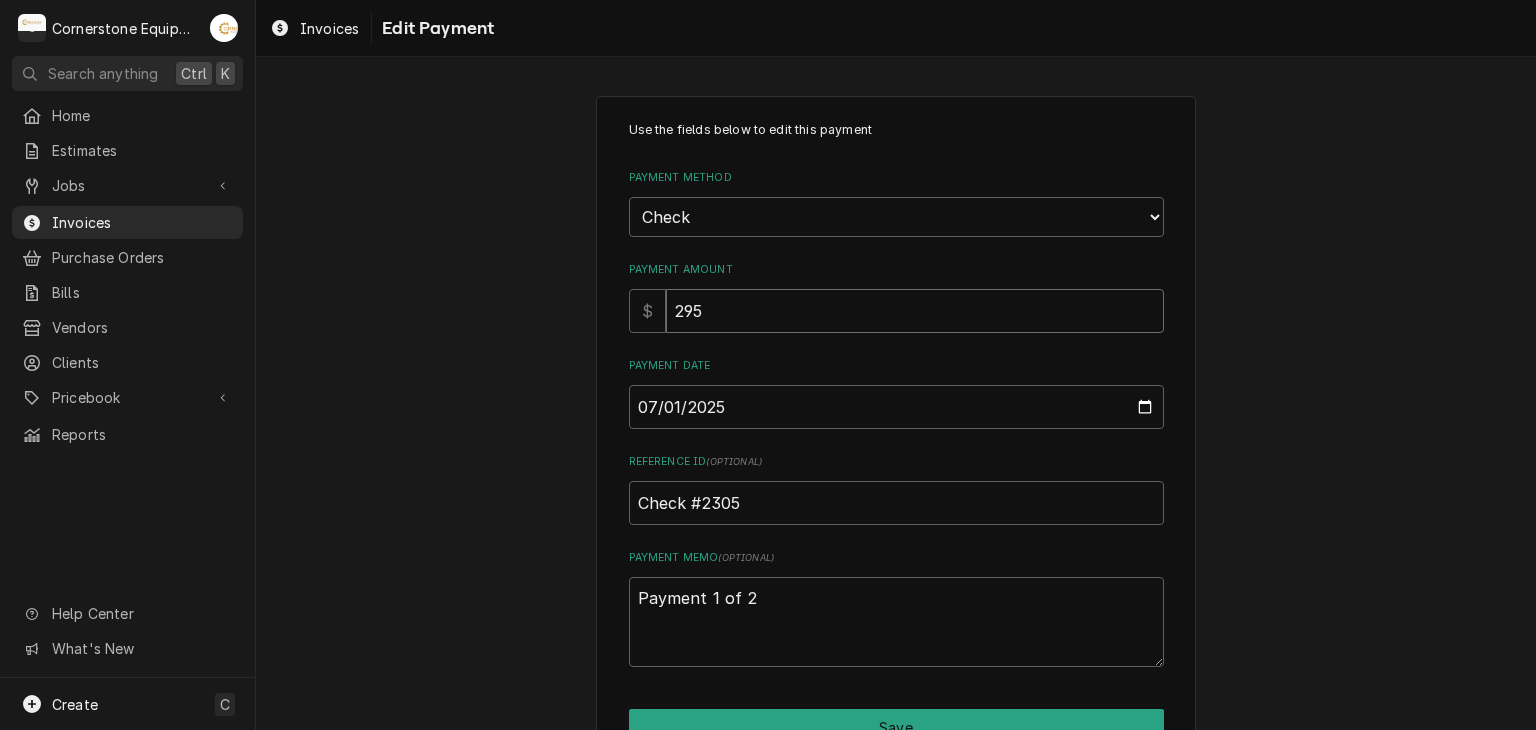 type on "295" 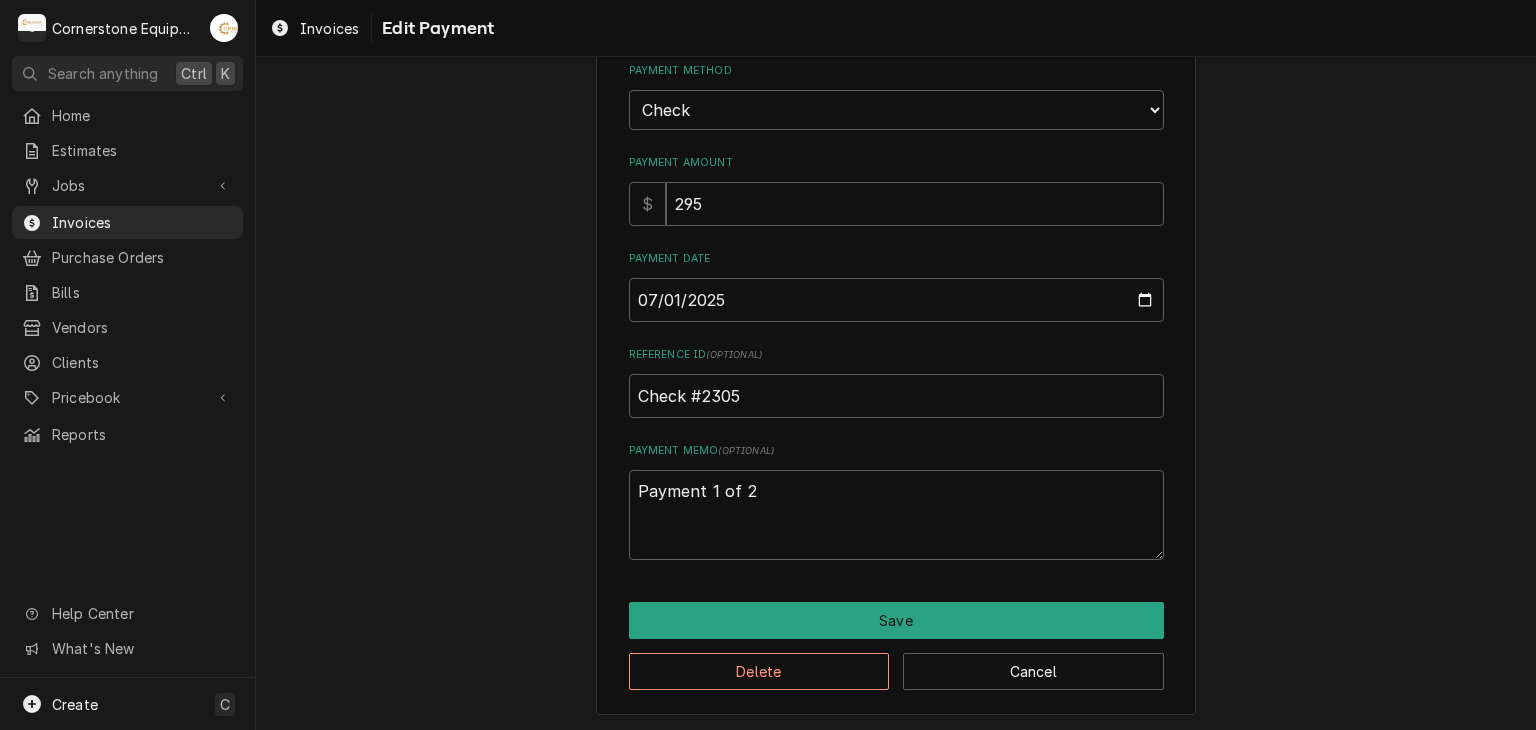 click on "Use the fields below to edit this payment Payment Method Choose a Payment Method... Cash Check Credit/Debit Card ACH/eCheck Other Payment Amount $ 295 Payment Date 2025-07-01 Reference ID  ( optional ) Check #2305 Payment Memo  ( optional ) Payment 1 of 2 Save Delete Cancel" at bounding box center (896, 352) 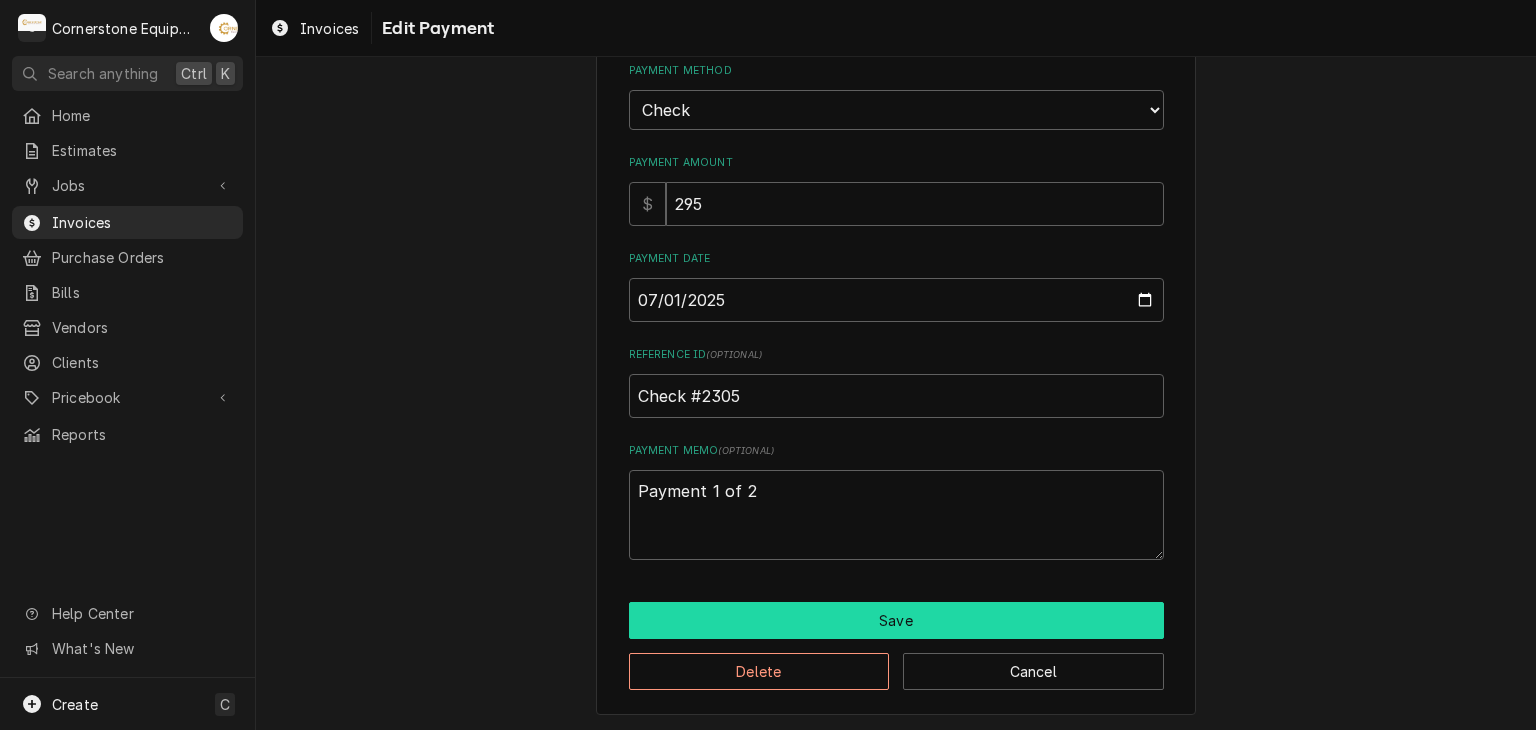 click on "Save" at bounding box center [896, 620] 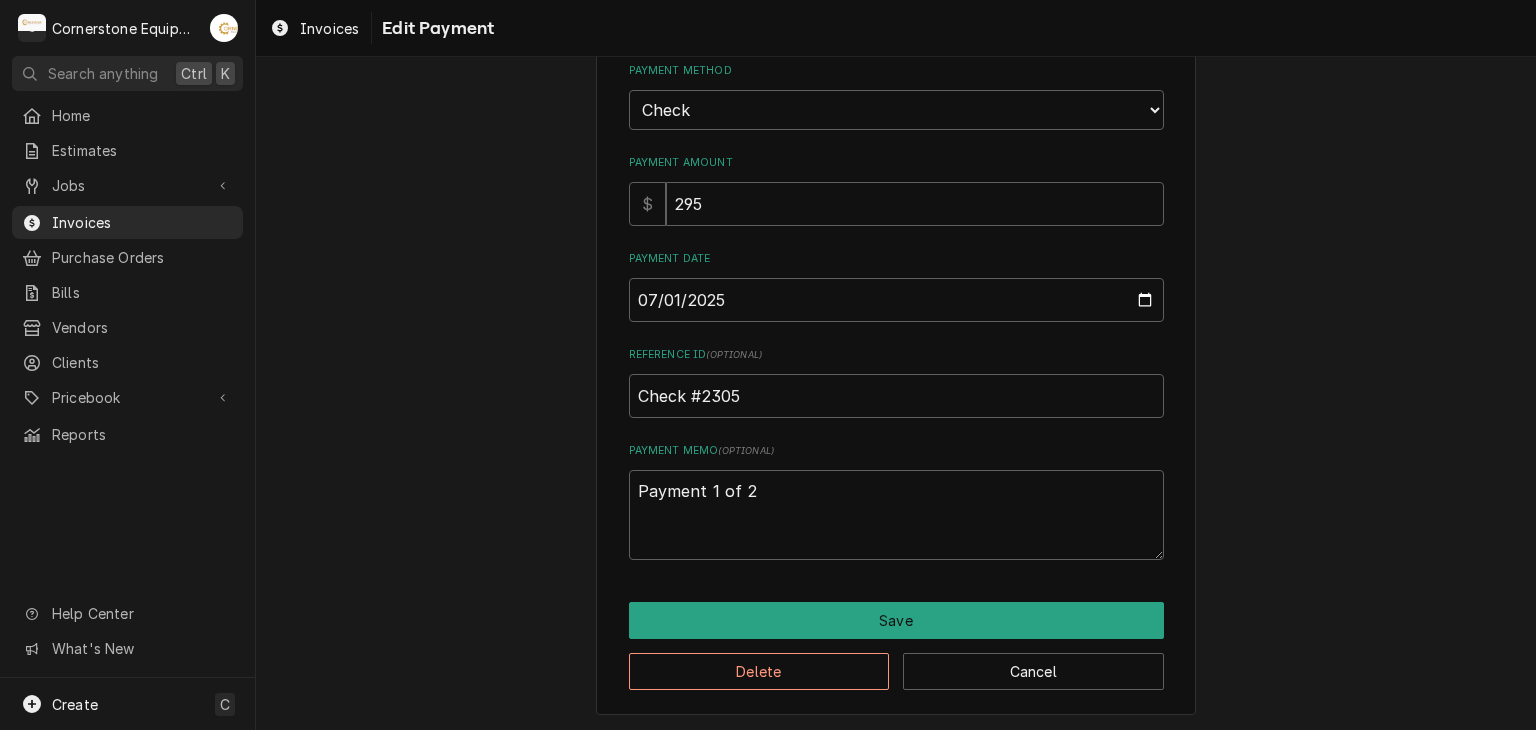 scroll, scrollTop: 89, scrollLeft: 0, axis: vertical 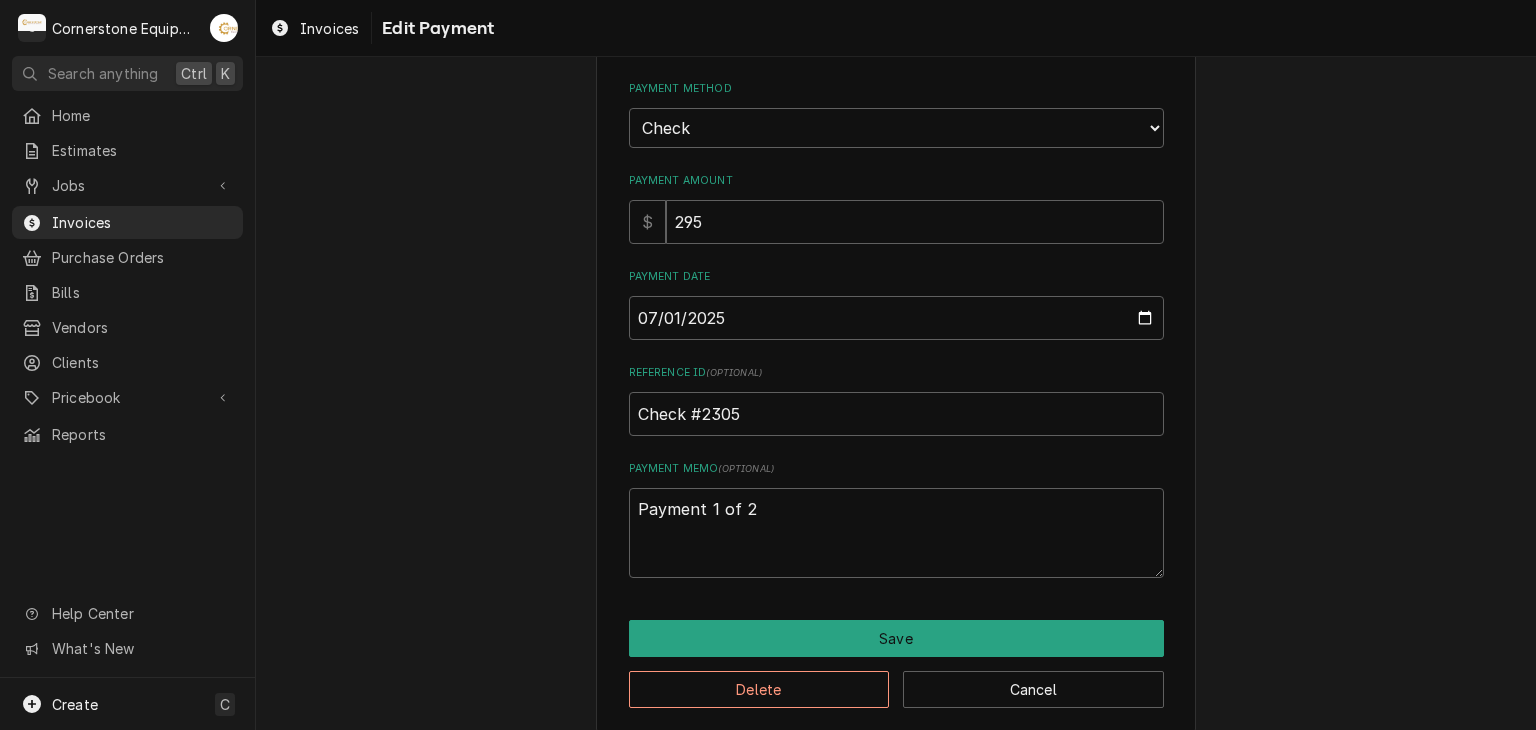 type on "x" 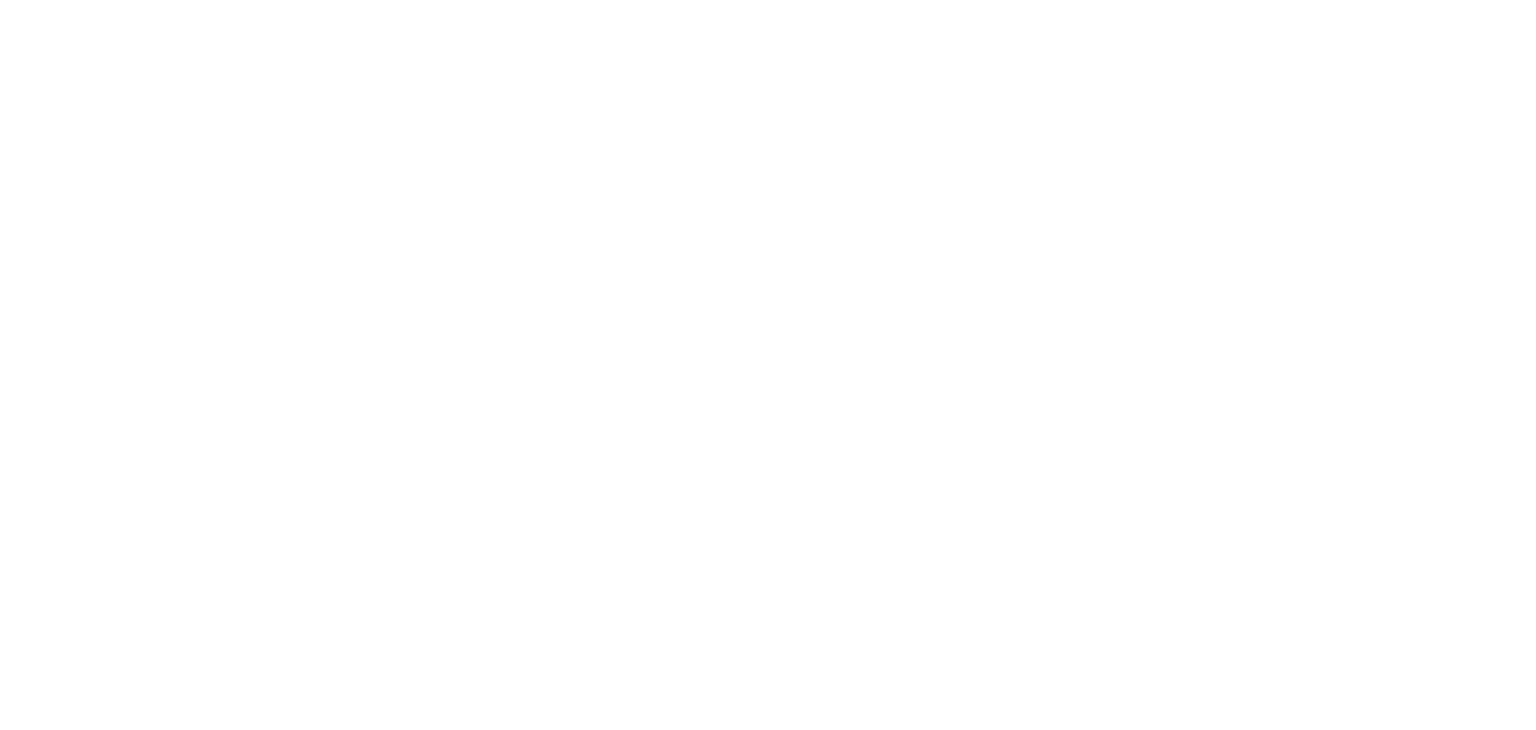 scroll, scrollTop: 0, scrollLeft: 0, axis: both 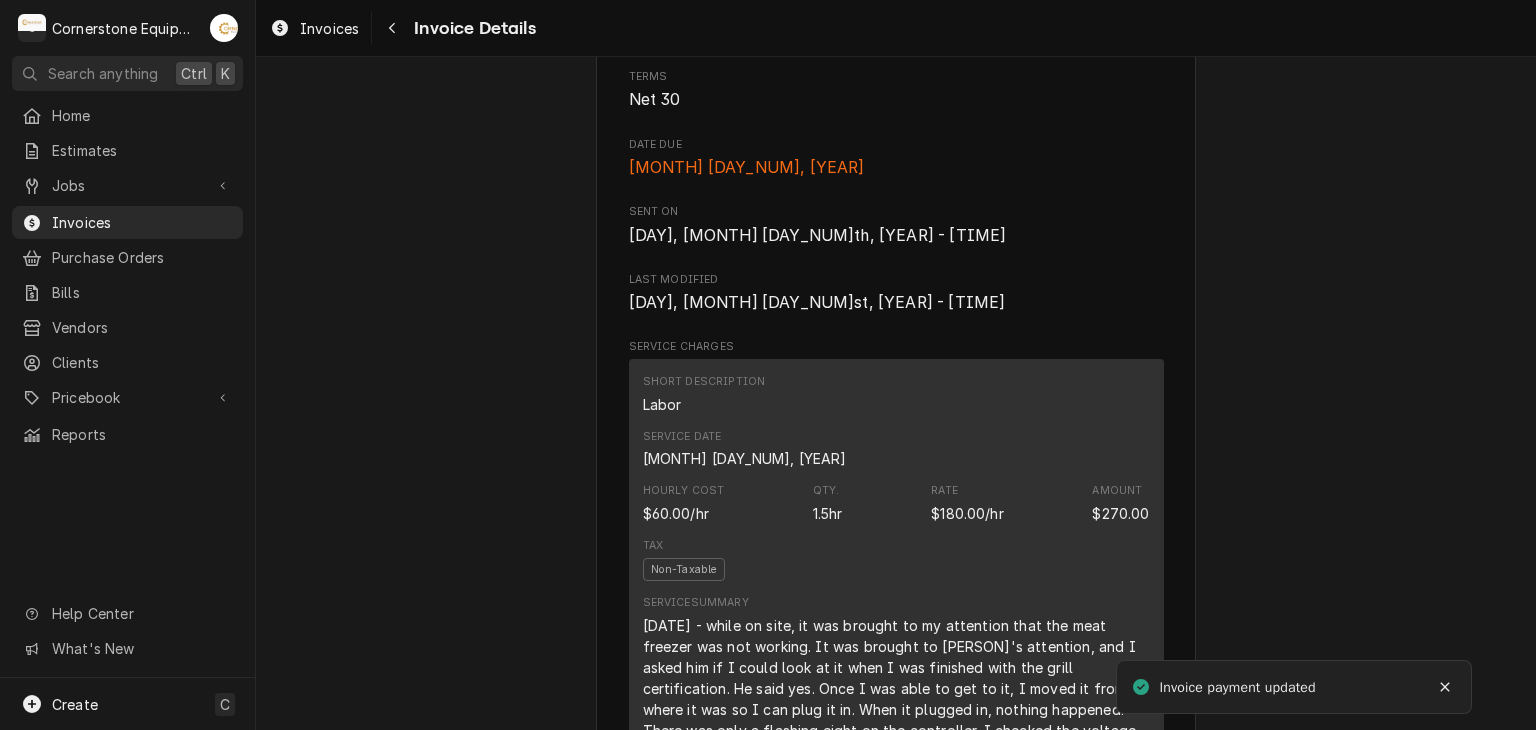 click on "Invoice payment updated" at bounding box center (1294, 687) 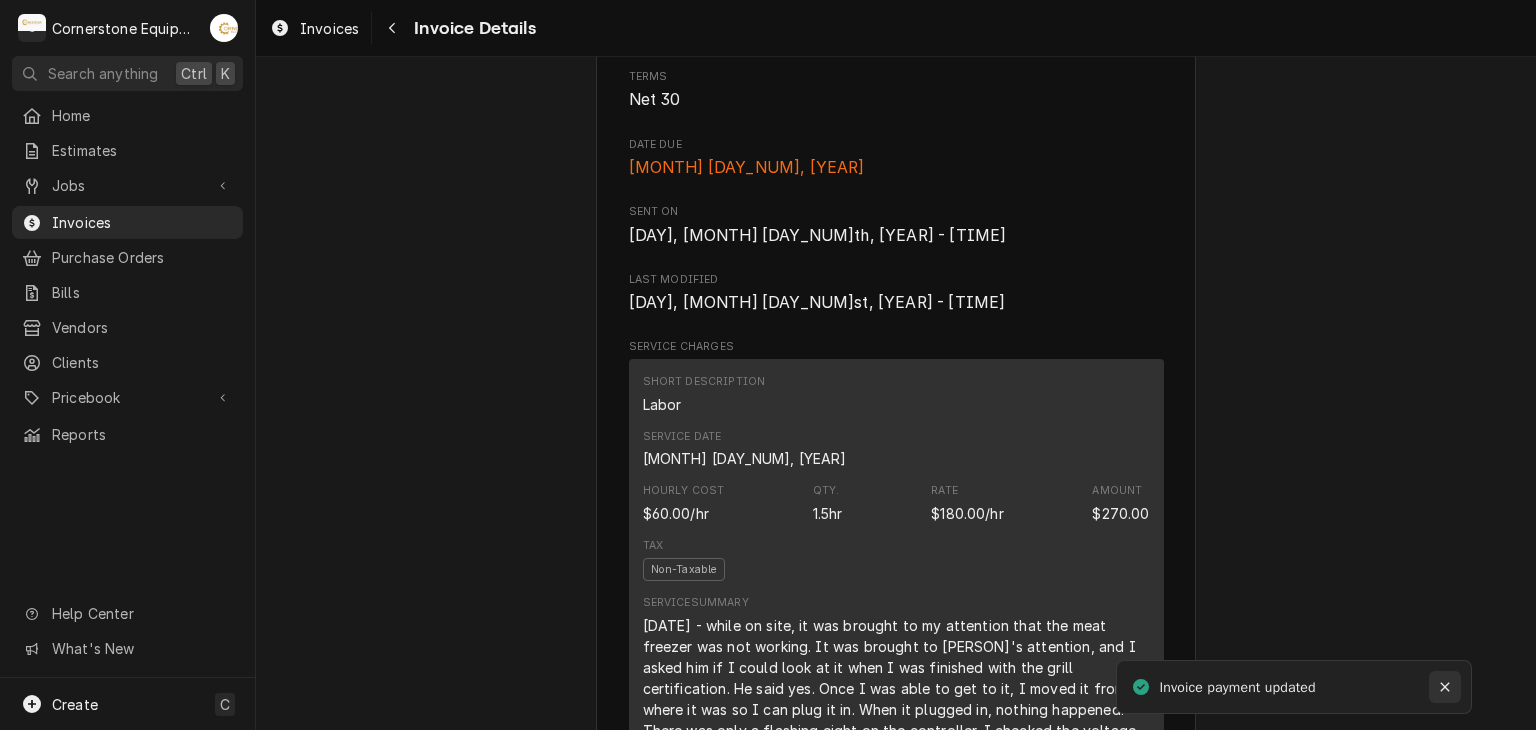 click at bounding box center (1445, 687) 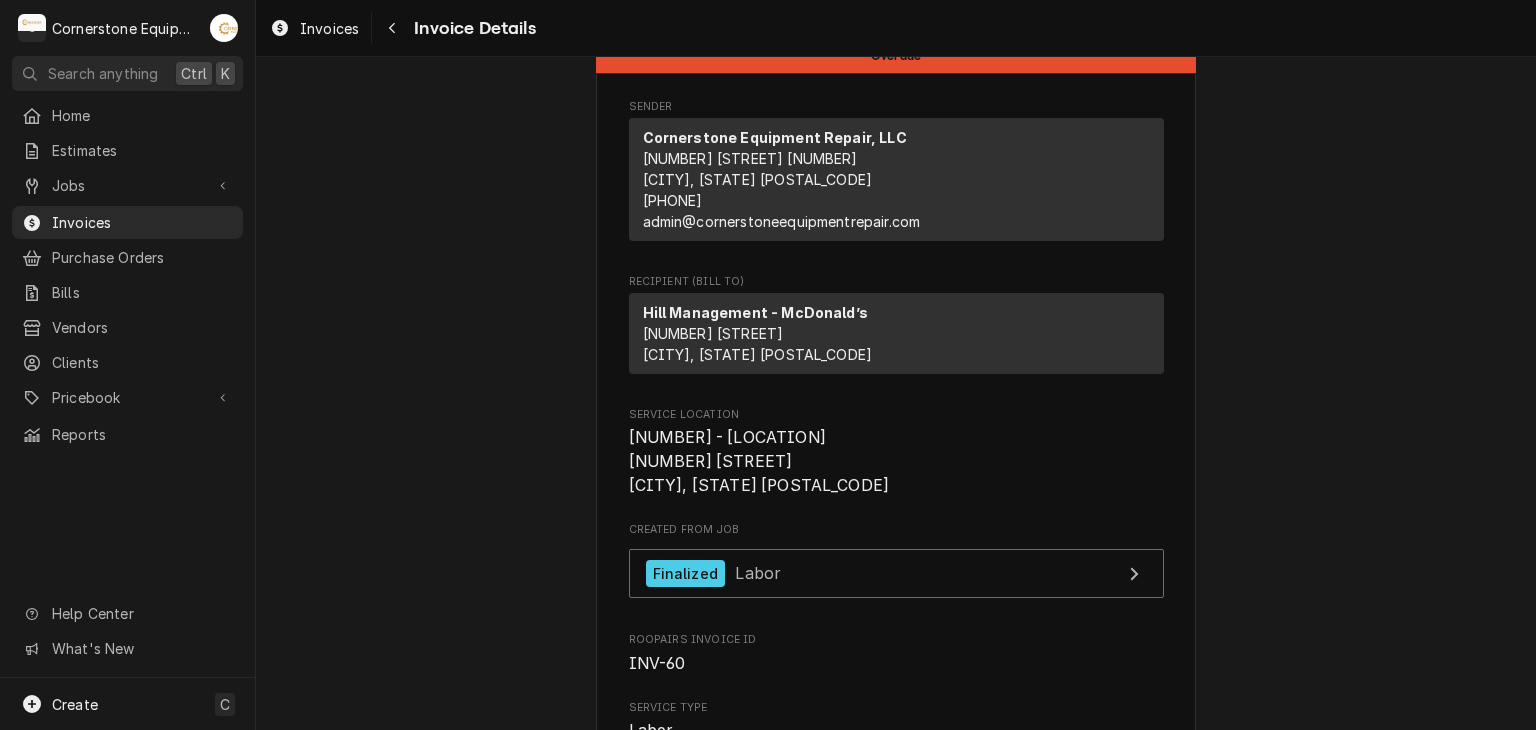 scroll, scrollTop: 0, scrollLeft: 0, axis: both 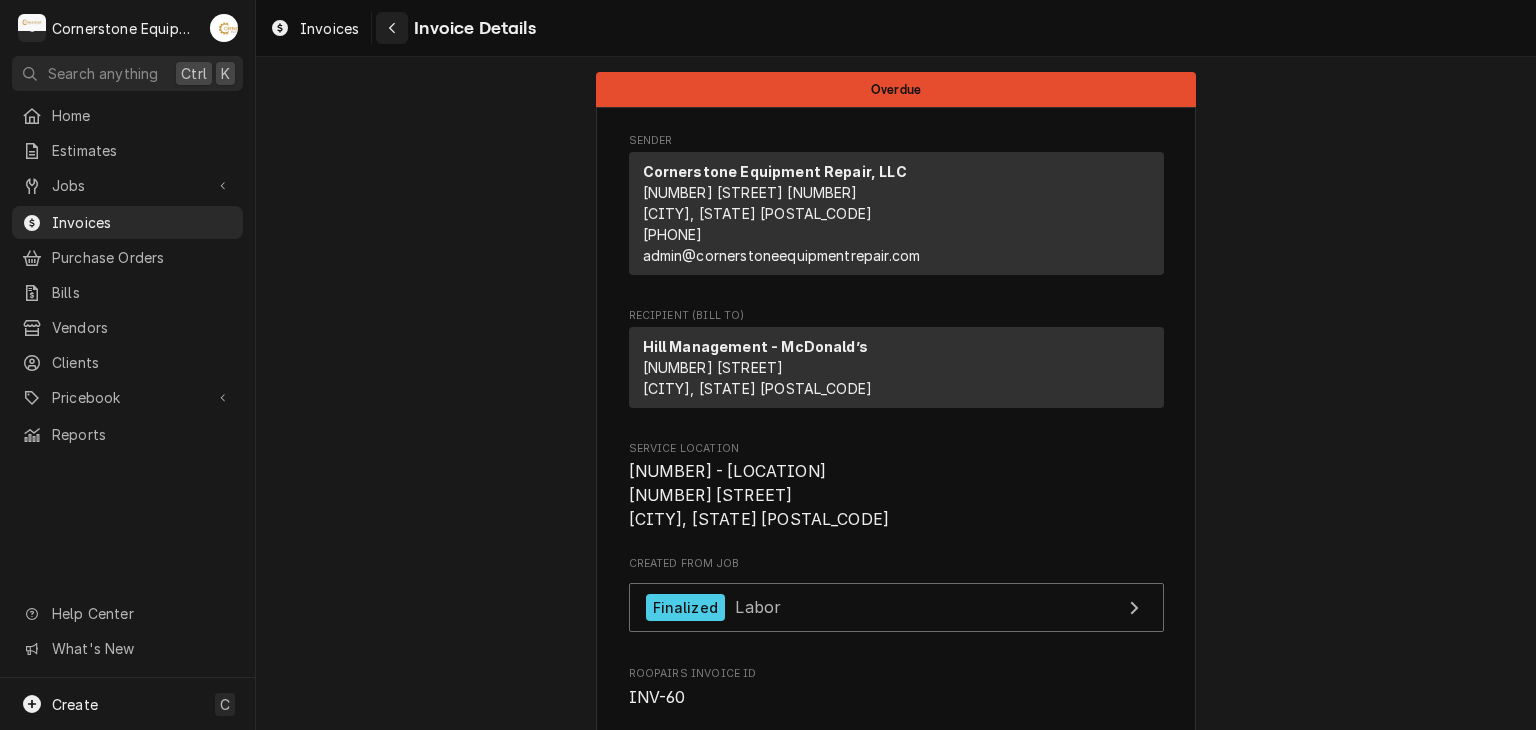 click on "Invoice Details" at bounding box center (455, 28) 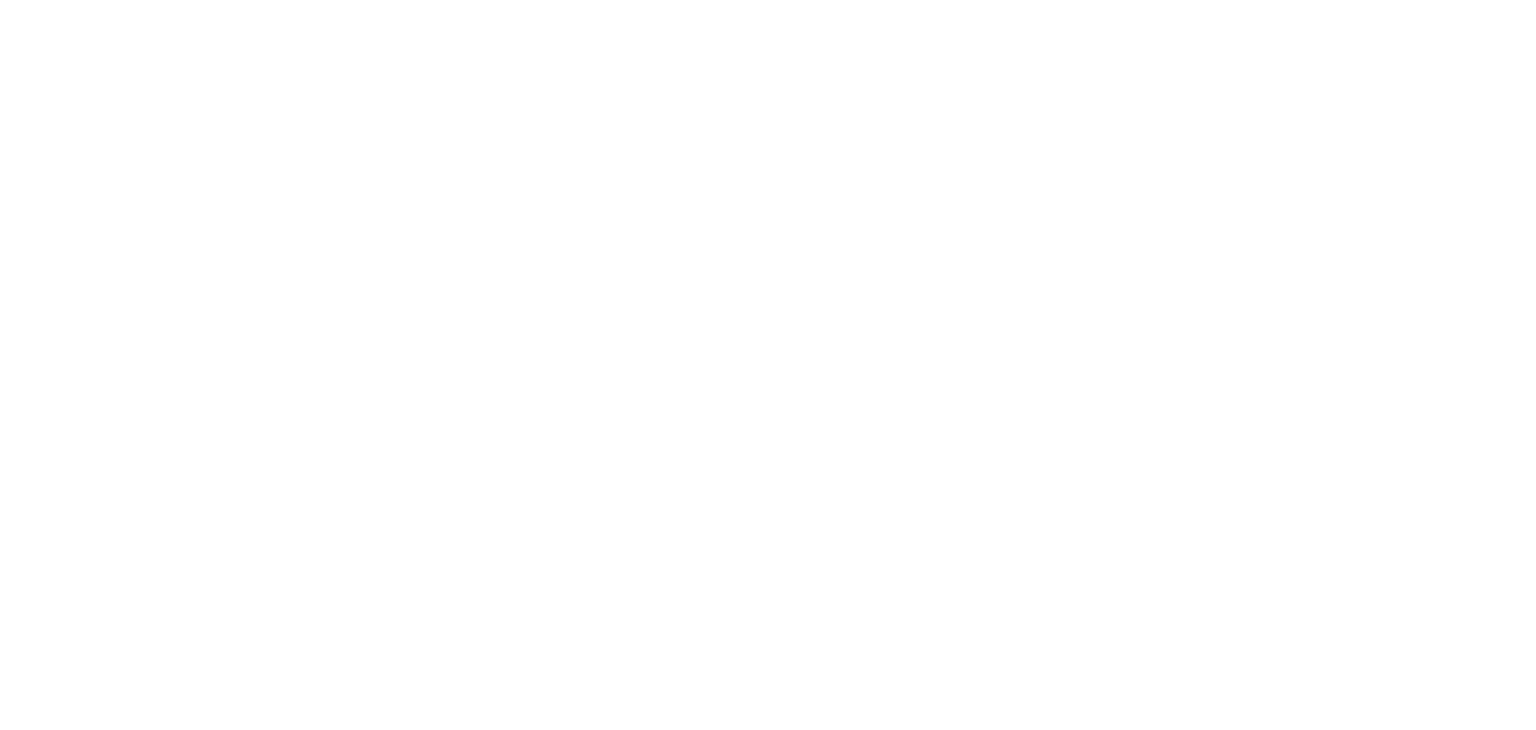 scroll, scrollTop: 0, scrollLeft: 0, axis: both 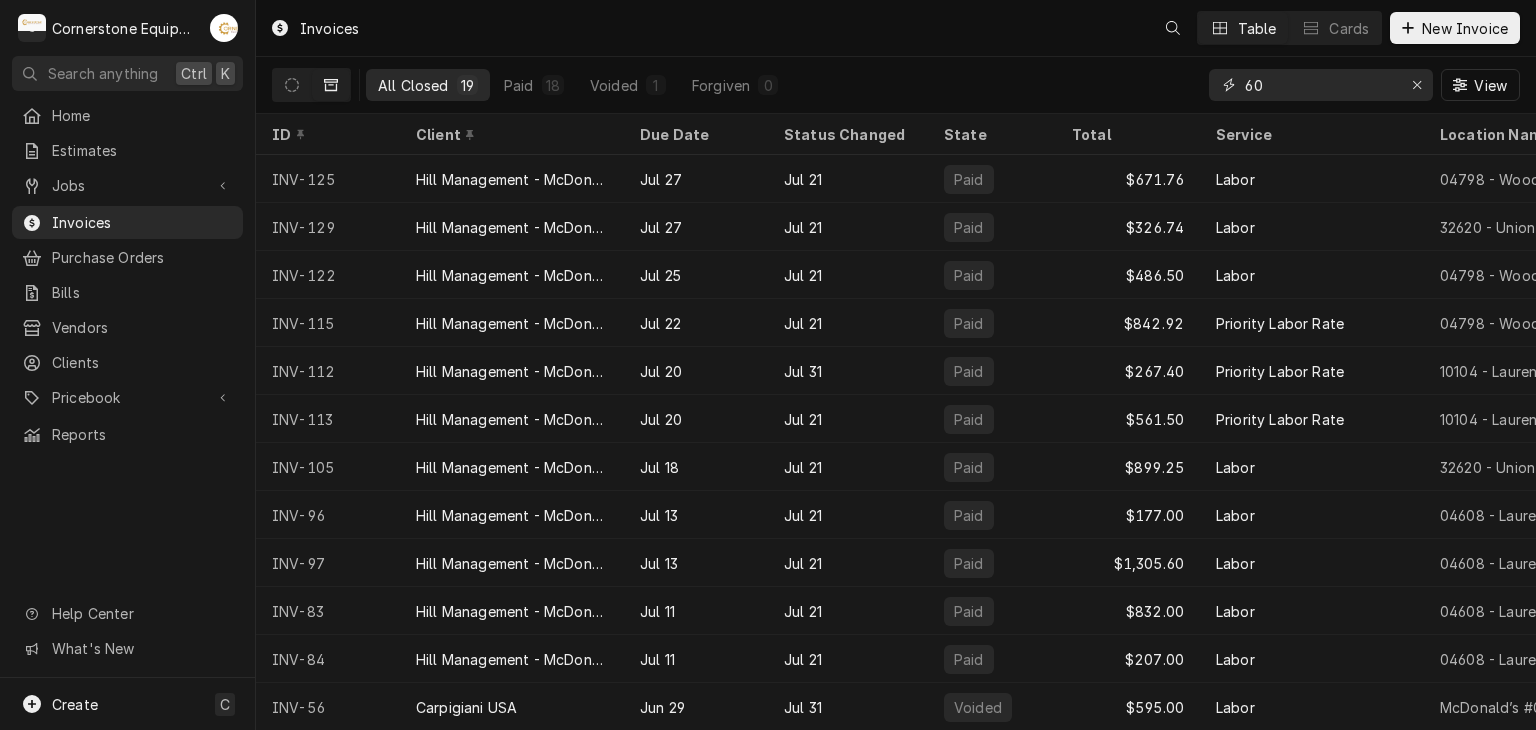 click on "60" at bounding box center [1320, 85] 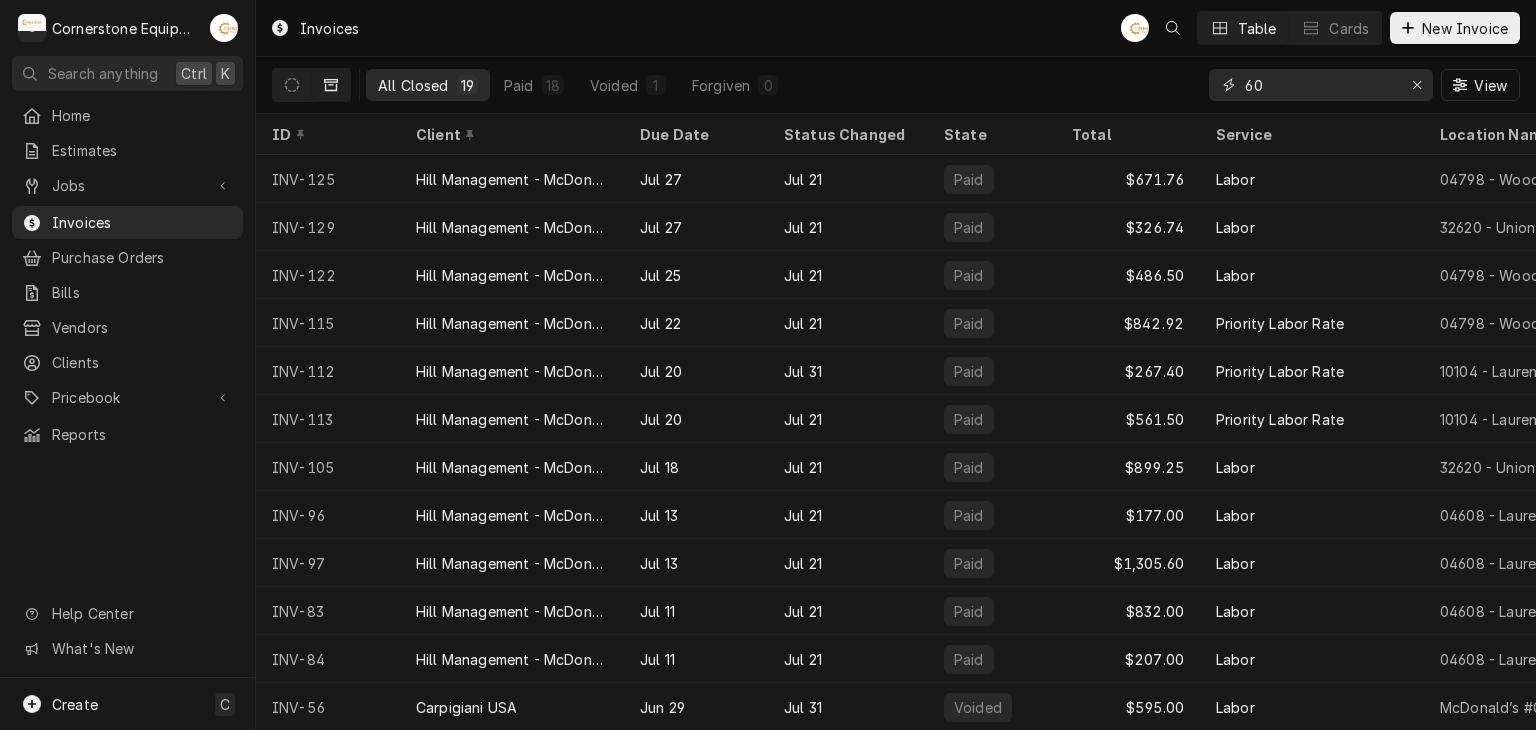 type on "6" 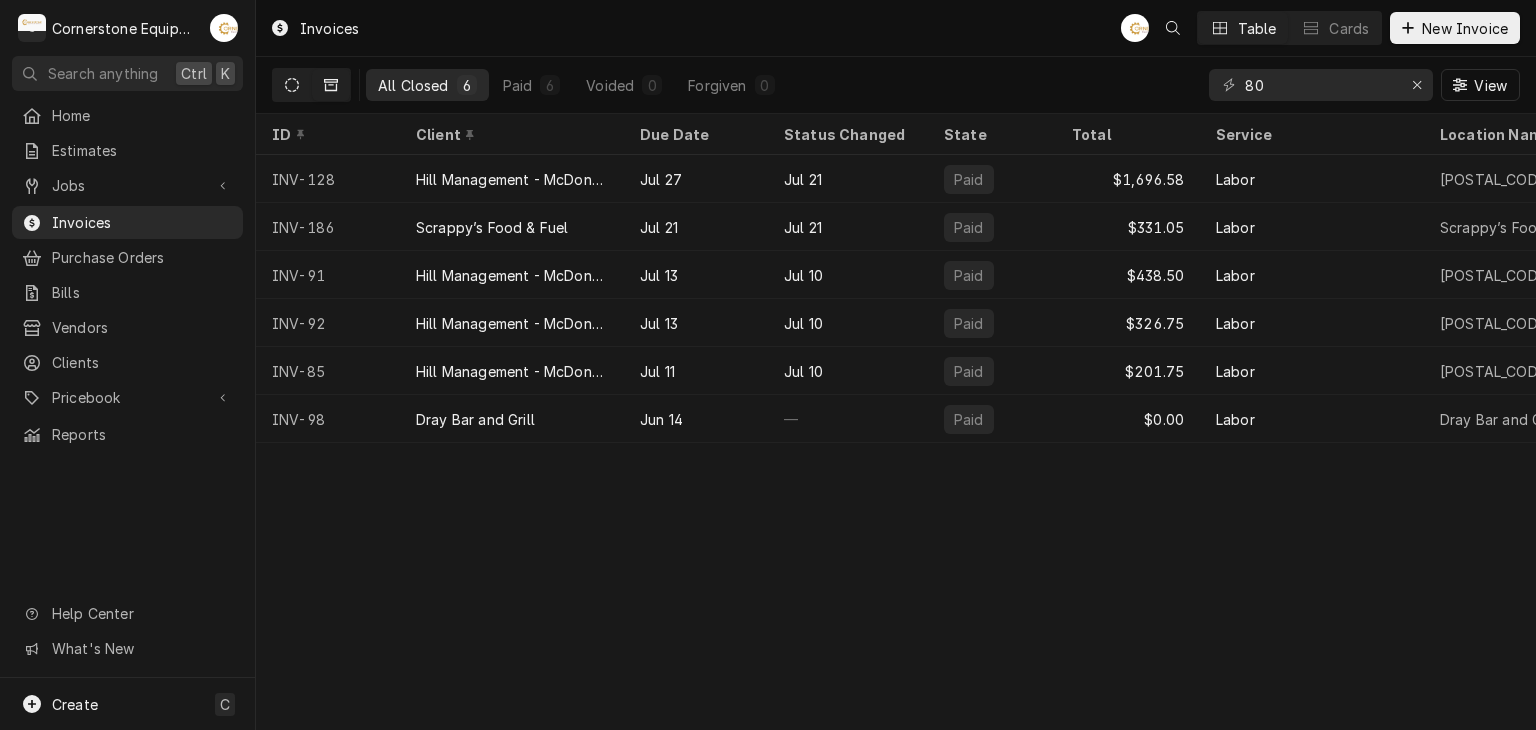 click 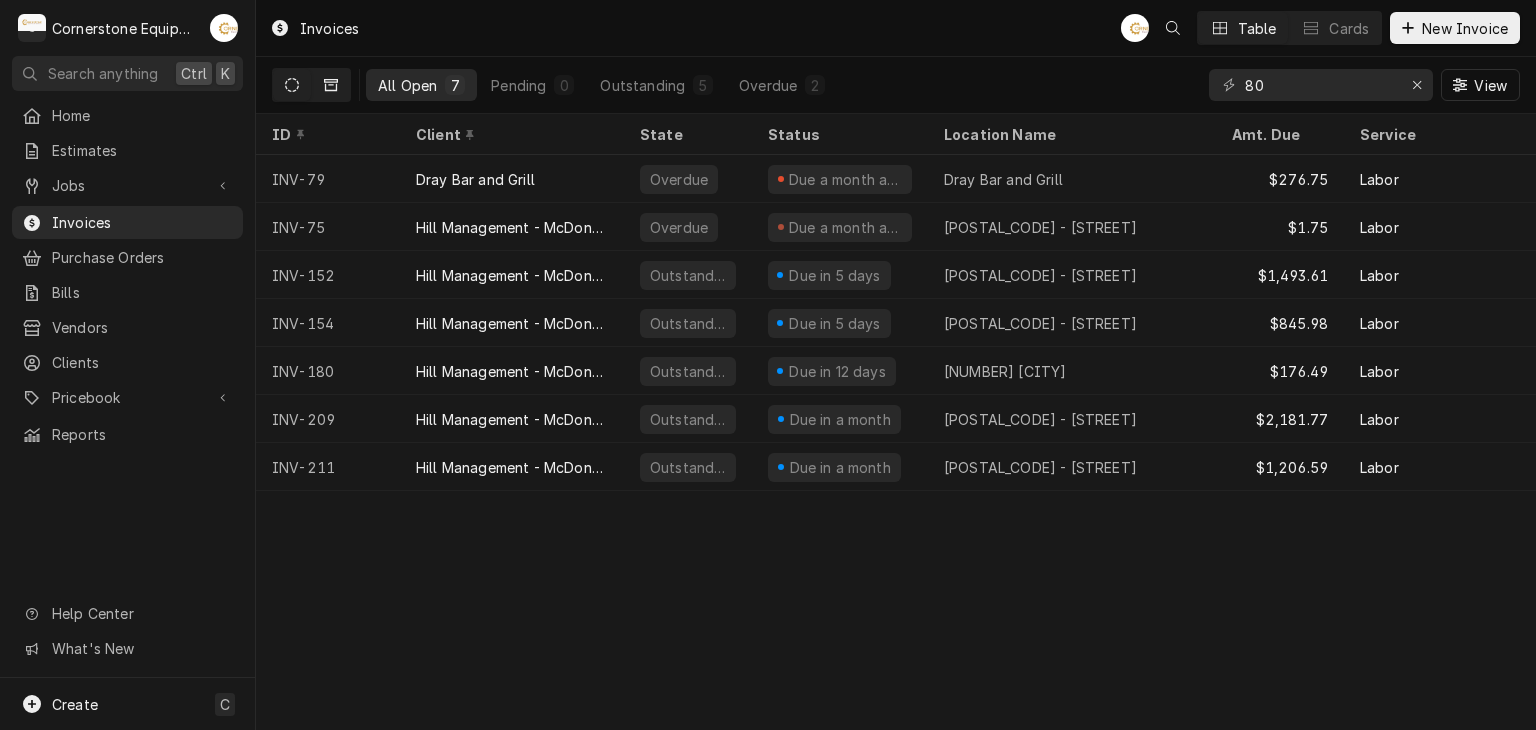 click at bounding box center (331, 85) 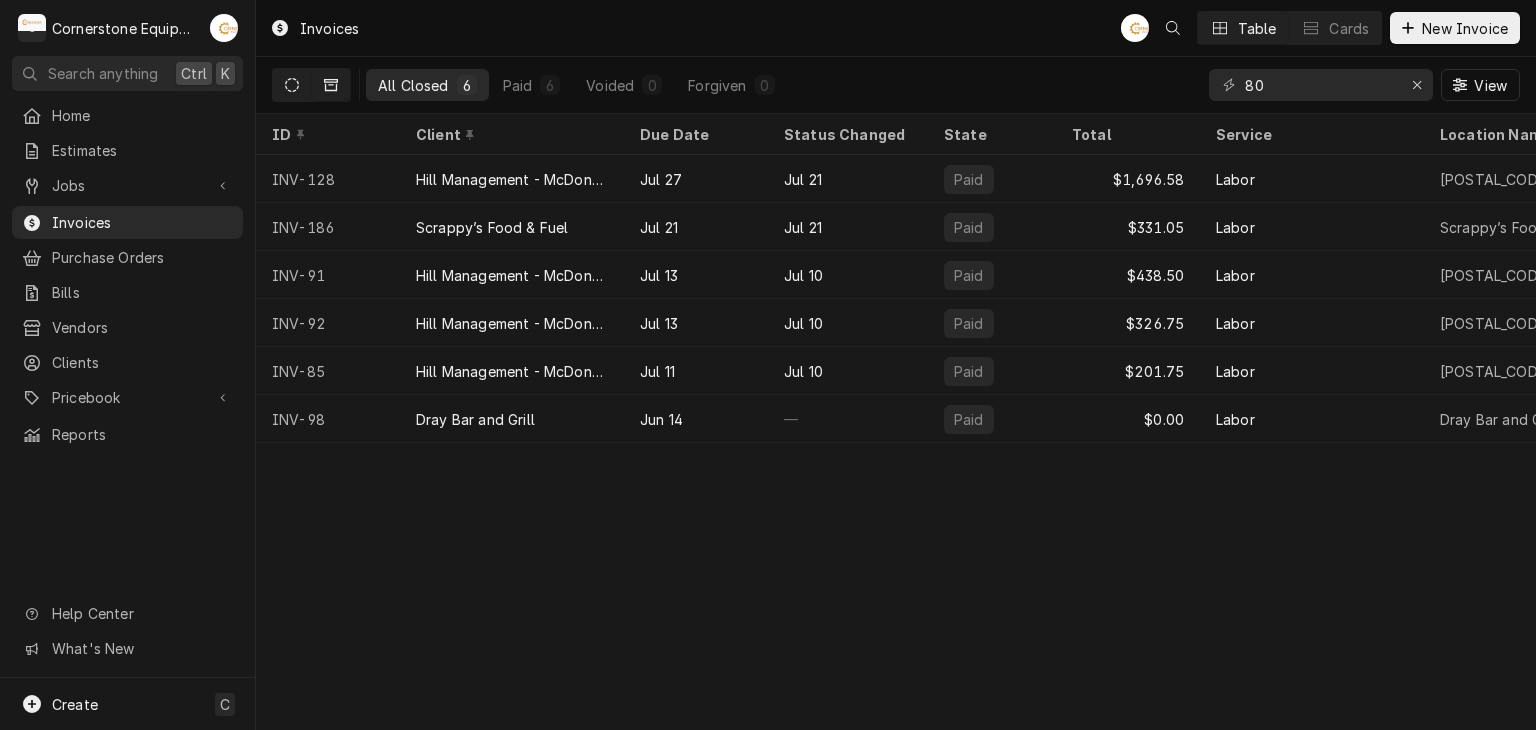 click at bounding box center [292, 85] 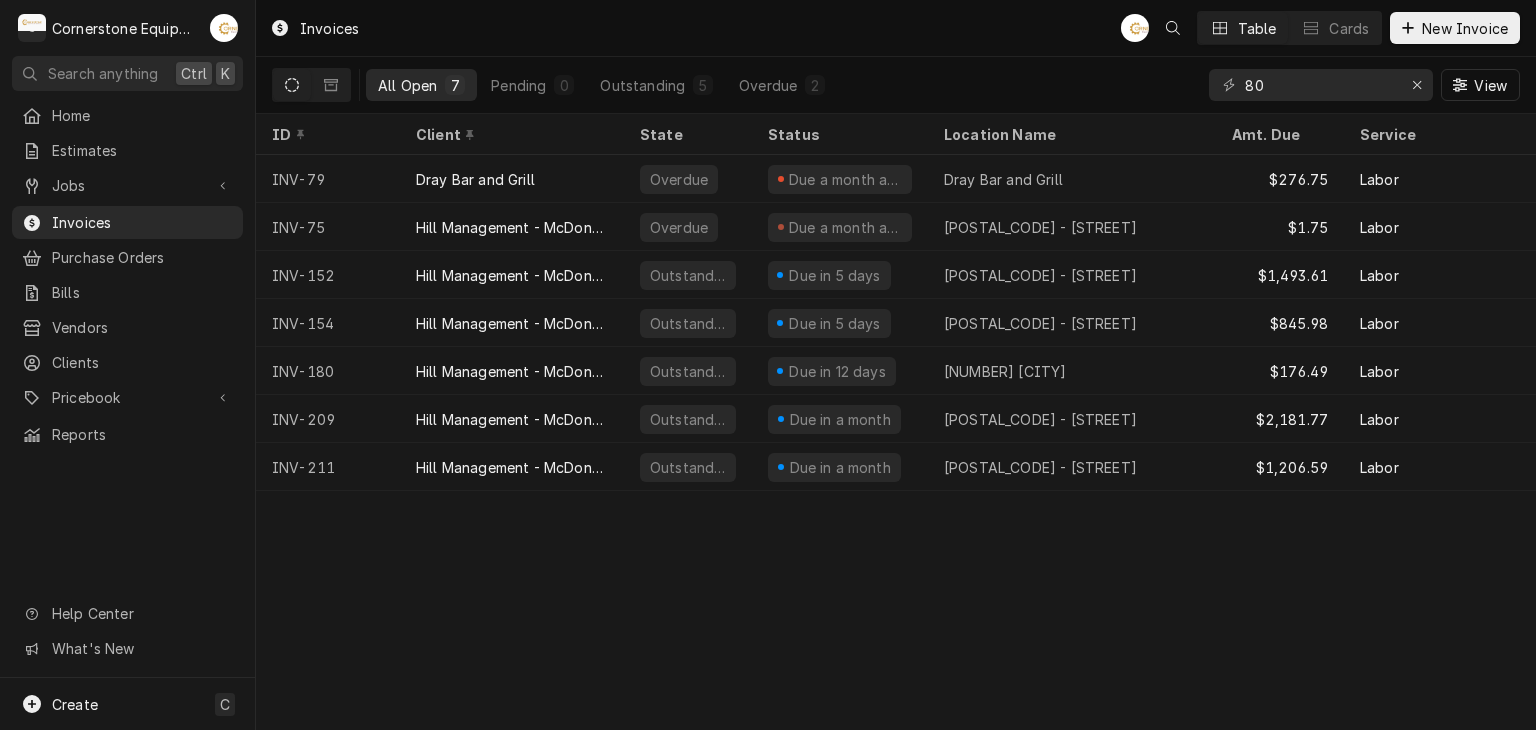 click at bounding box center [359, 85] 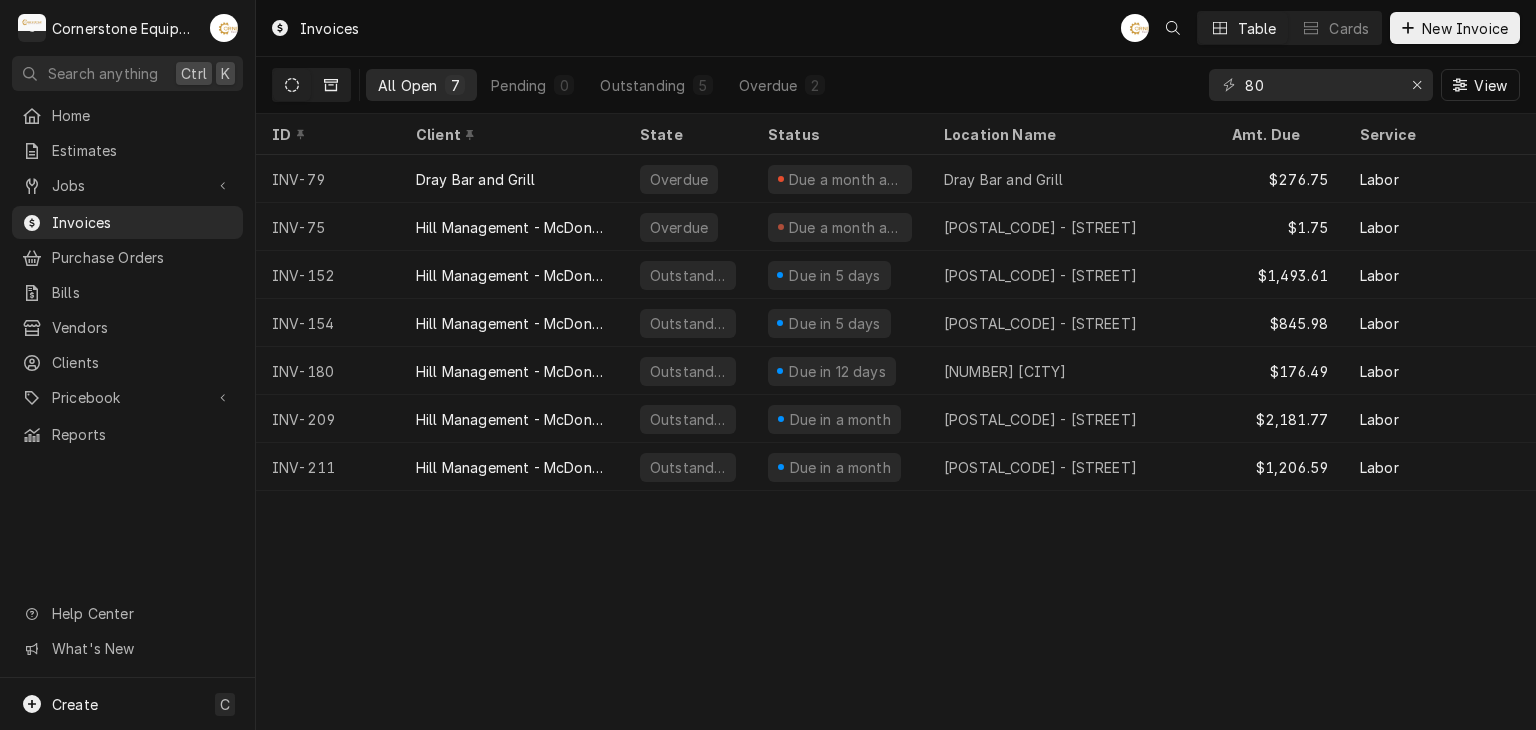 click at bounding box center (331, 85) 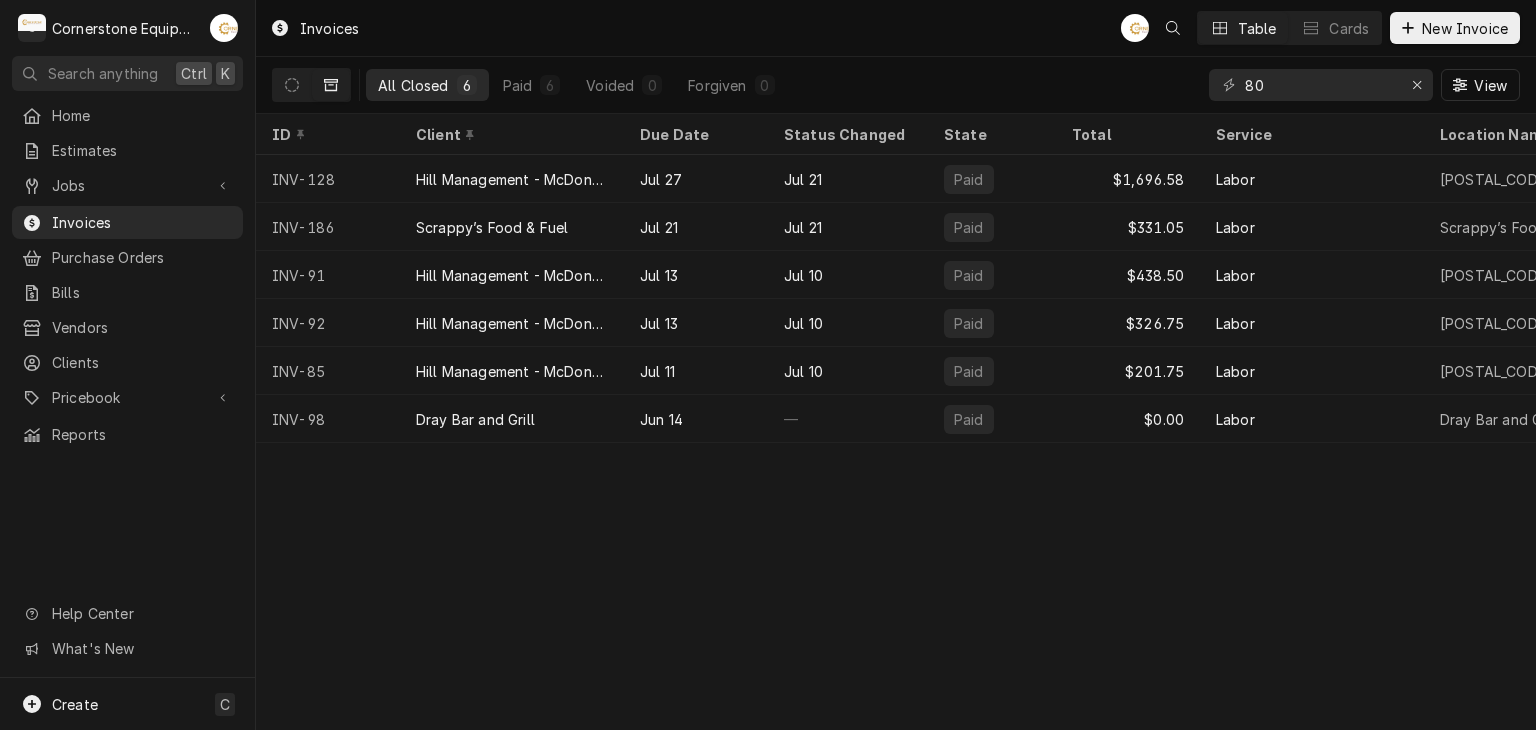 click at bounding box center [331, 85] 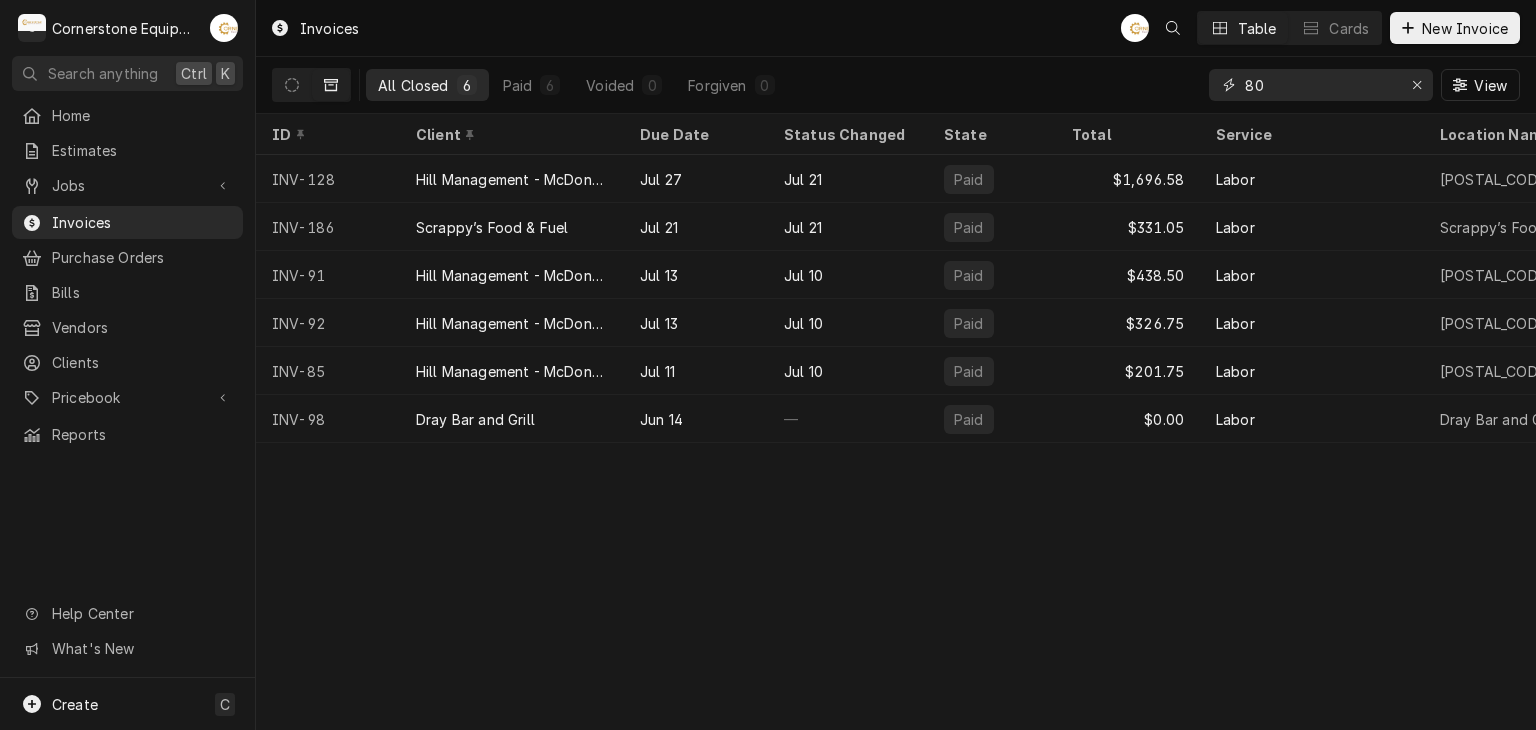 click on "80" at bounding box center [1320, 85] 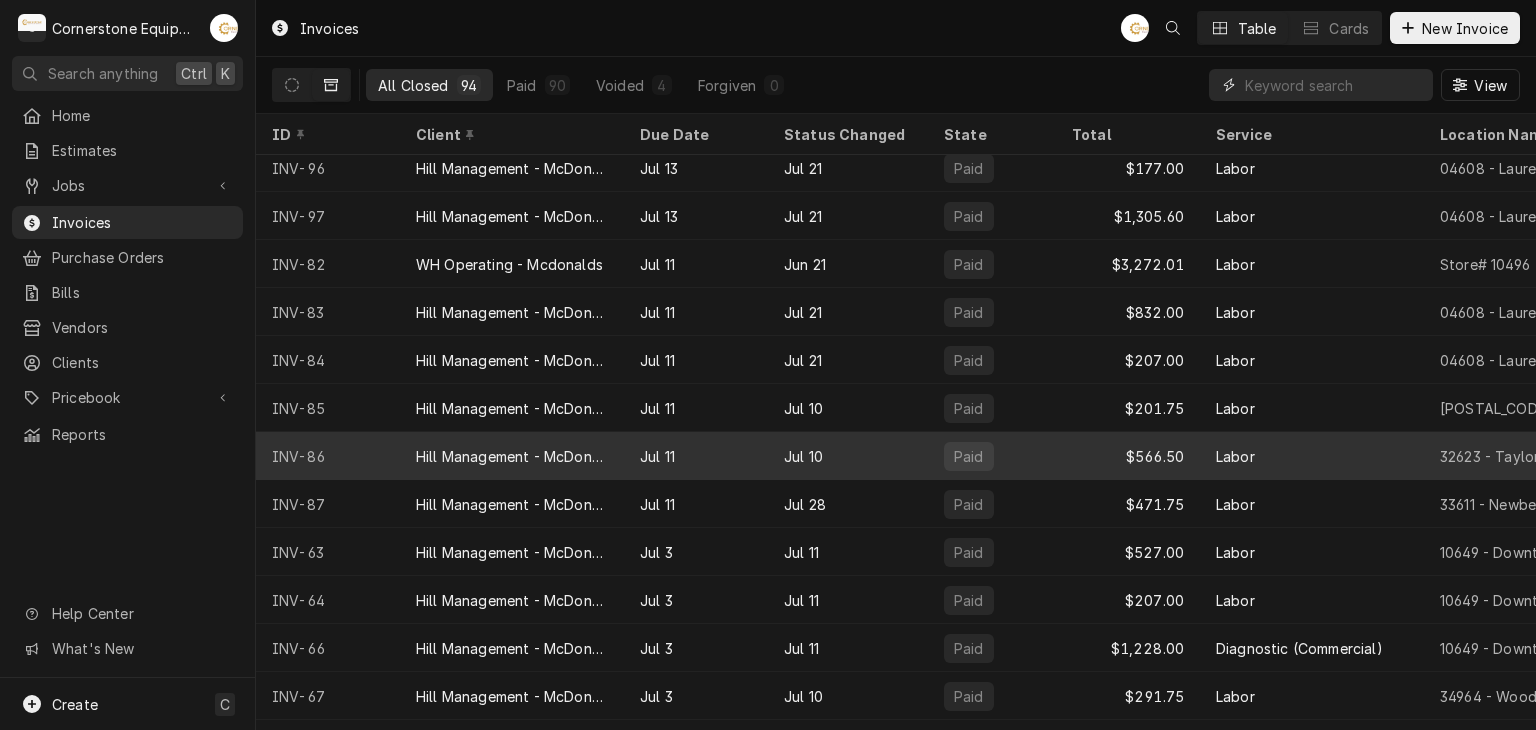 scroll, scrollTop: 2411, scrollLeft: 0, axis: vertical 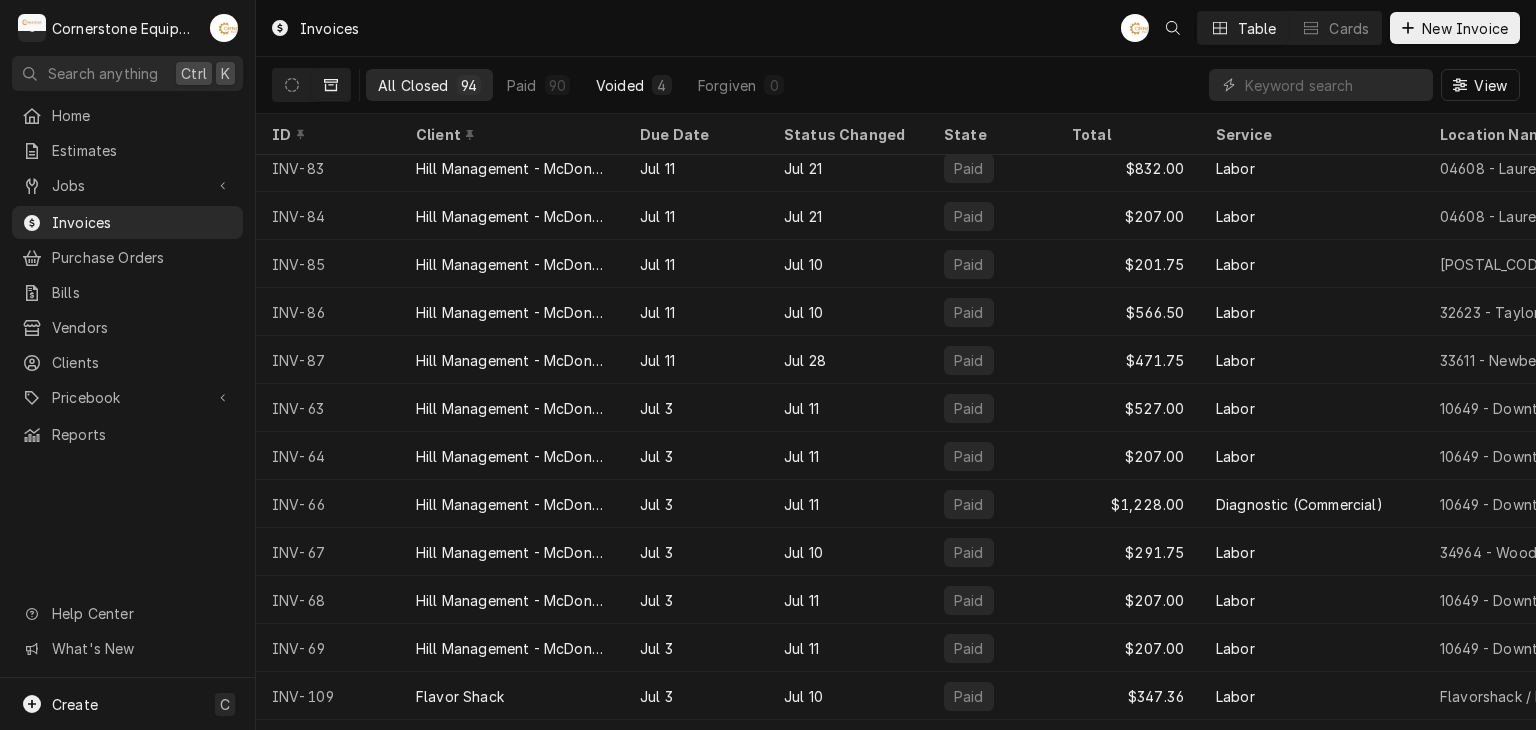 click on "4" at bounding box center (662, 85) 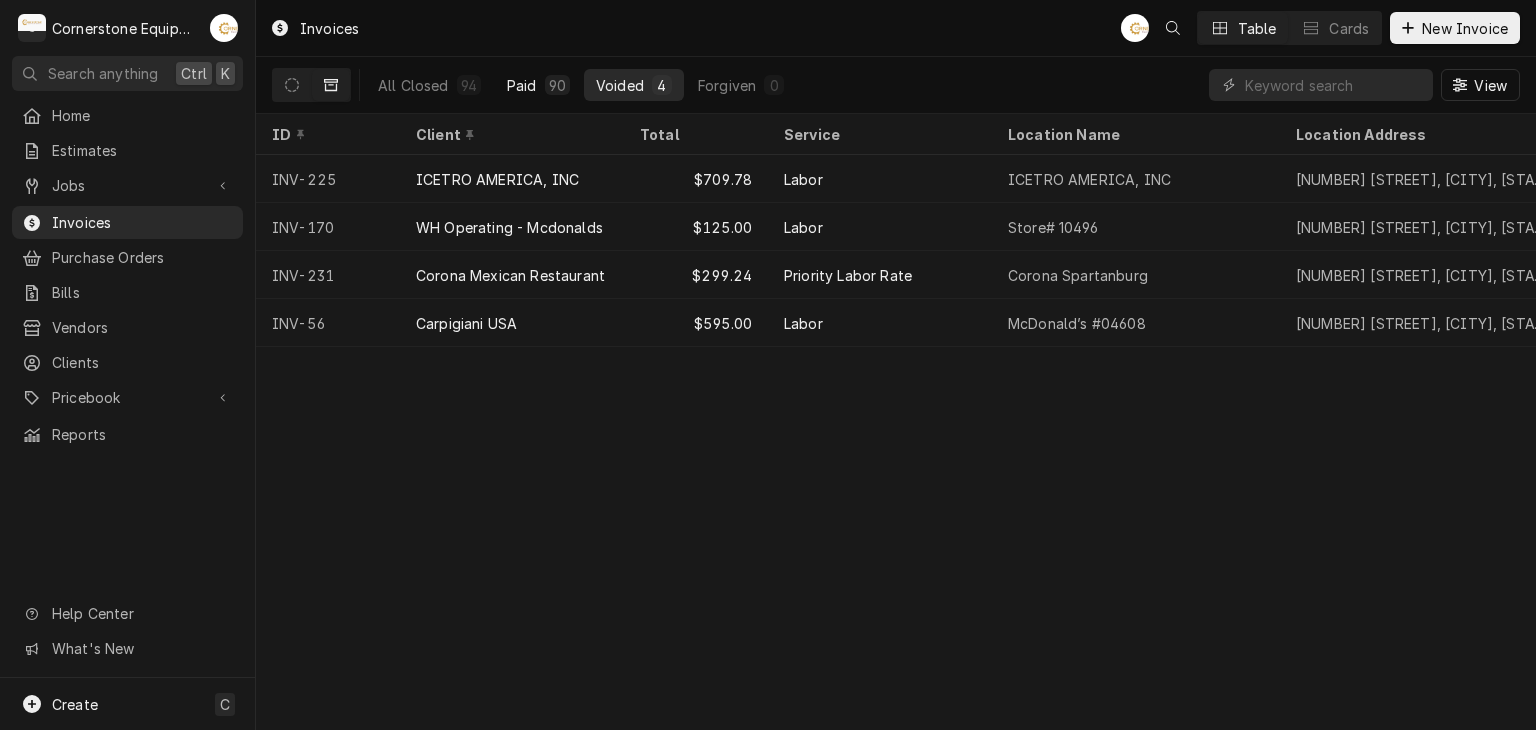 click on "90" at bounding box center (557, 85) 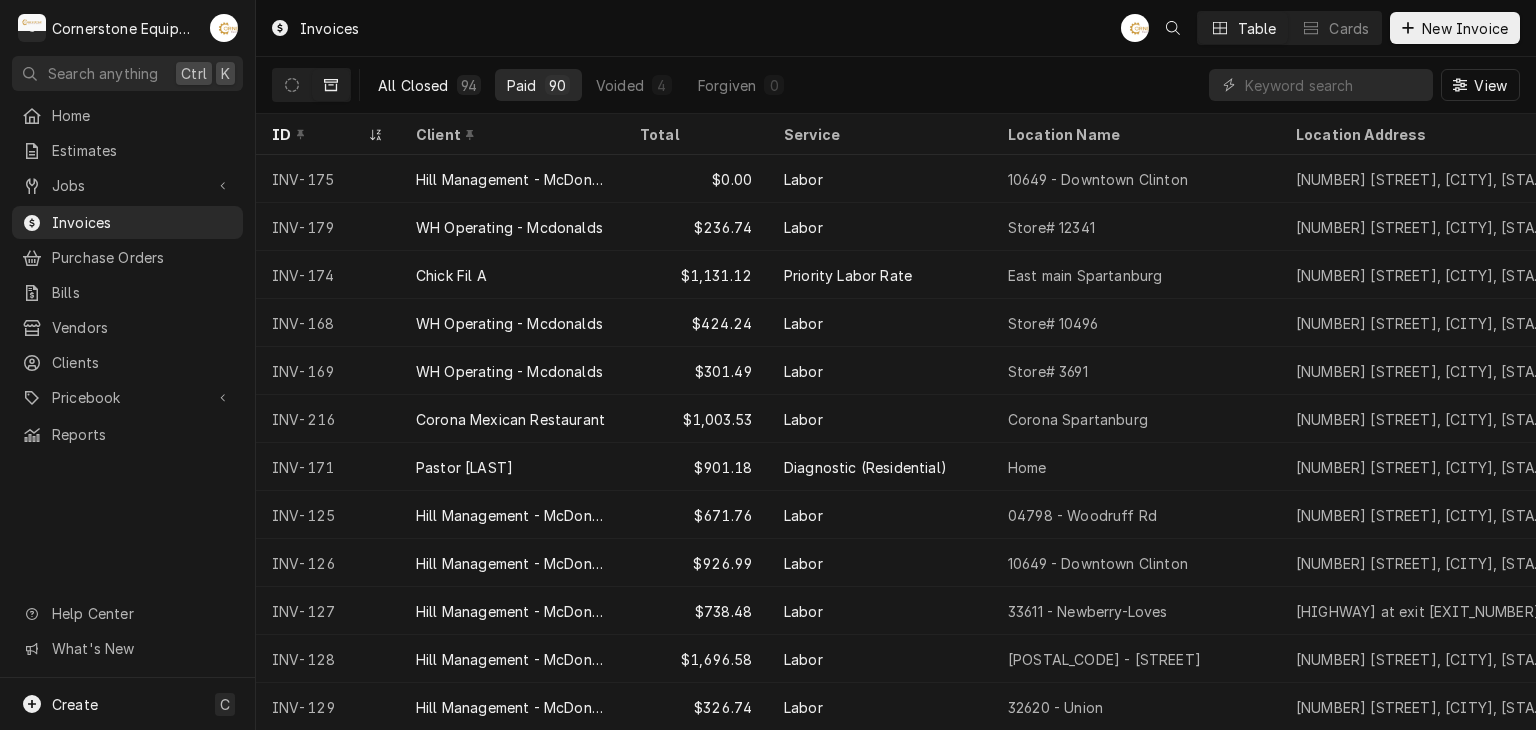 click on "94" at bounding box center (469, 85) 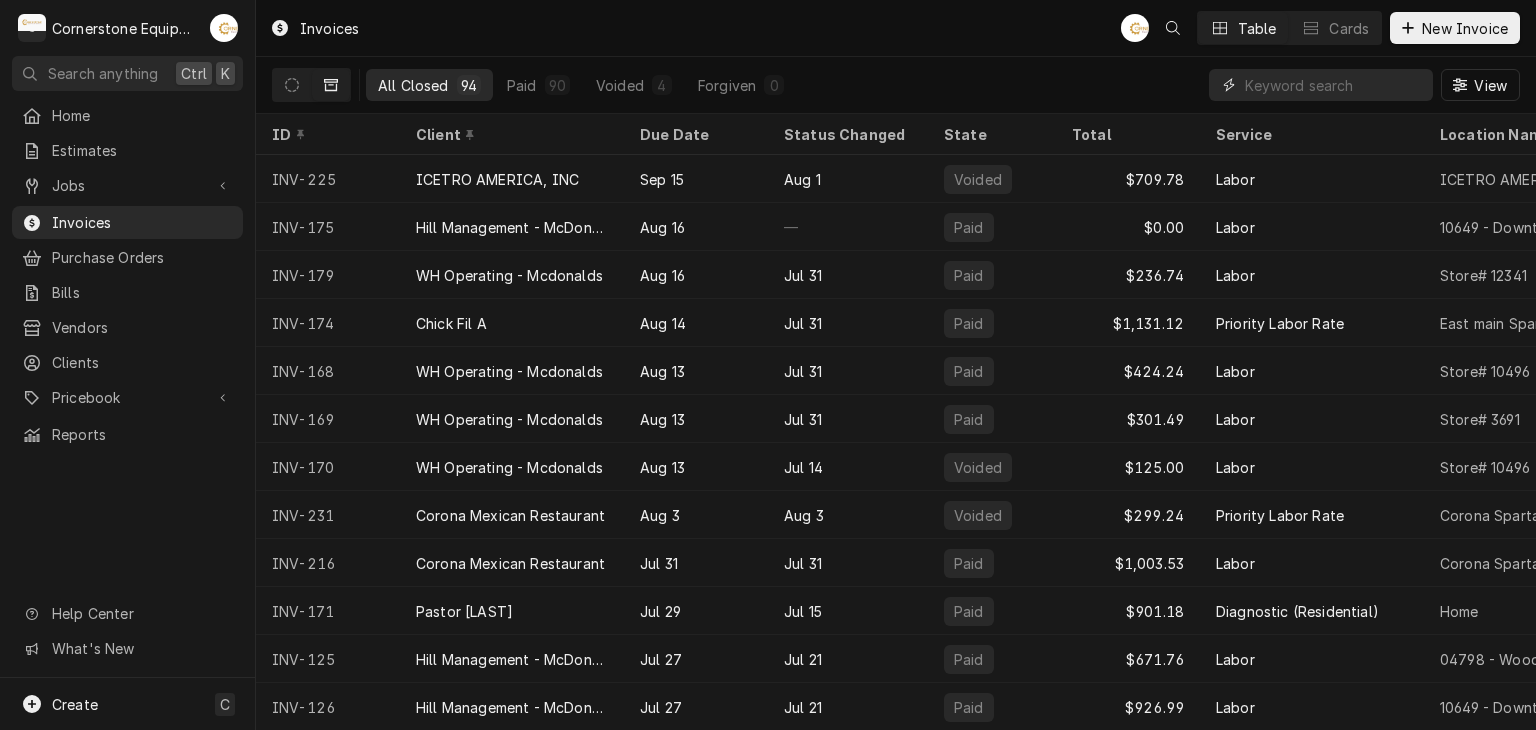 click at bounding box center (1334, 85) 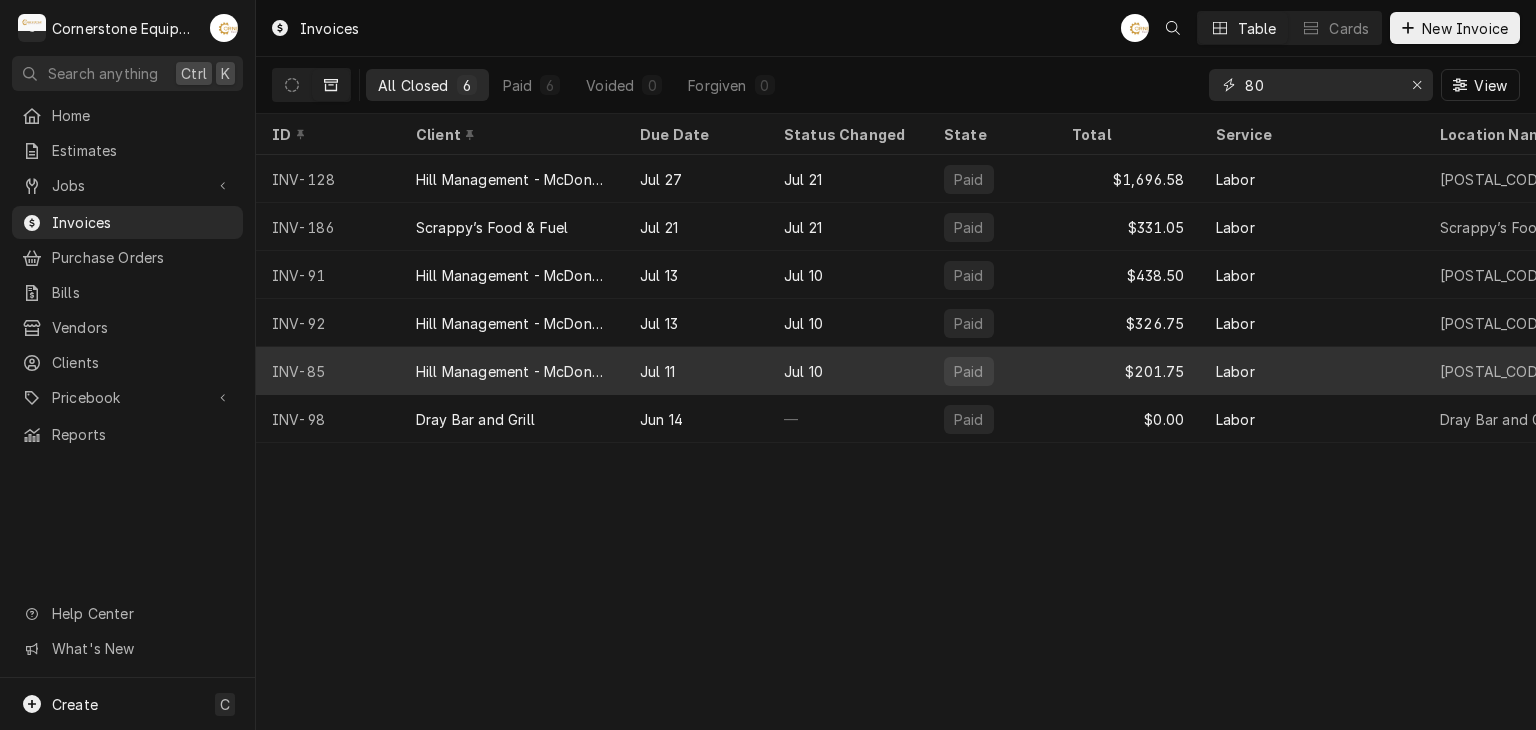 type on "8" 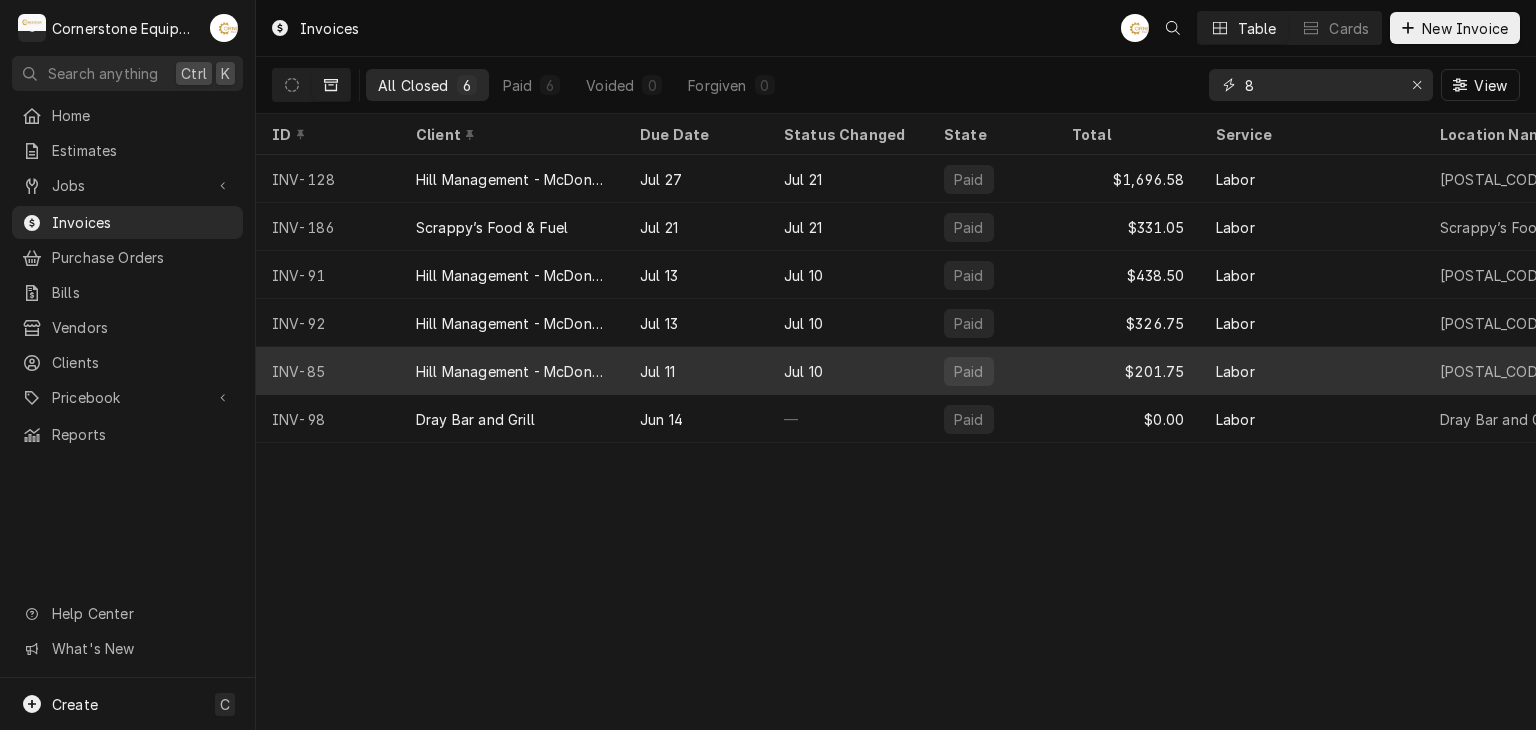 type 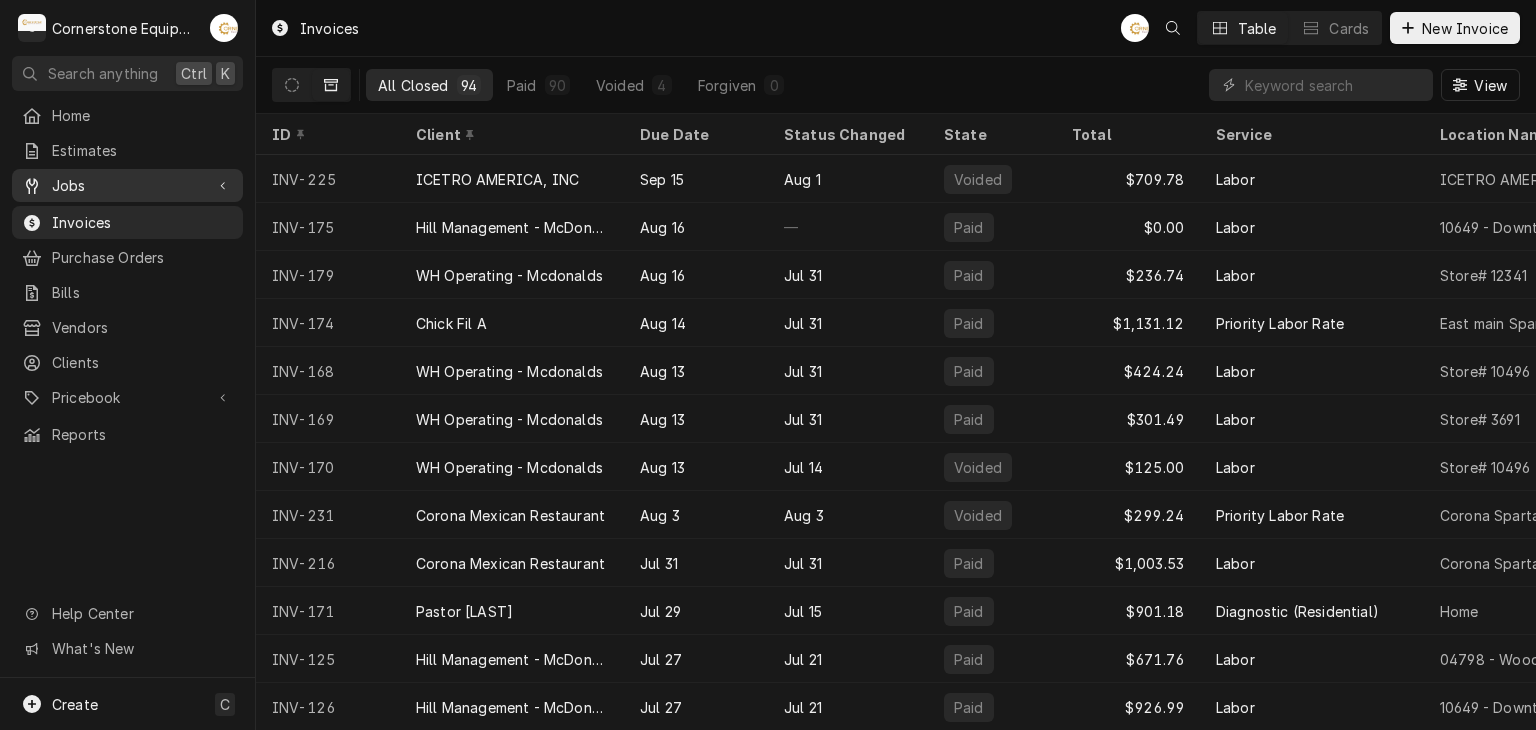 click at bounding box center (223, 186) 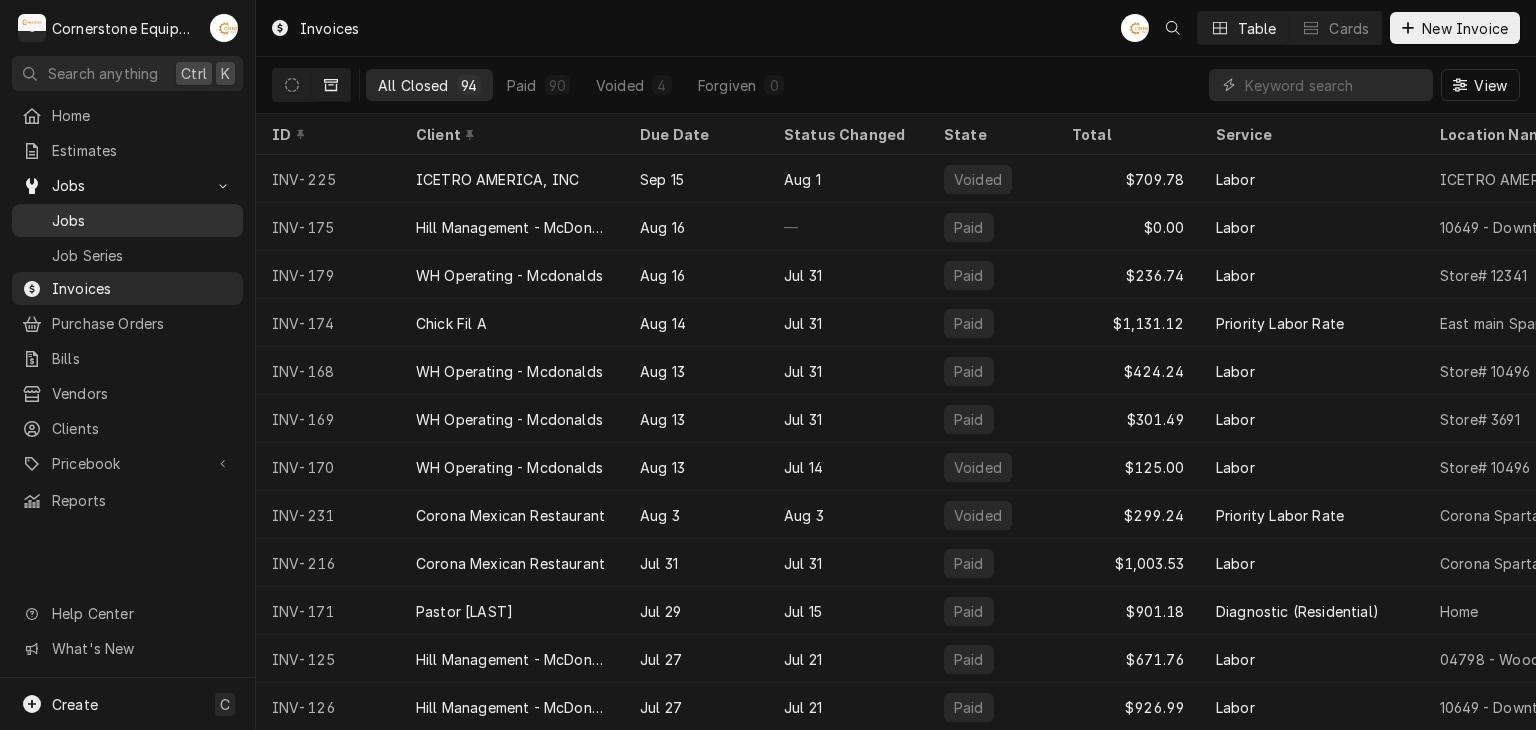 click on "Jobs" at bounding box center (142, 220) 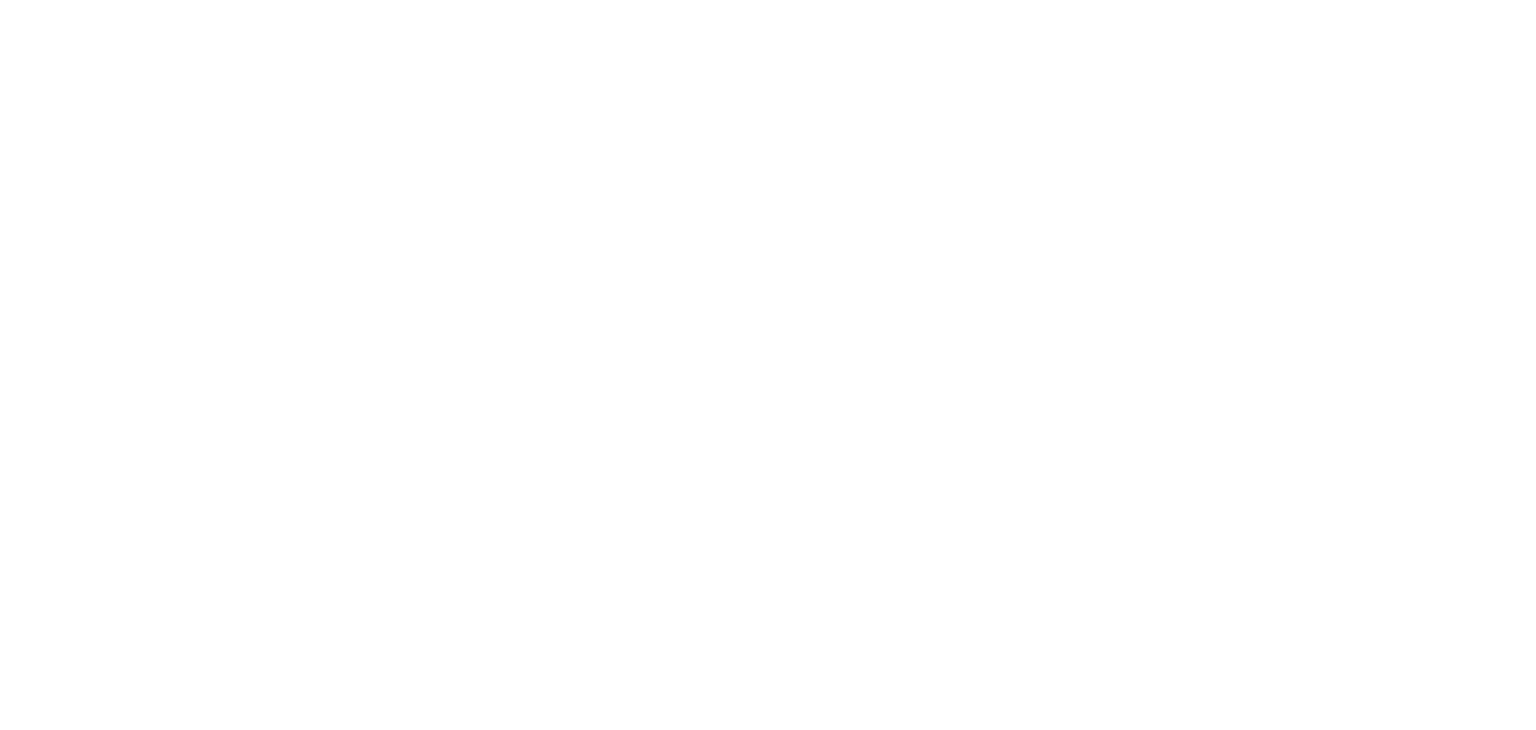 scroll, scrollTop: 0, scrollLeft: 0, axis: both 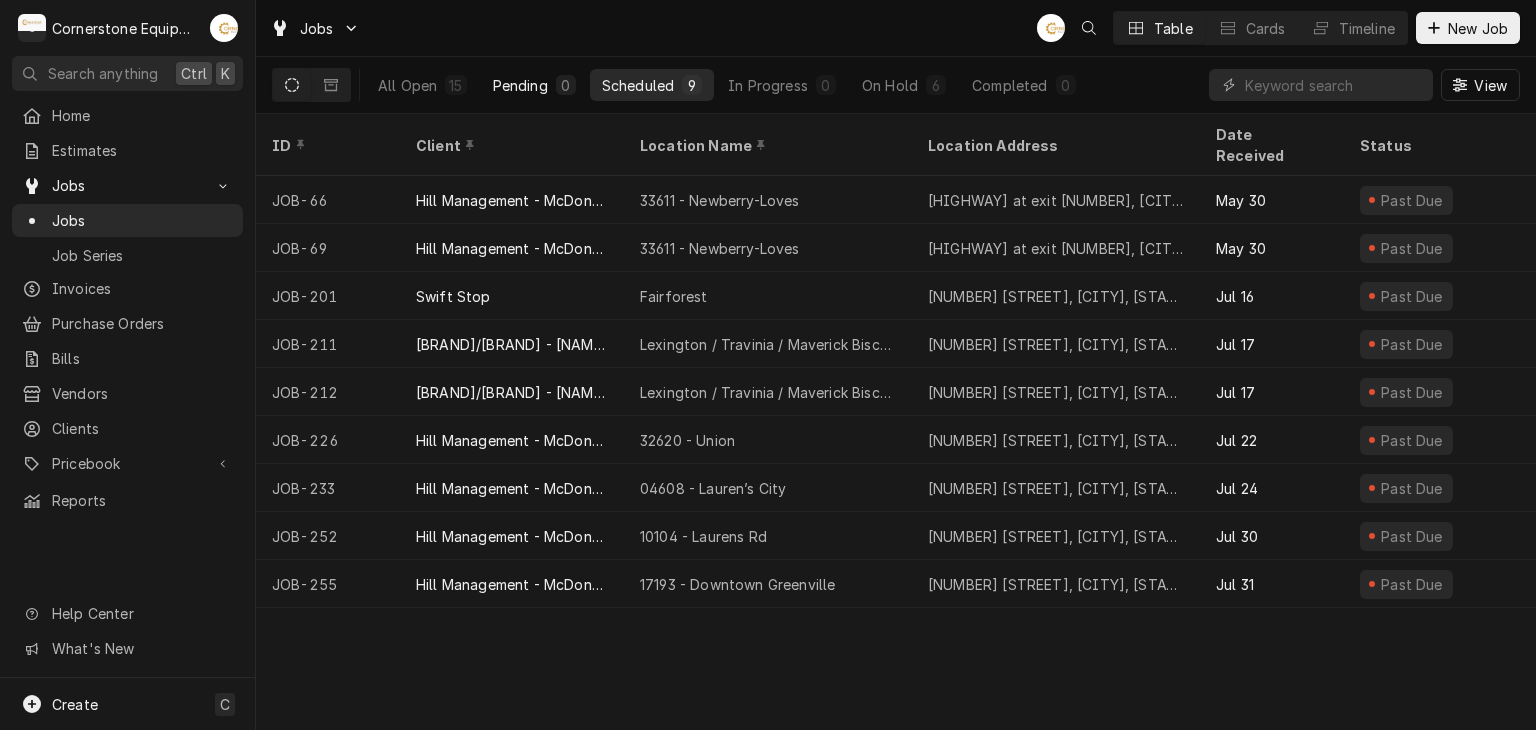 click on "Pending" at bounding box center [520, 85] 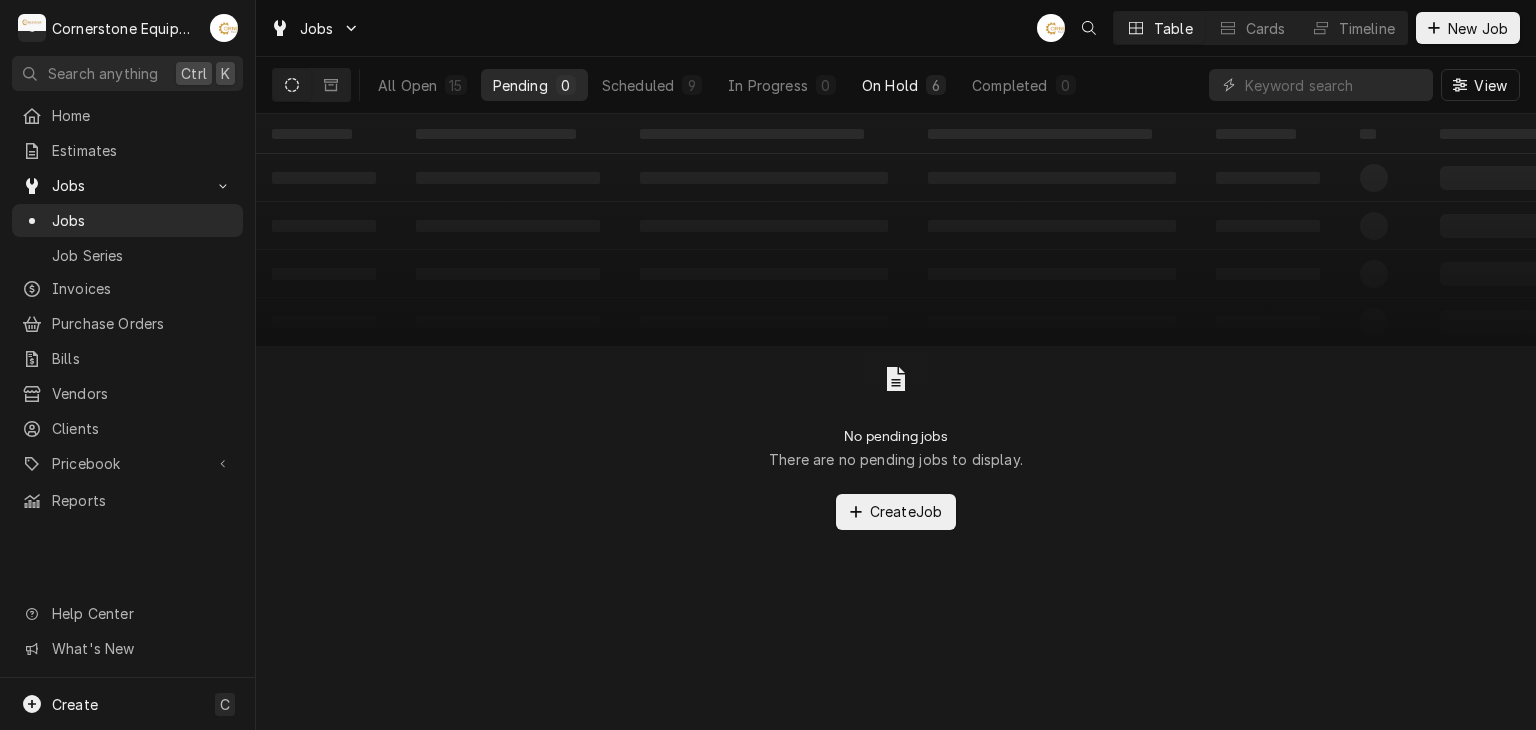 click on "On Hold 6" at bounding box center [904, 85] 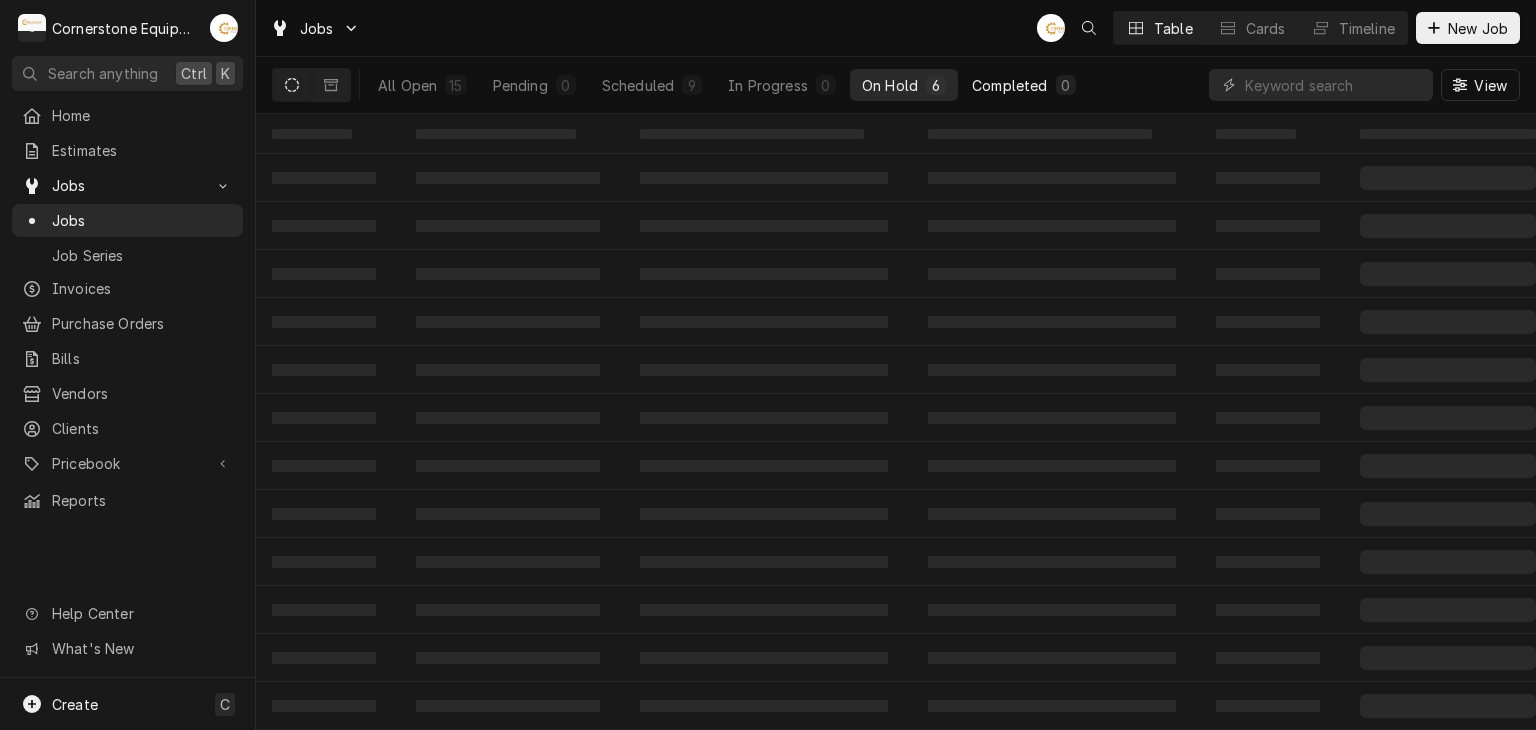 click on "Completed 0" at bounding box center (1023, 85) 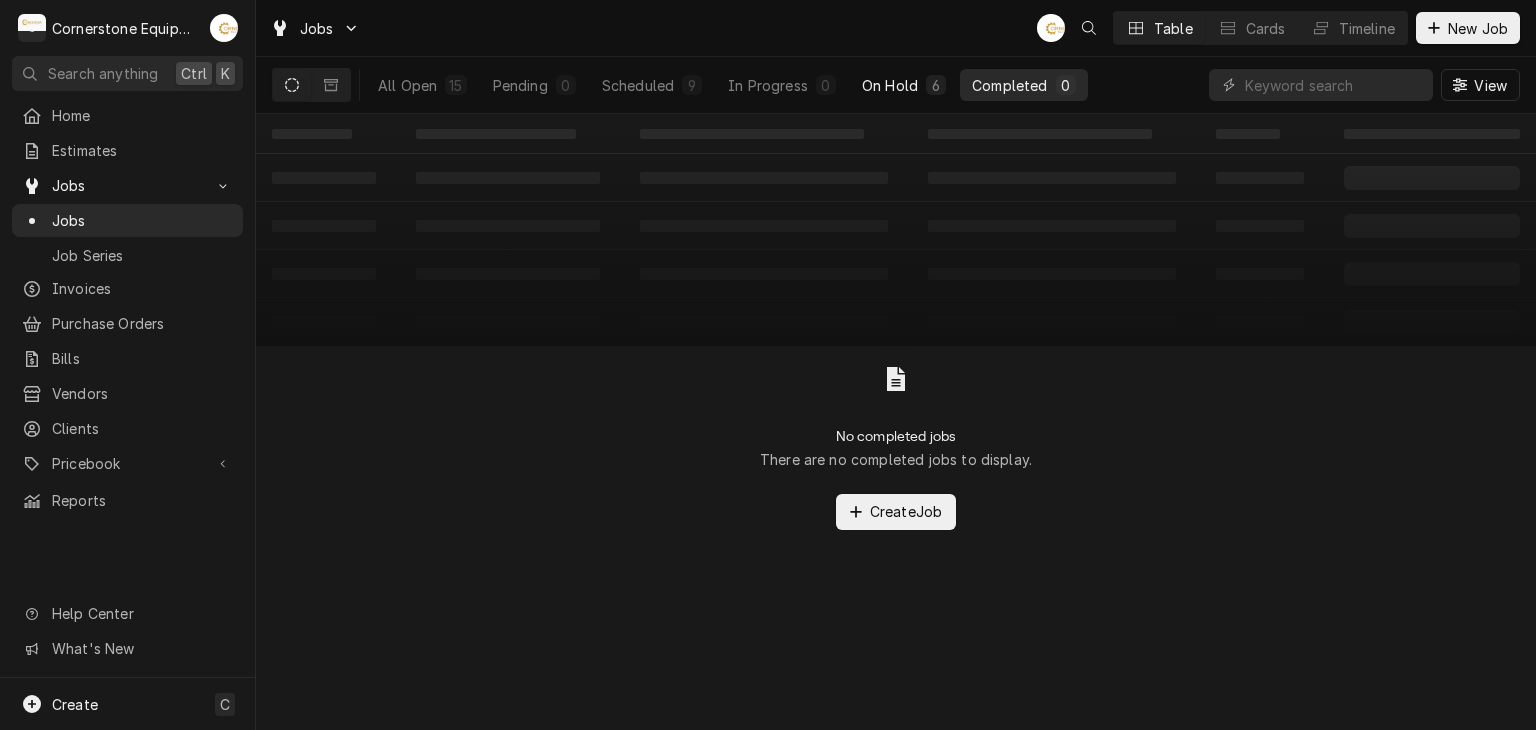 click on "On Hold 6" at bounding box center [904, 85] 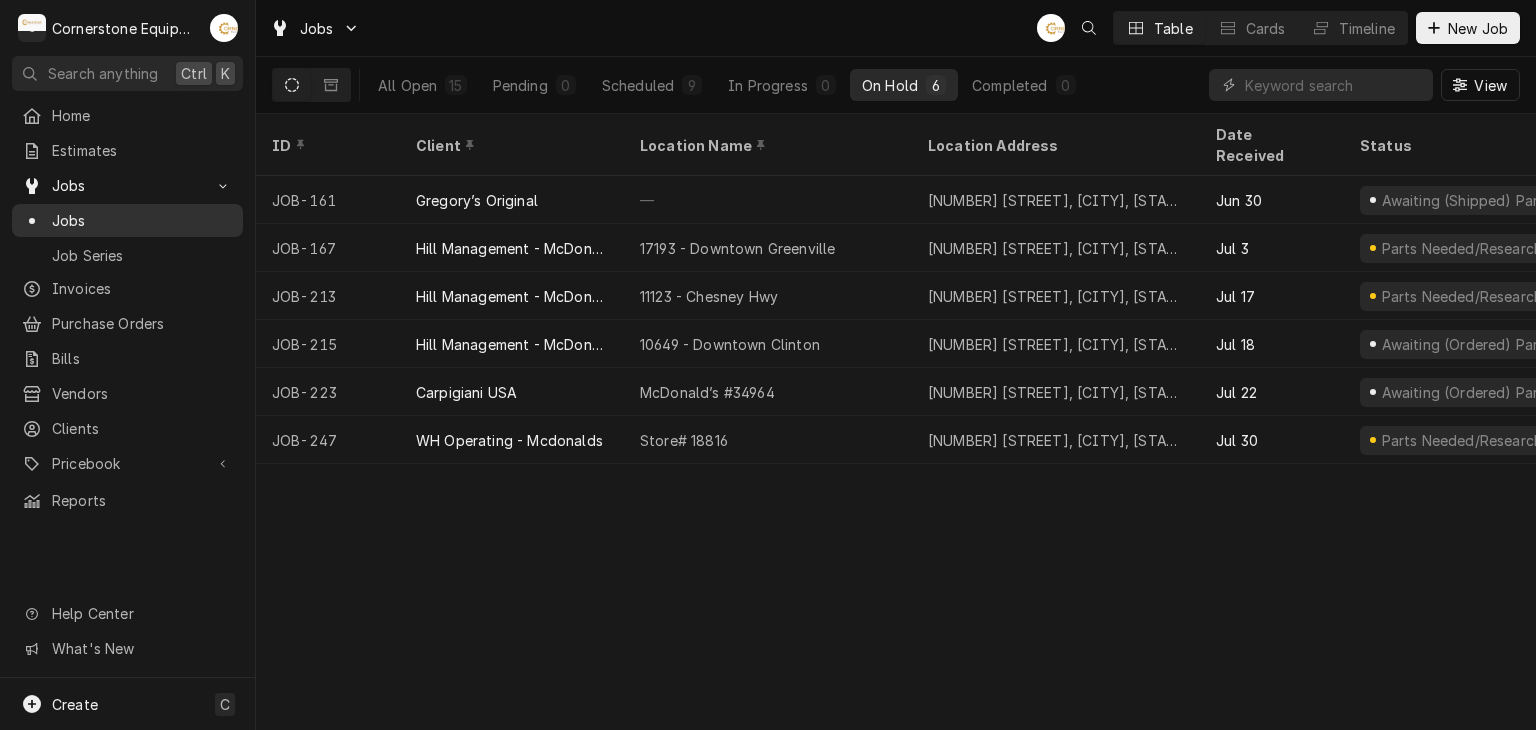 click on "Jobs" at bounding box center (142, 220) 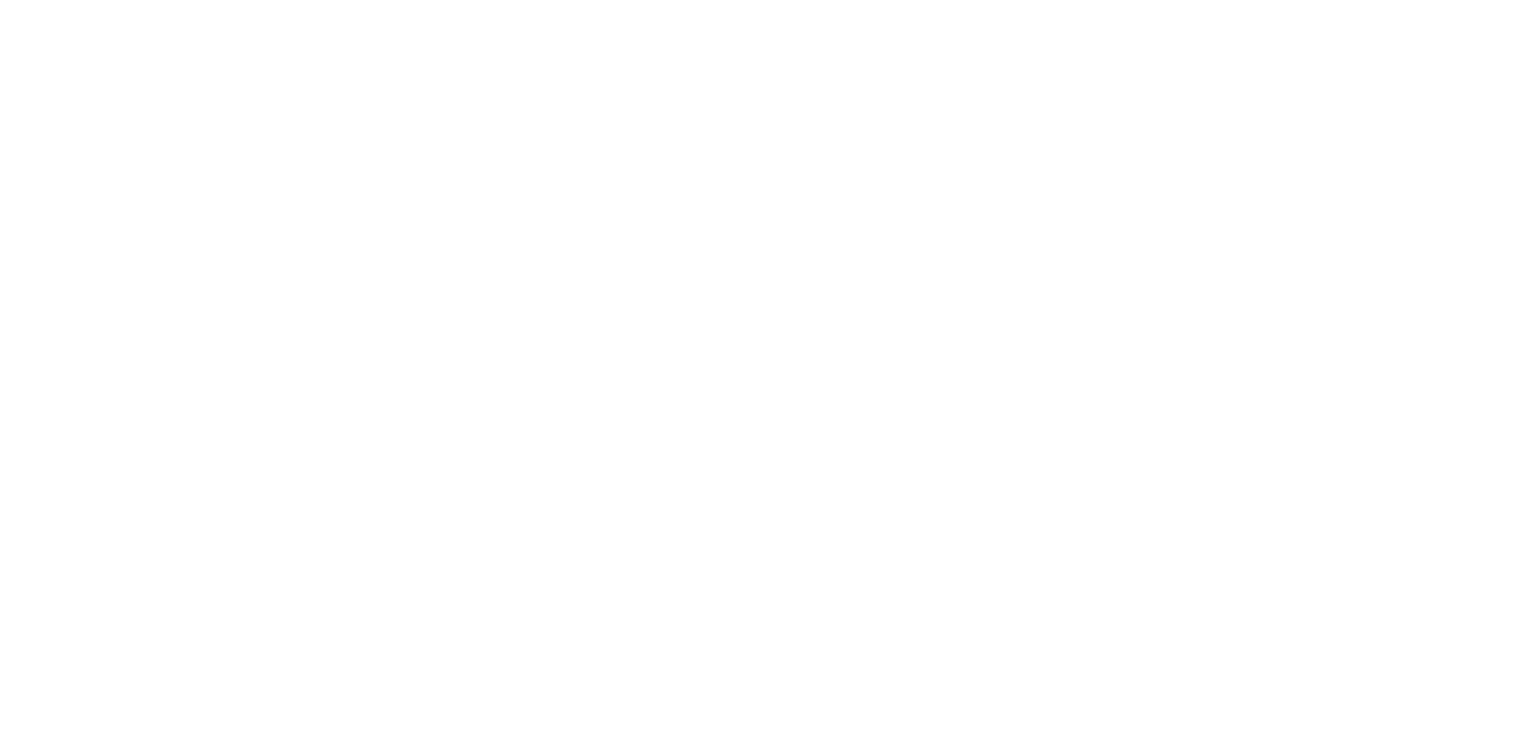 scroll, scrollTop: 0, scrollLeft: 0, axis: both 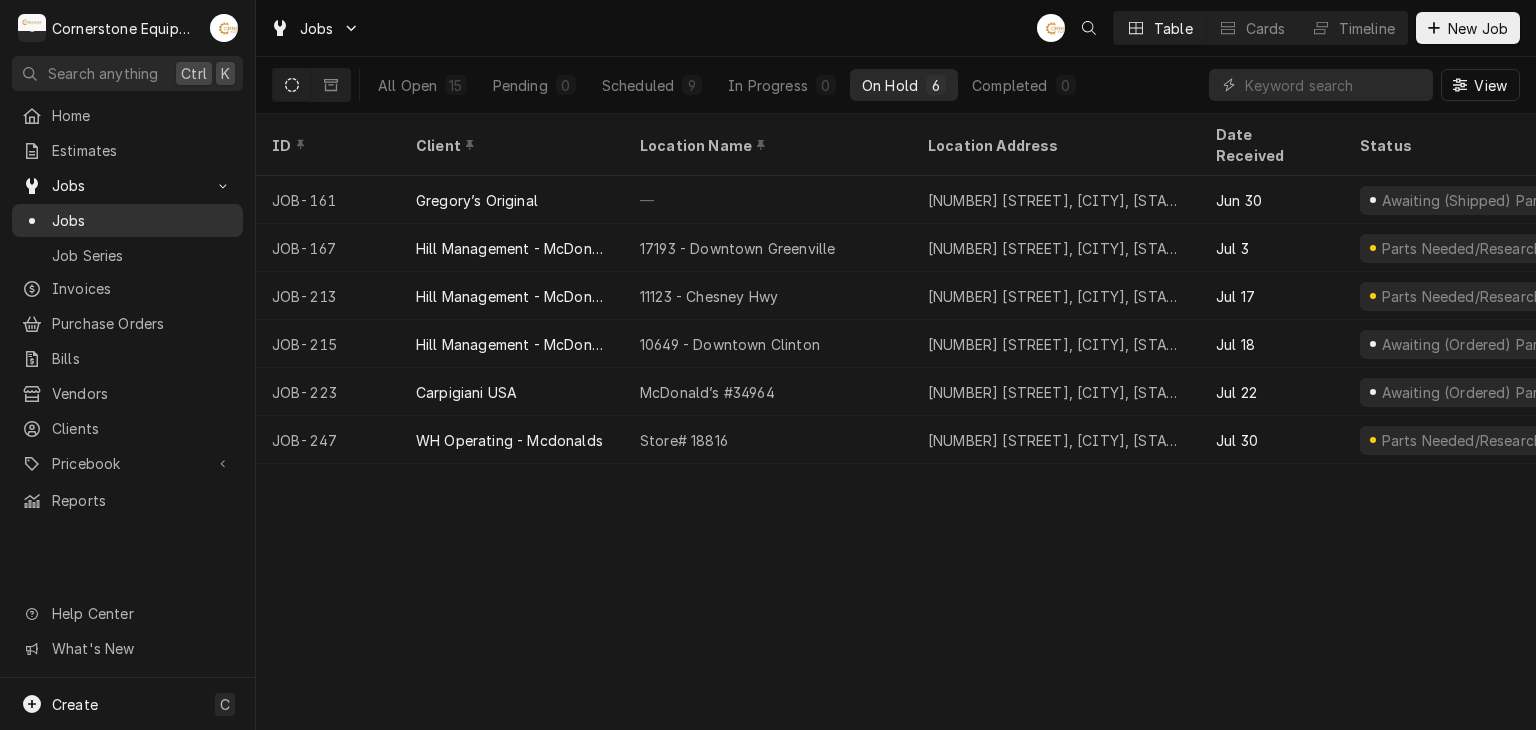 click on "Jobs" at bounding box center [142, 220] 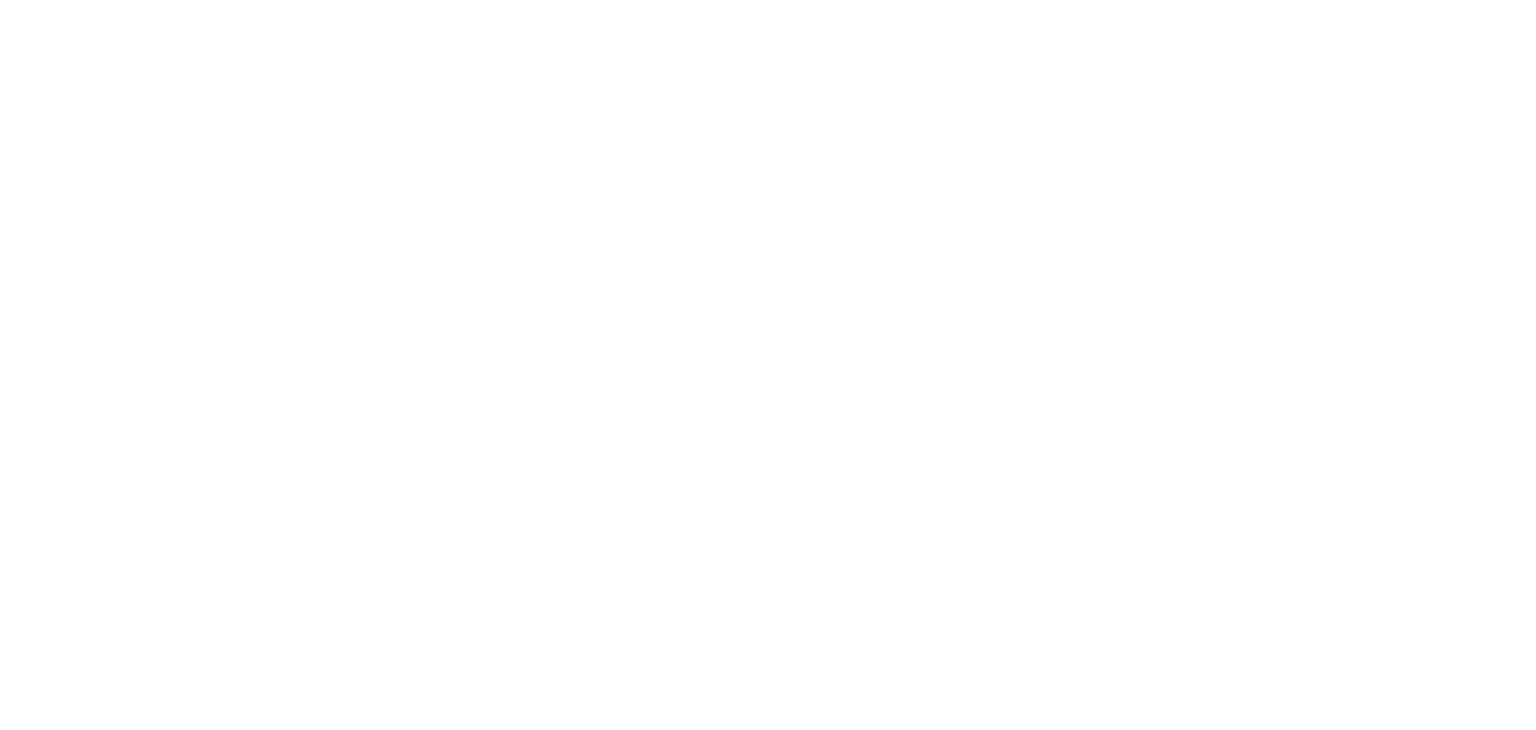 scroll, scrollTop: 0, scrollLeft: 0, axis: both 